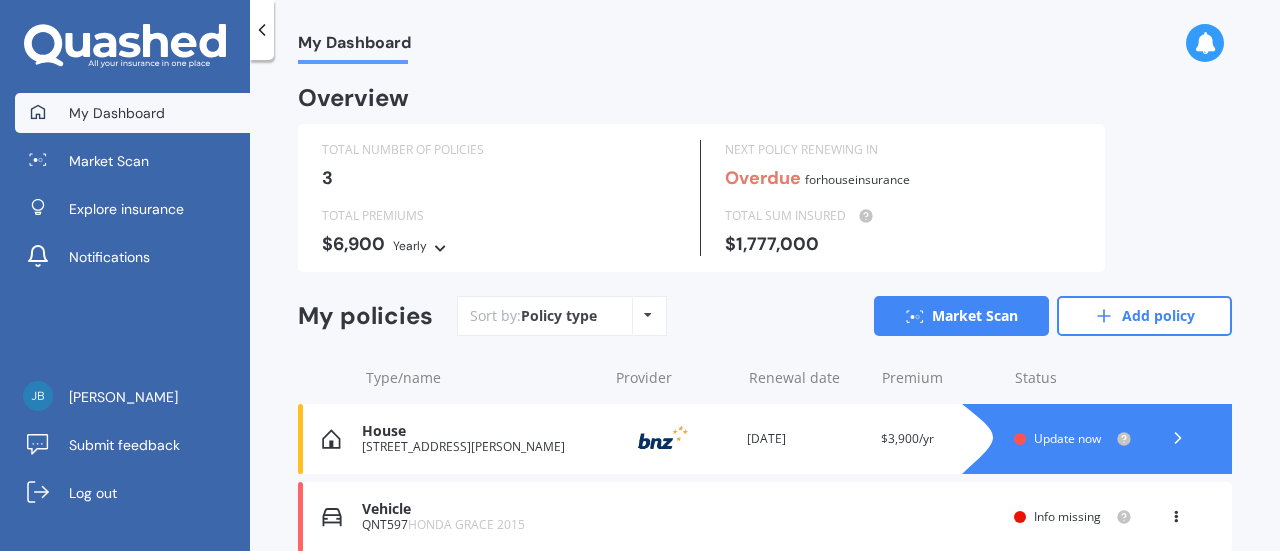 scroll, scrollTop: 0, scrollLeft: 0, axis: both 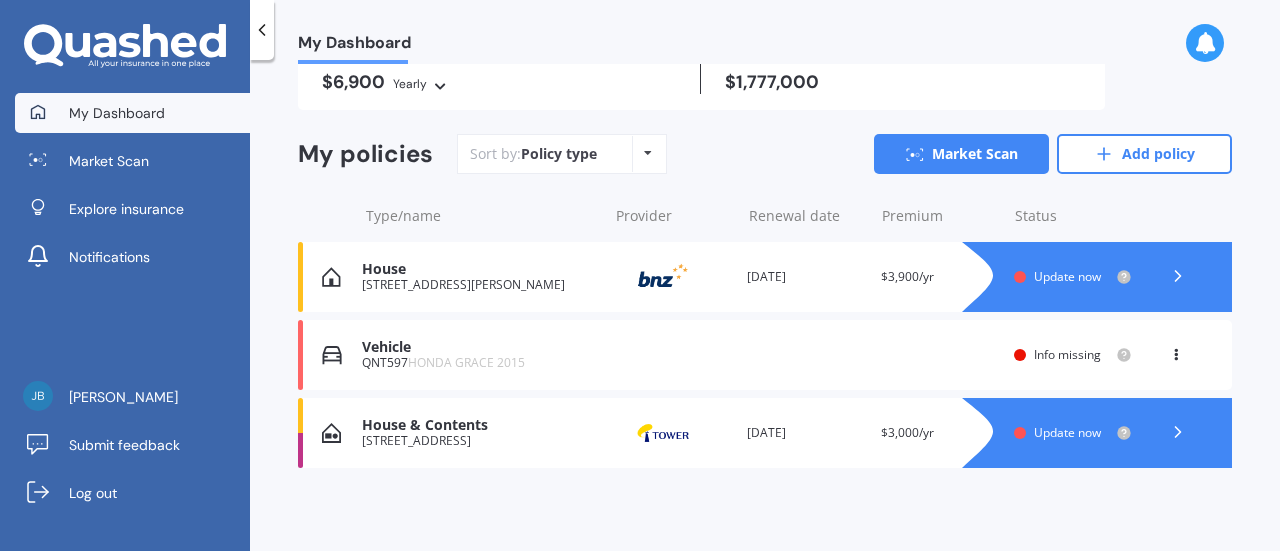 click on "Vehicle QNT597  HONDA GRACE 2015 Renewal date Premium You are paying Yearly Status Info missing View option View policy Delete" at bounding box center [765, 355] 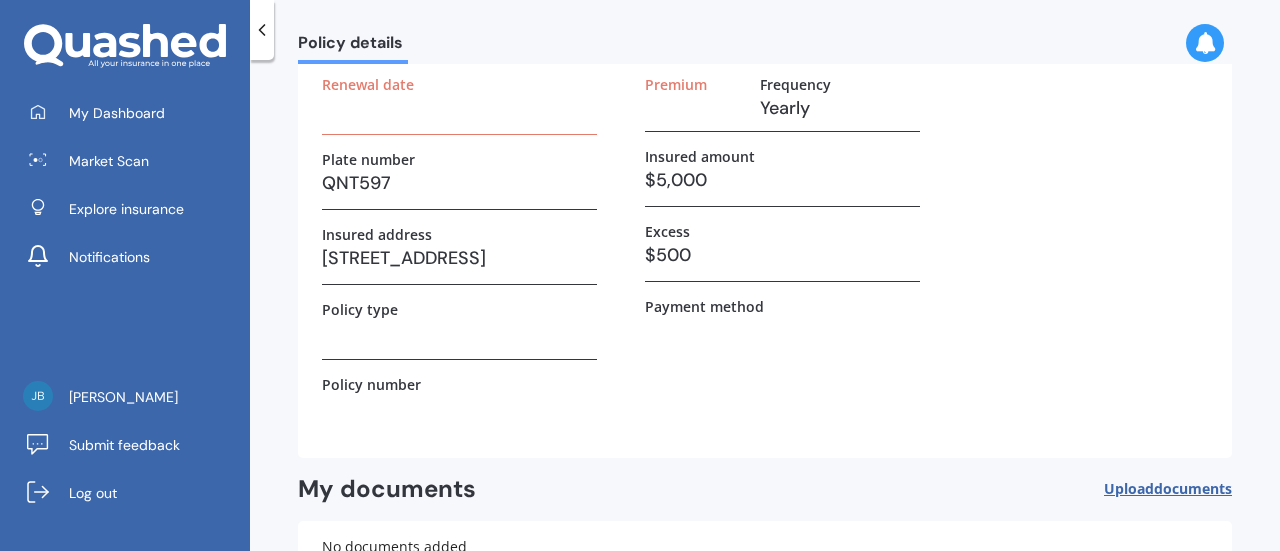 scroll, scrollTop: 0, scrollLeft: 0, axis: both 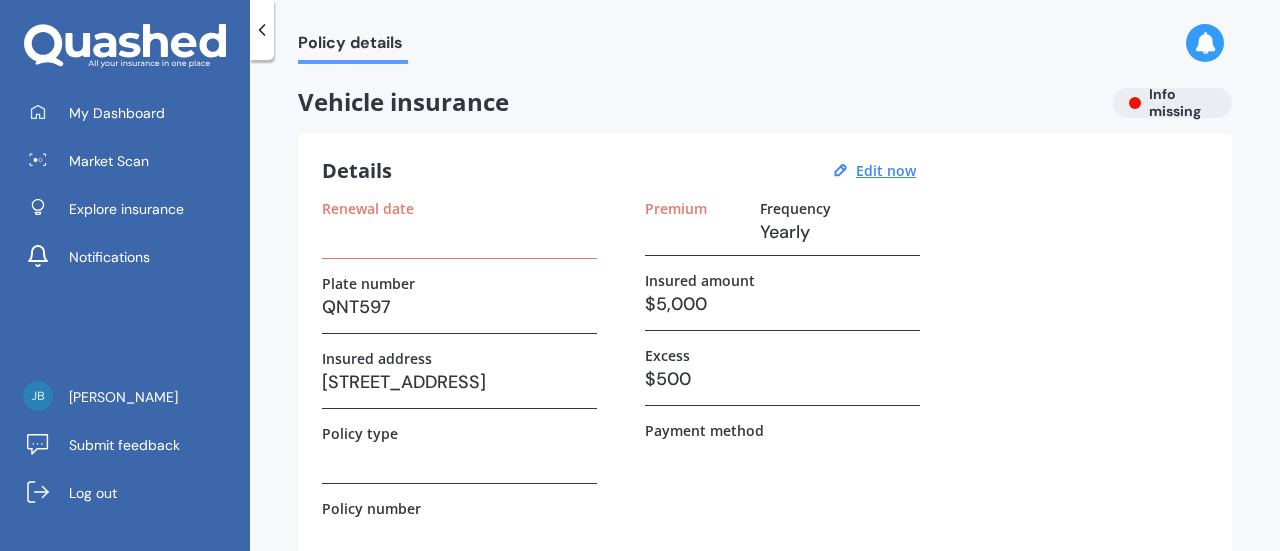 click on "$5,000" at bounding box center (782, 304) 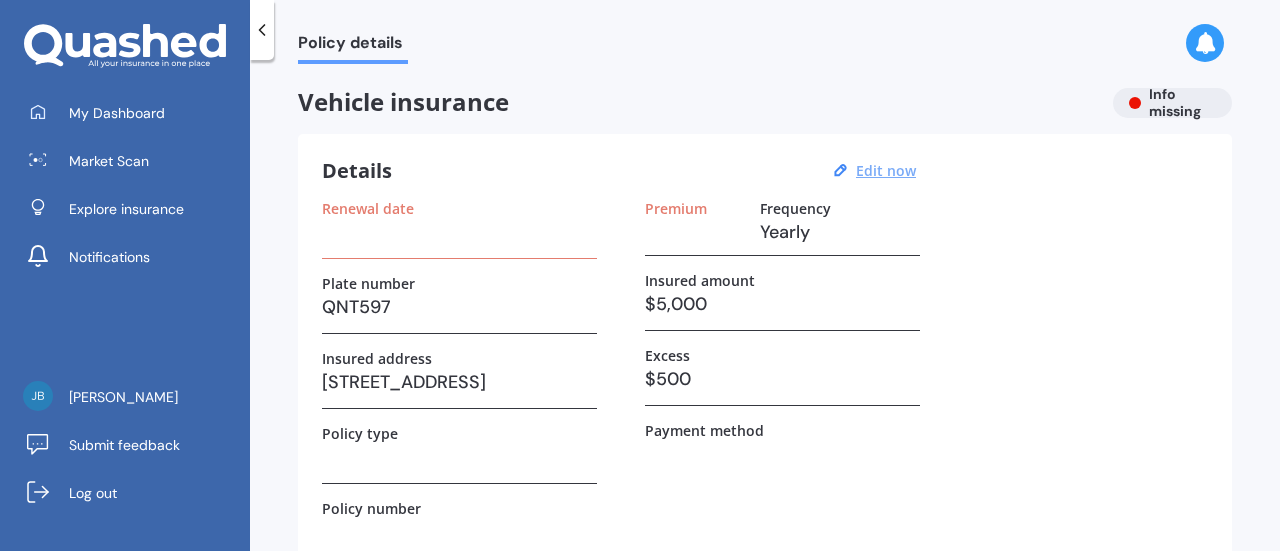 click on "Edit now" at bounding box center [886, 170] 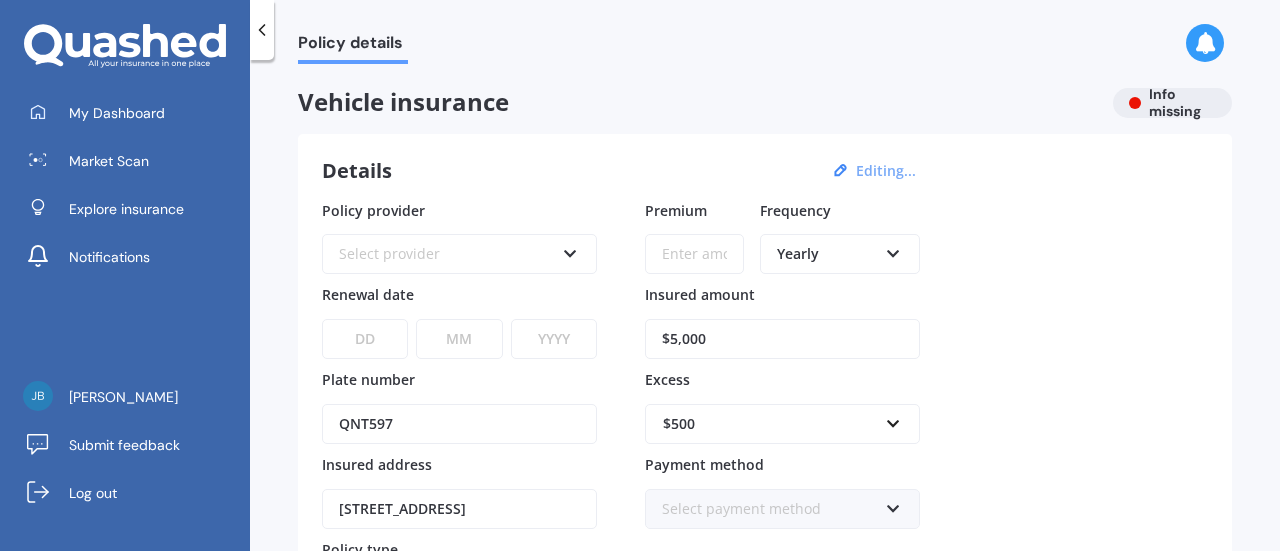 click on "$5,000" at bounding box center [782, 339] 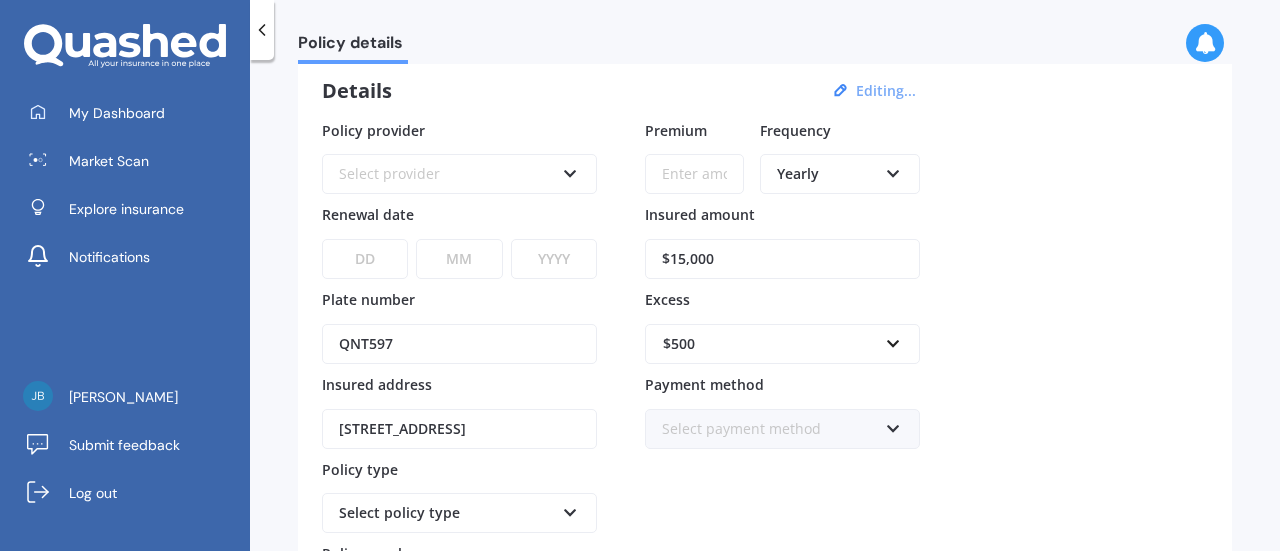 scroll, scrollTop: 80, scrollLeft: 0, axis: vertical 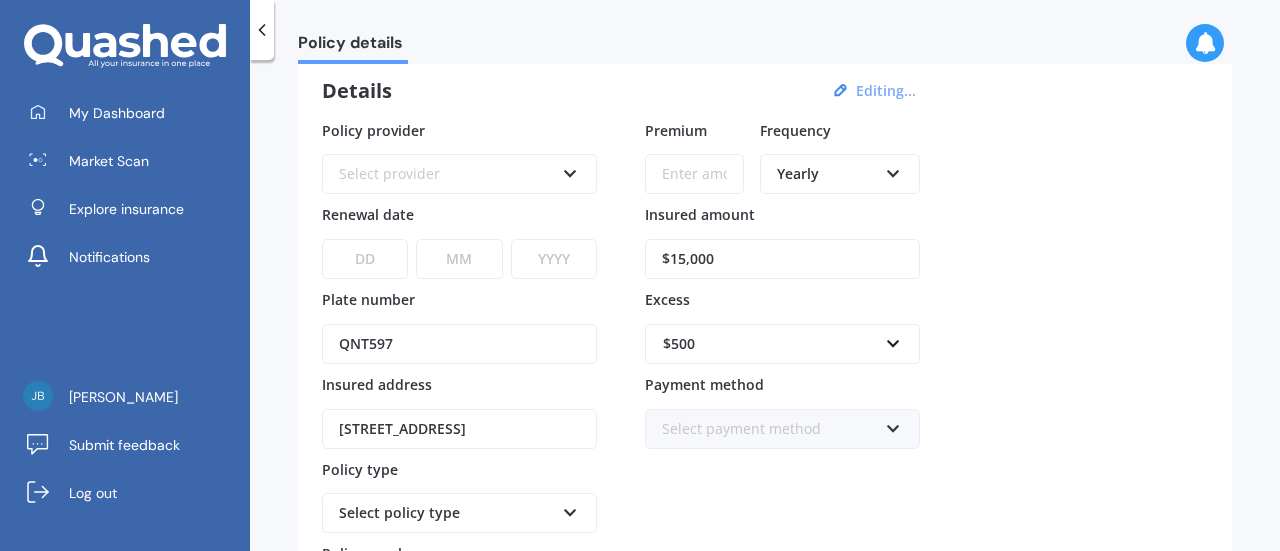 type on "$15,000" 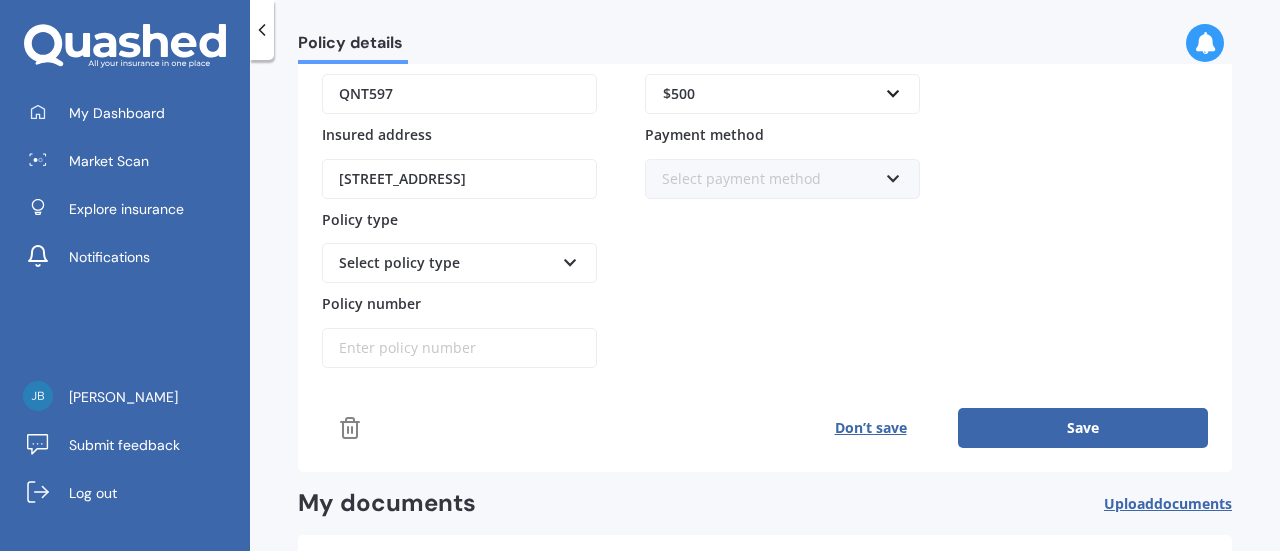 scroll, scrollTop: 334, scrollLeft: 0, axis: vertical 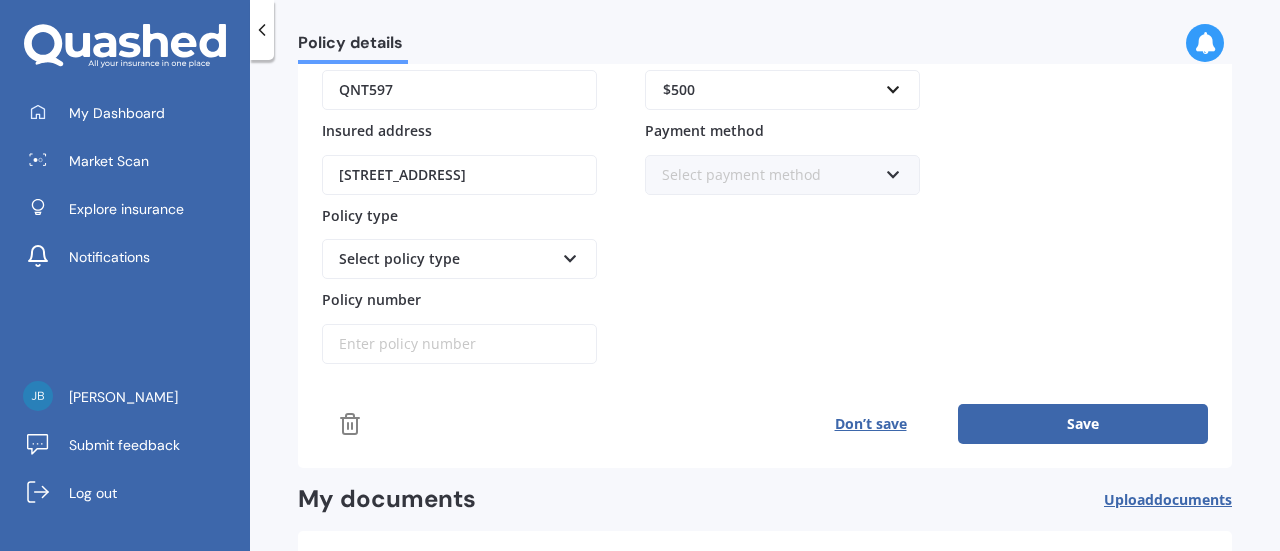 click on "Select policy type" at bounding box center [446, 259] 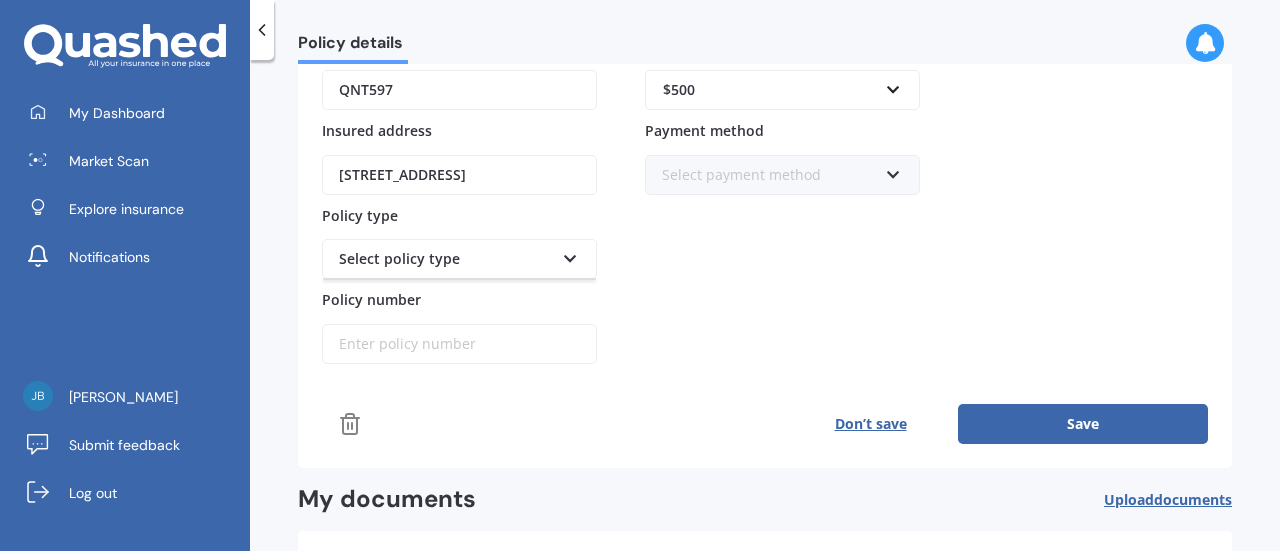 click on "Select policy type" at bounding box center [446, 259] 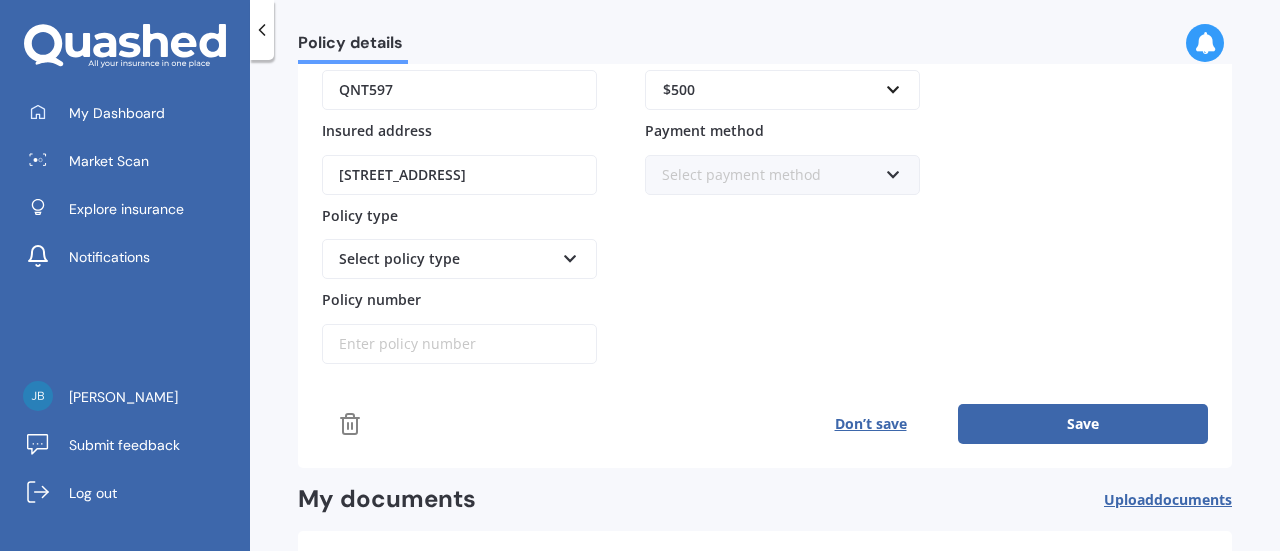 drag, startPoint x: 436, startPoint y: 256, endPoint x: 420, endPoint y: 251, distance: 16.763054 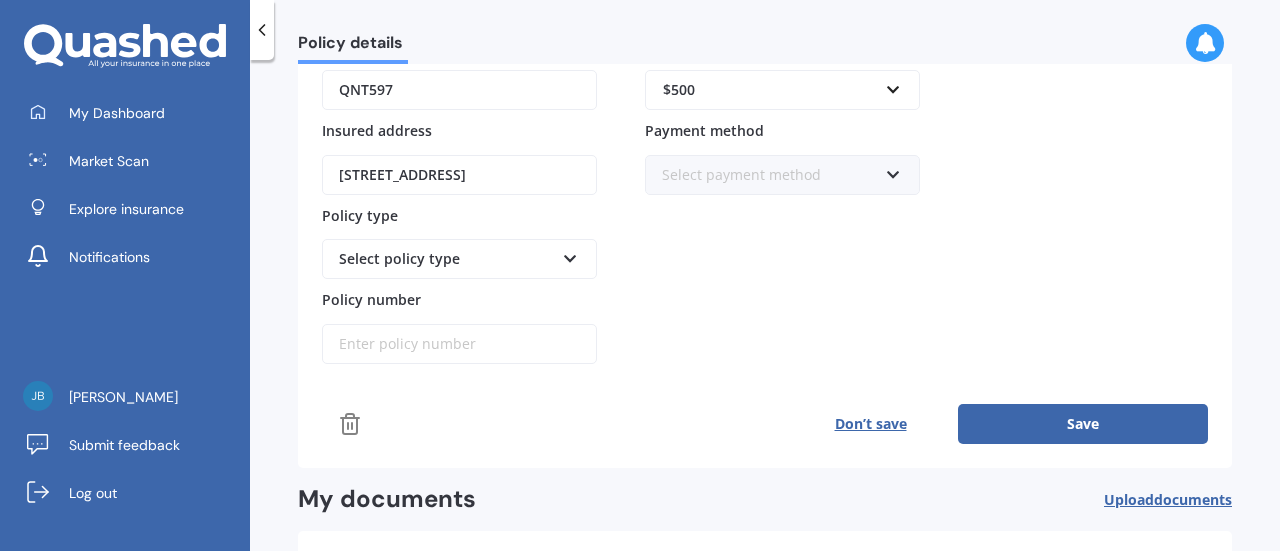 click on "Select policy type" at bounding box center (446, 259) 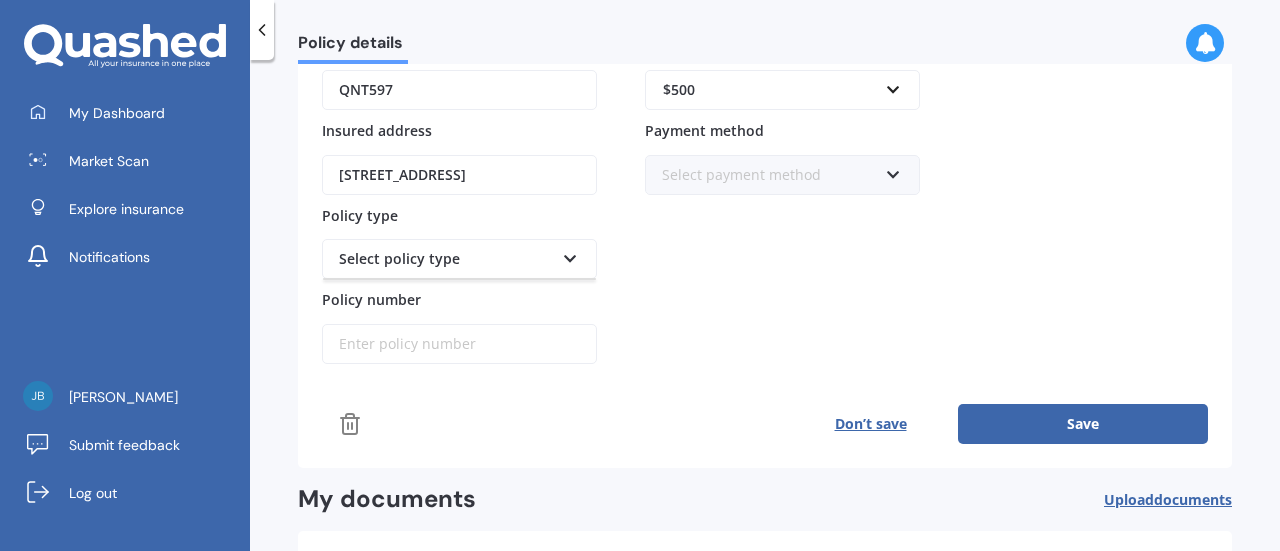 click on "Select policy type" at bounding box center (446, 259) 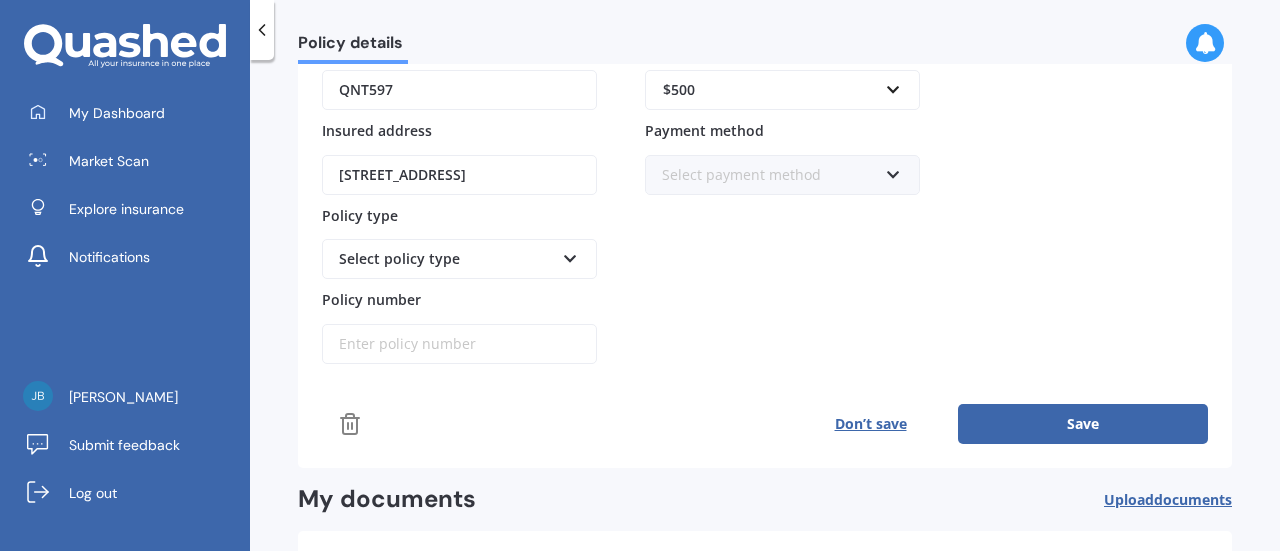 click on "Premium Frequency Yearly Yearly Six-Monthly Quarterly Monthly Fortnightly Weekly Insured amount $15,000 Excess $500 $100 $400 $500 $750 $1,000 $1,500 $2,000 Payment method Select payment method Direct debit - bank account Direct debit - credit/debit card Online payment Internet banking transfer Cheque" at bounding box center (782, 115) 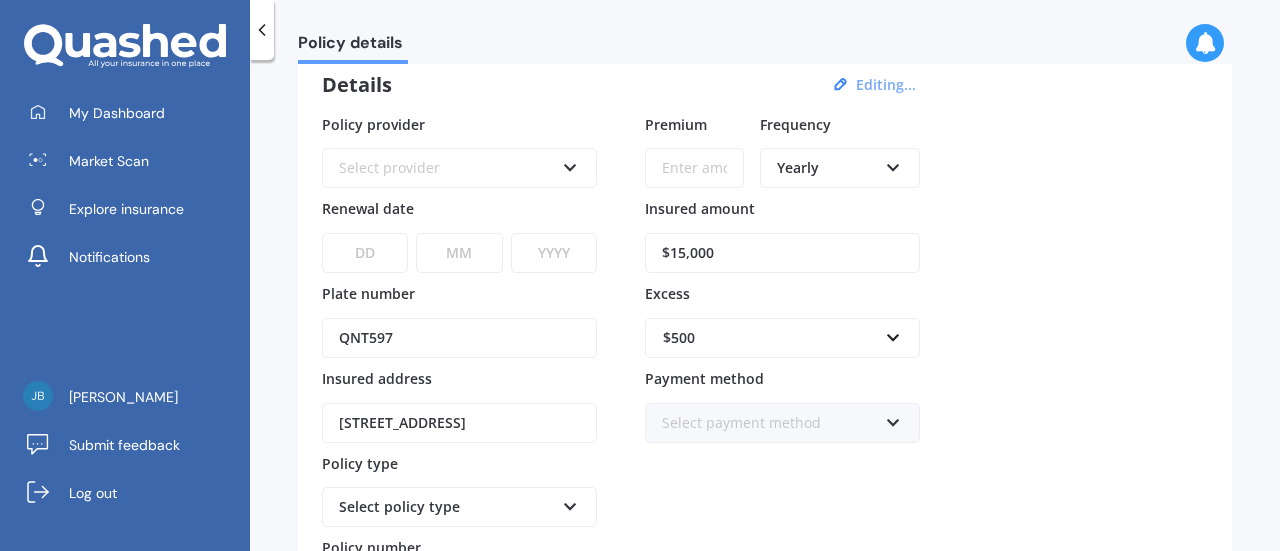 scroll, scrollTop: 504, scrollLeft: 0, axis: vertical 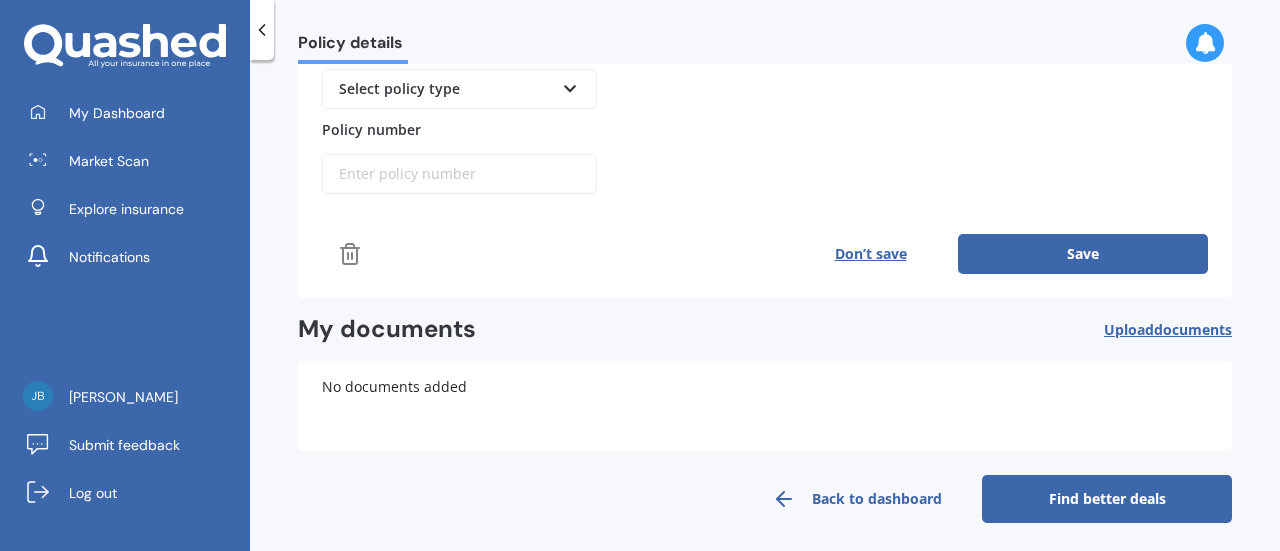 click on "Save" at bounding box center (1083, 254) 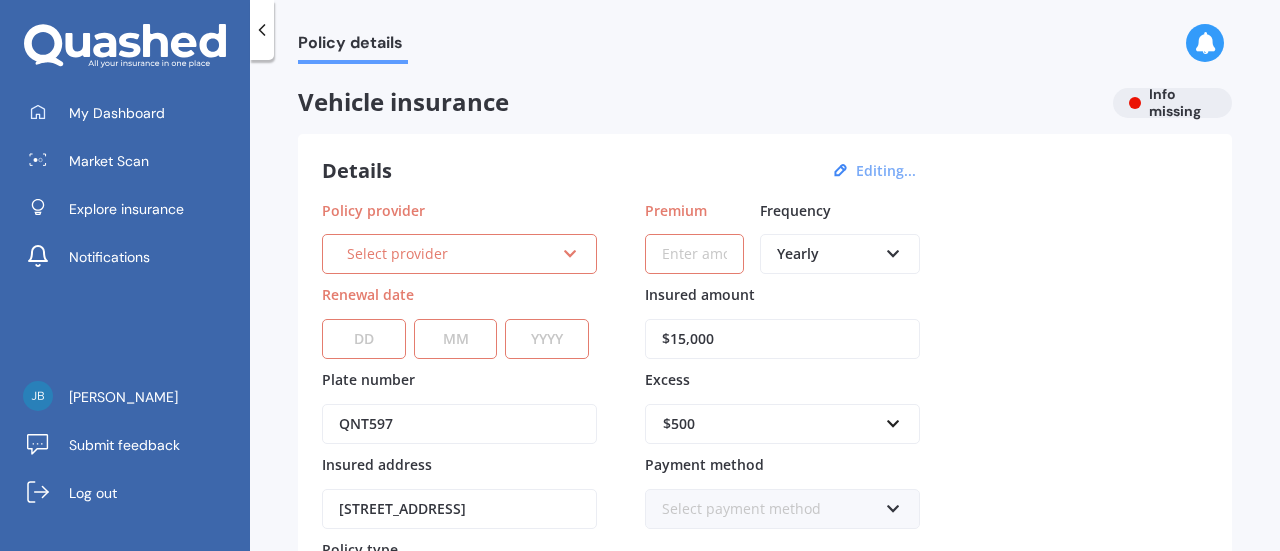 click on "Select provider" at bounding box center [450, 254] 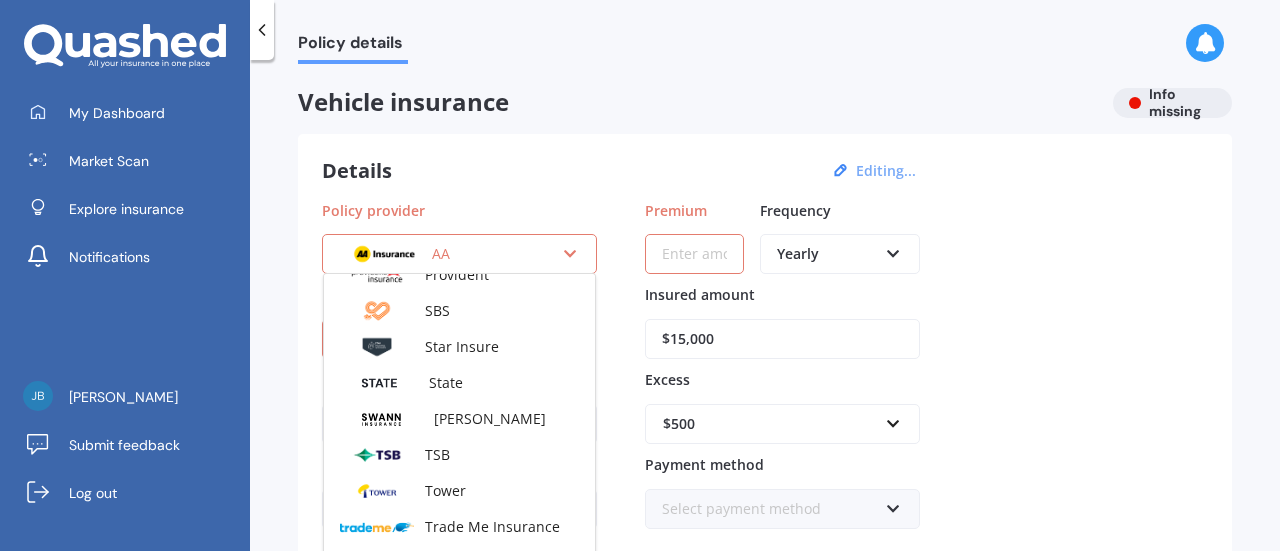 scroll, scrollTop: 749, scrollLeft: 0, axis: vertical 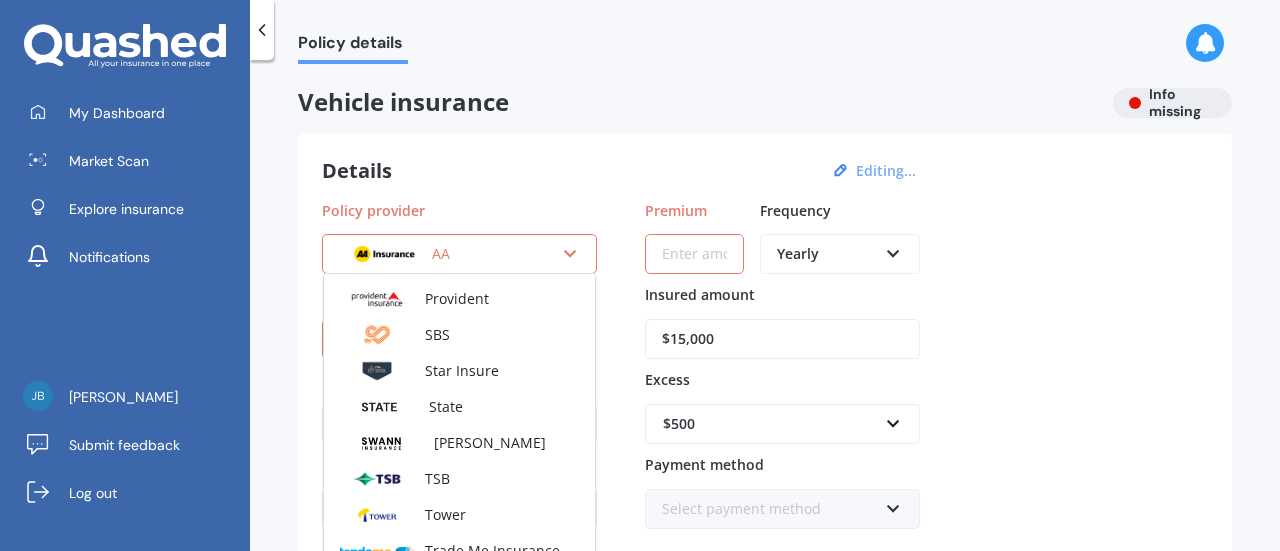 drag, startPoint x: 402, startPoint y: 421, endPoint x: 364, endPoint y: 409, distance: 39.849716 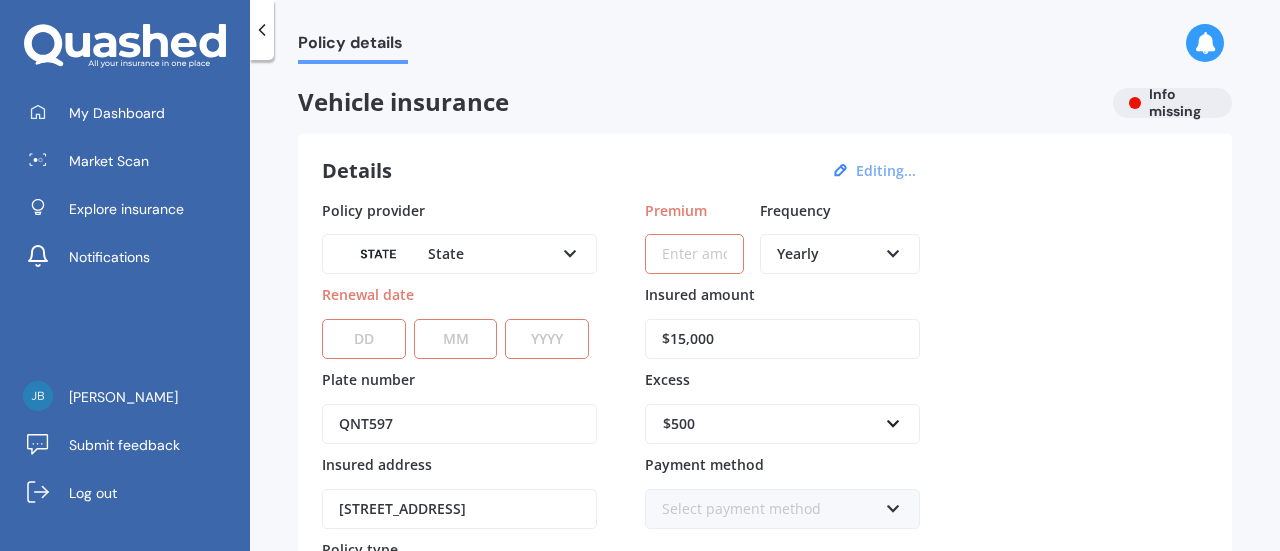 click on "Premium" at bounding box center [694, 254] 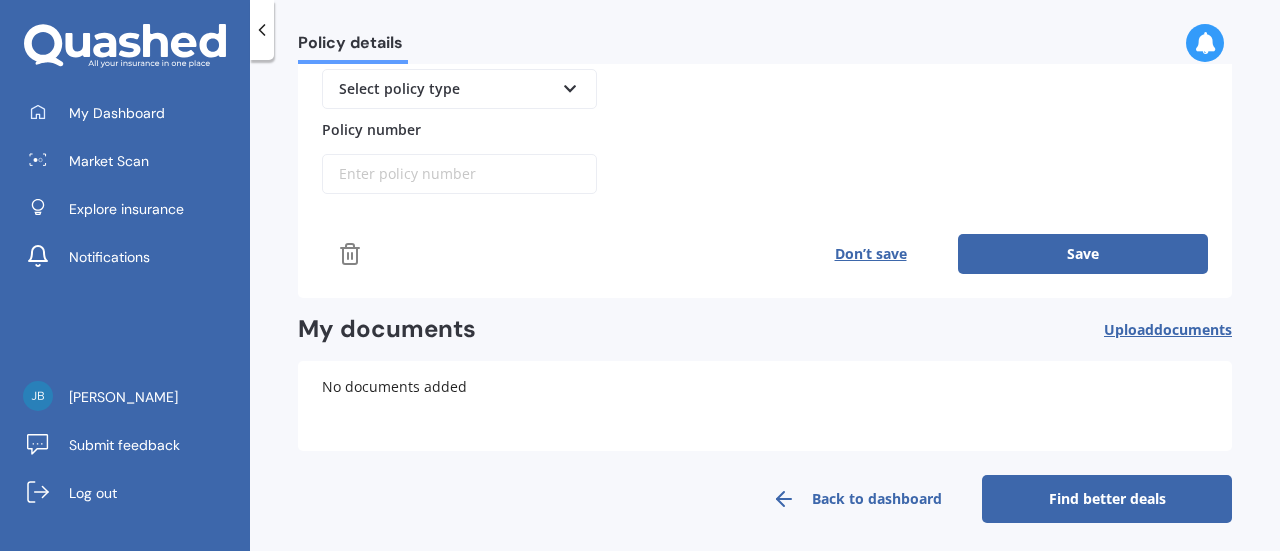 scroll, scrollTop: 0, scrollLeft: 0, axis: both 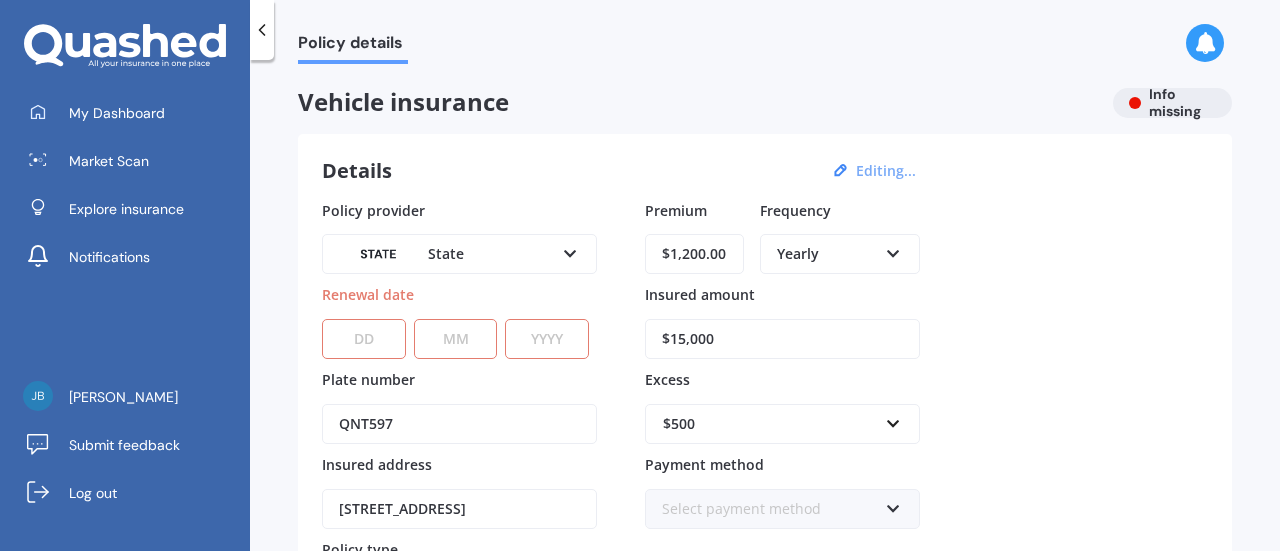 type on "$1,200.00" 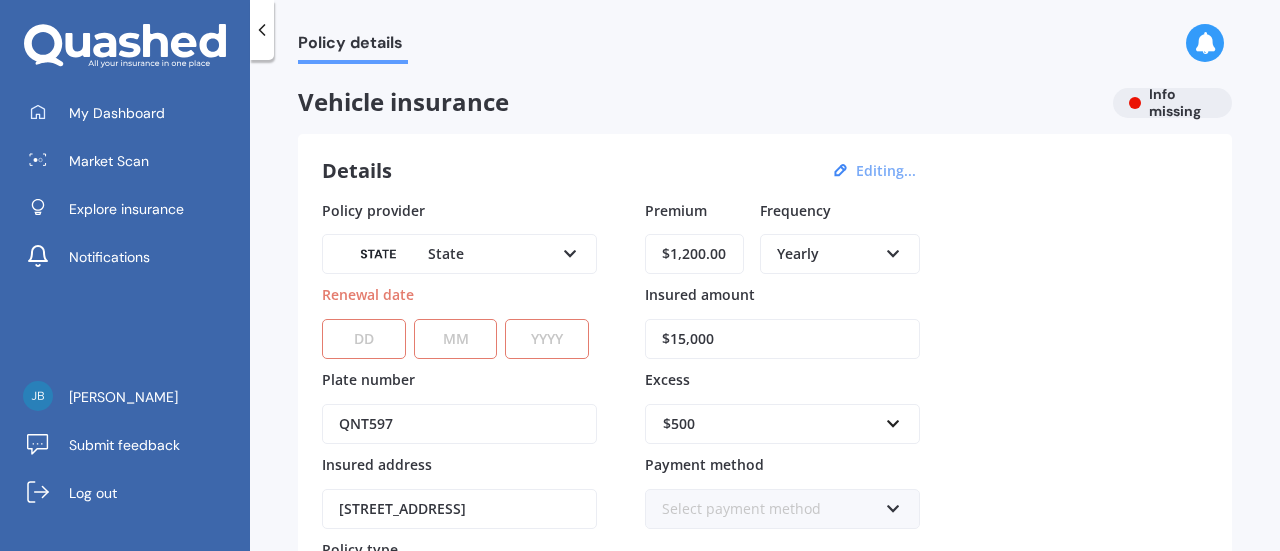 click on "DD 01 02 03 04 05 06 07 08 09 10 11 12 13 14 15 16 17 18 19 20 21 22 23 24 25 26 27 28 29 30 31" at bounding box center [364, 339] 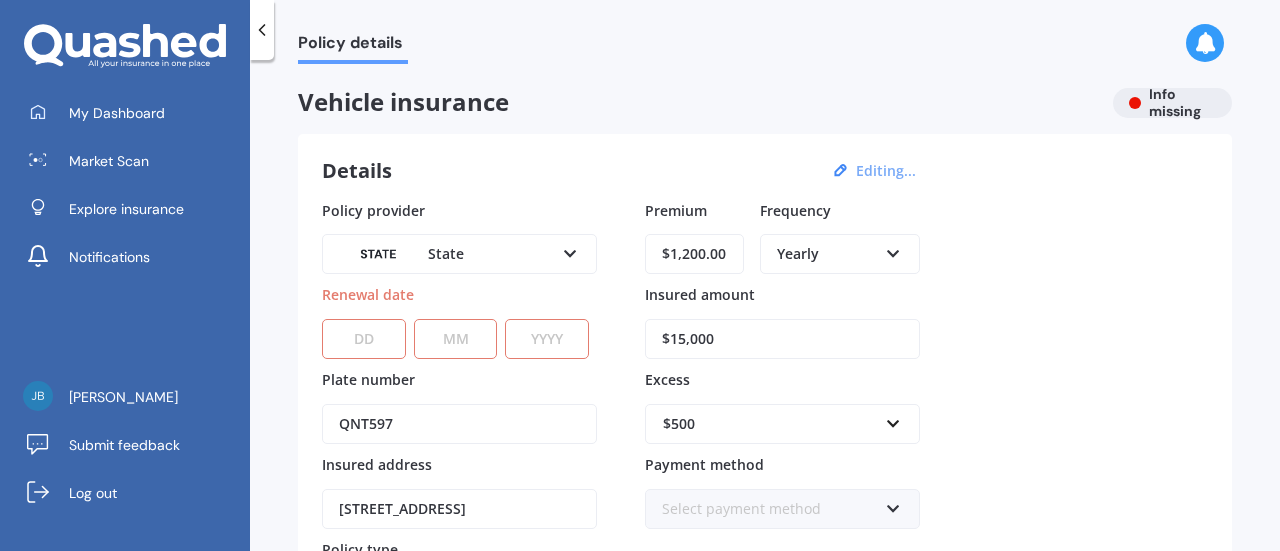 click on "DD 01 02 03 04 05 06 07 08 09 10 11 12 13 14 15 16 17 18 19 20 21 22 23 24 25 26 27 28 29 30 31" at bounding box center (364, 339) 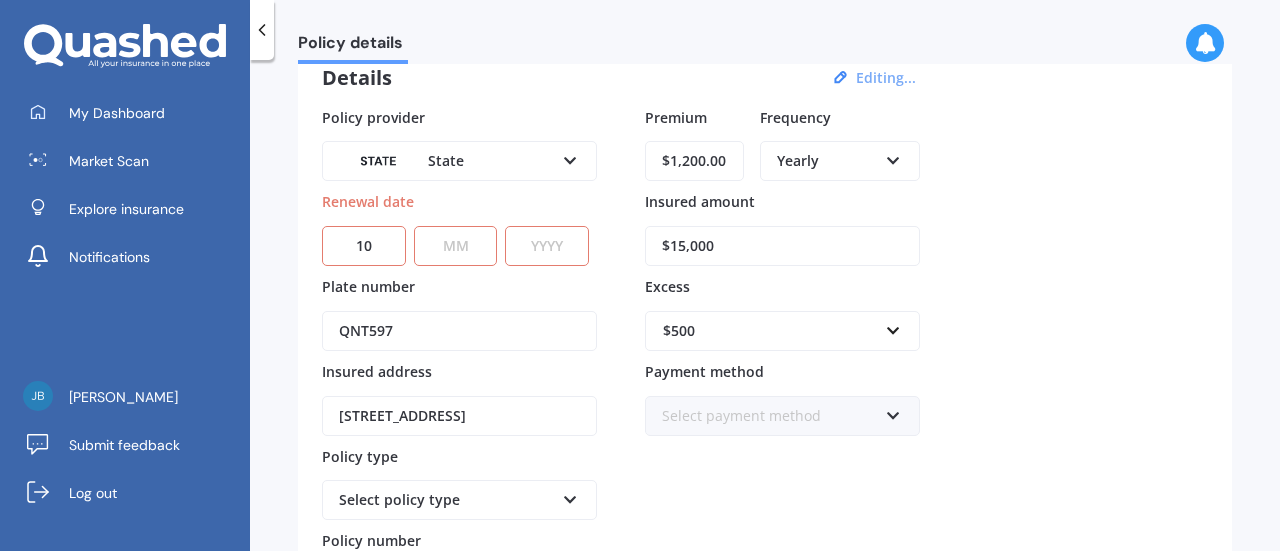 scroll, scrollTop: 0, scrollLeft: 0, axis: both 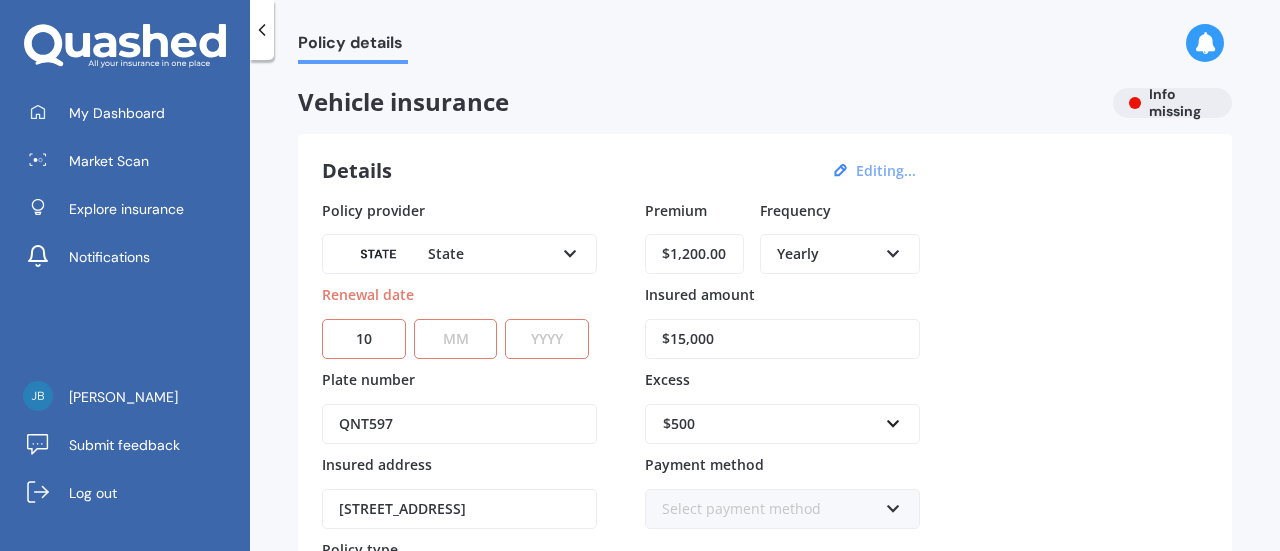 click on "DD 01 02 03 04 05 06 07 08 09 10 11 12 13 14 15 16 17 18 19 20 21 22 23 24 25 26 27 28 29 30 31" at bounding box center (364, 339) 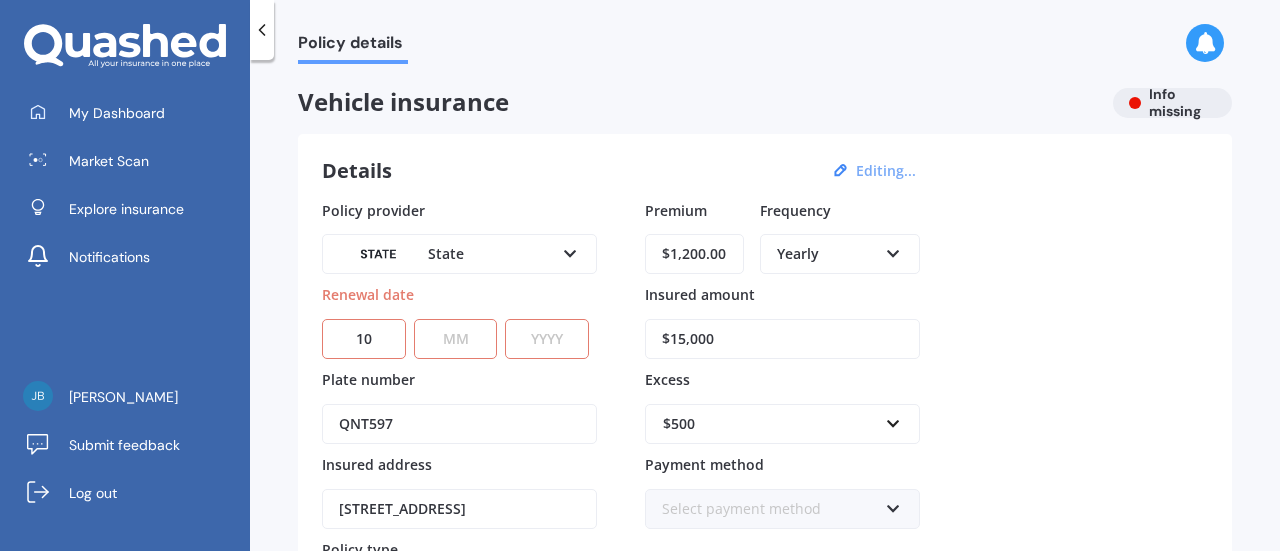 select on "24" 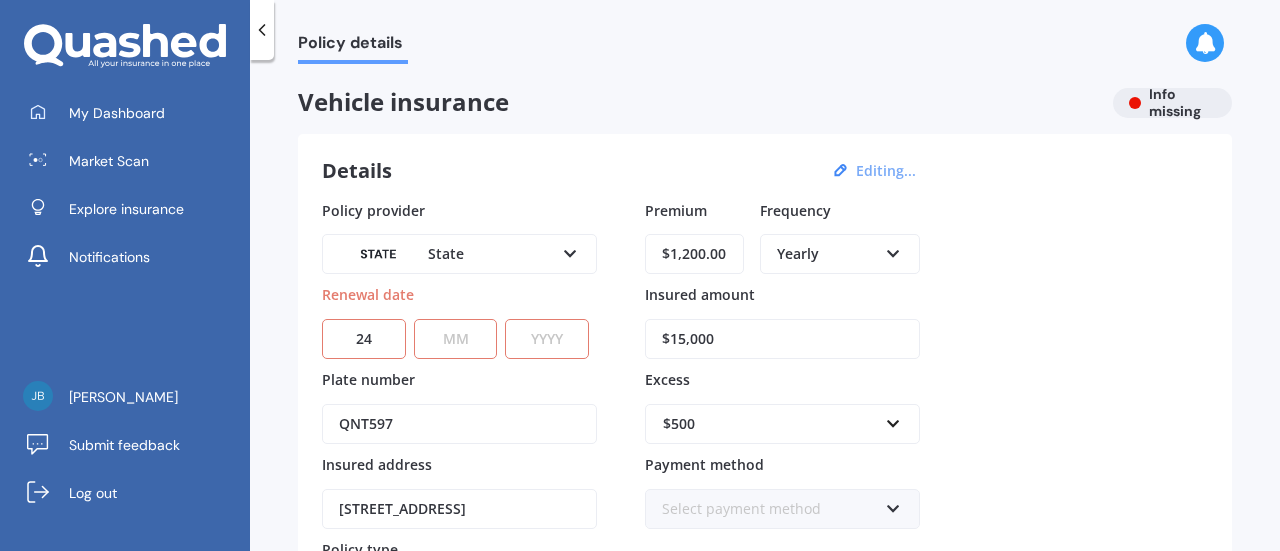 click on "DD 01 02 03 04 05 06 07 08 09 10 11 12 13 14 15 16 17 18 19 20 21 22 23 24 25 26 27 28 29 30 31" at bounding box center [364, 339] 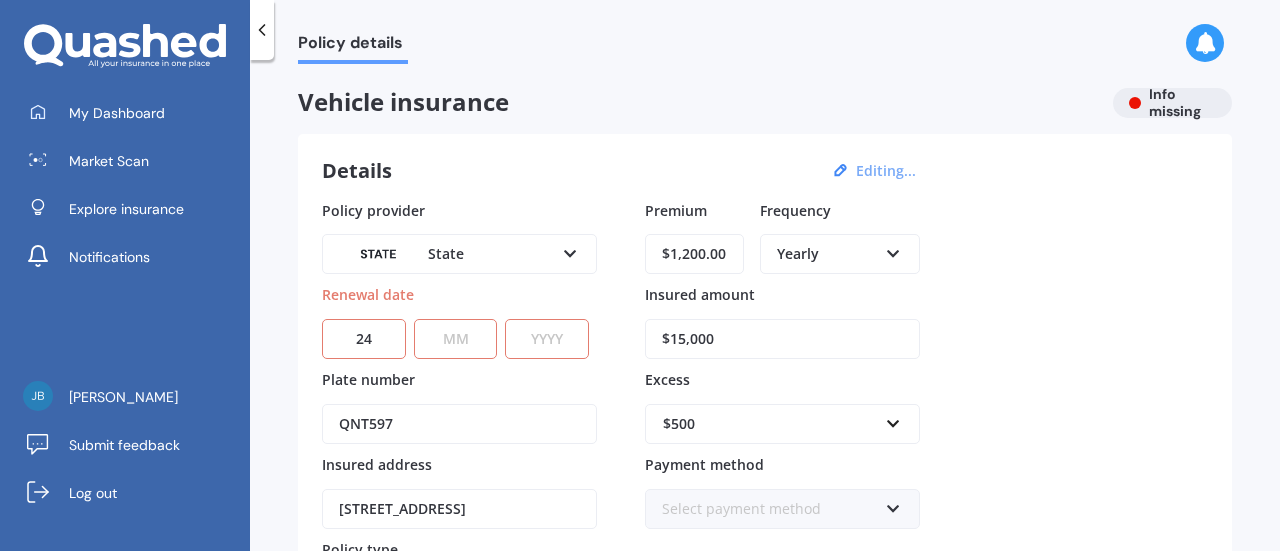 select on "07" 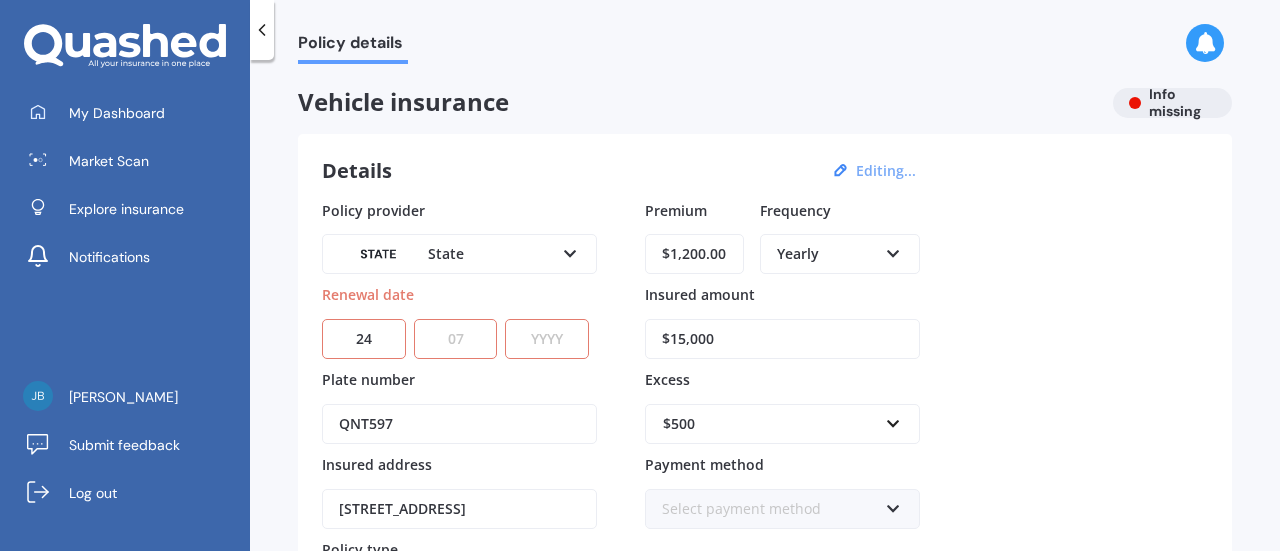 click on "MM 01 02 03 04 05 06 07 08 09 10 11 12" at bounding box center (456, 339) 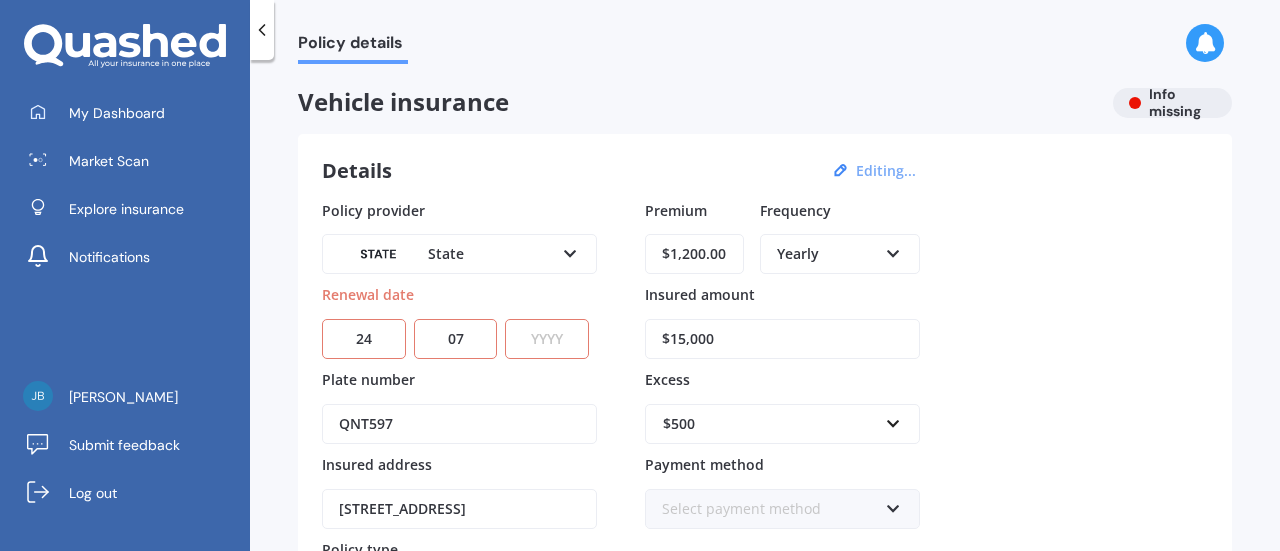 click on "YYYY 2027 2026 2025 2024 2023 2022 2021 2020 2019 2018 2017 2016 2015 2014 2013 2012 2011 2010 2009 2008 2007 2006 2005 2004 2003 2002 2001 2000 1999 1998 1997 1996 1995 1994 1993 1992 1991 1990 1989 1988 1987 1986 1985 1984 1983 1982 1981 1980 1979 1978 1977 1976 1975 1974 1973 1972 1971 1970 1969 1968 1967 1966 1965 1964 1963 1962 1961 1960 1959 1958 1957 1956 1955 1954 1953 1952 1951 1950 1949 1948 1947 1946 1945 1944 1943 1942 1941 1940 1939 1938 1937 1936 1935 1934 1933 1932 1931 1930 1929 1928" at bounding box center (547, 339) 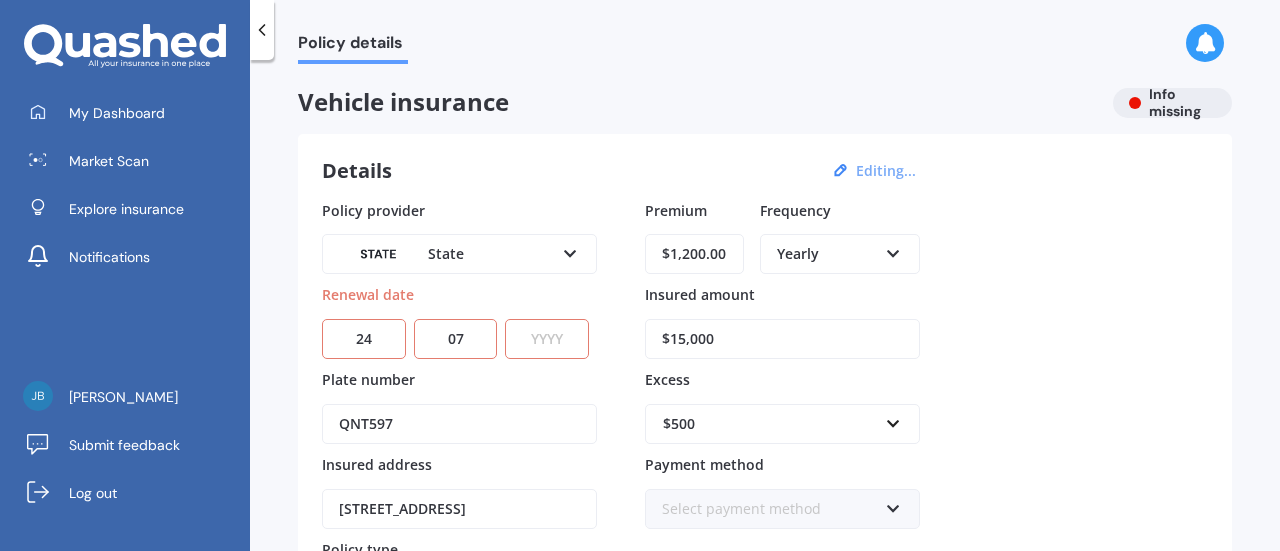 select on "2025" 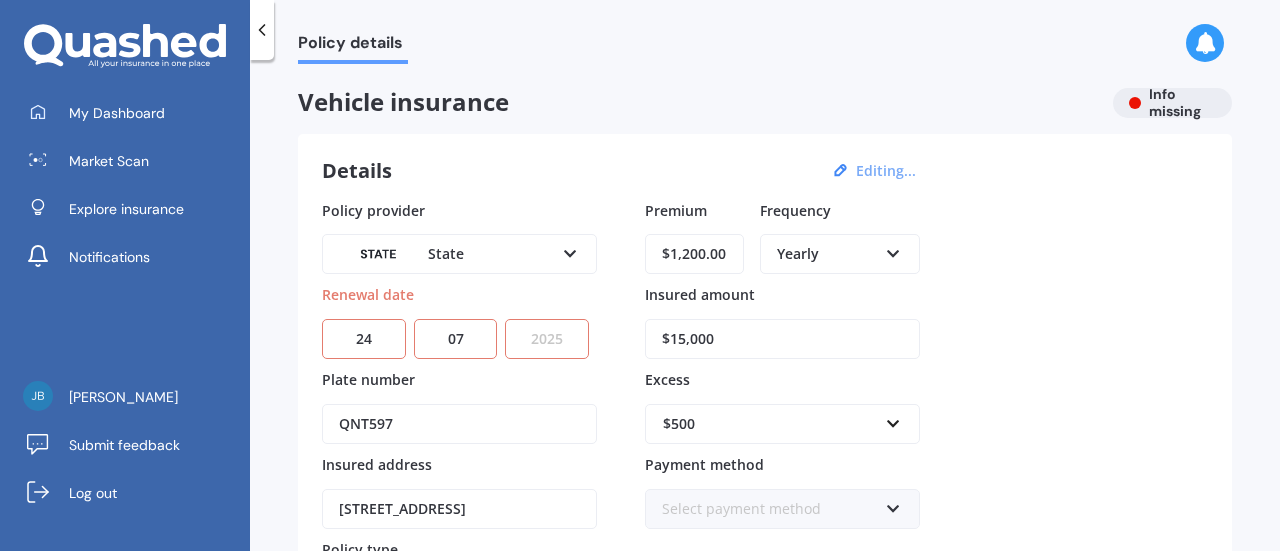 click on "YYYY 2027 2026 2025 2024 2023 2022 2021 2020 2019 2018 2017 2016 2015 2014 2013 2012 2011 2010 2009 2008 2007 2006 2005 2004 2003 2002 2001 2000 1999 1998 1997 1996 1995 1994 1993 1992 1991 1990 1989 1988 1987 1986 1985 1984 1983 1982 1981 1980 1979 1978 1977 1976 1975 1974 1973 1972 1971 1970 1969 1968 1967 1966 1965 1964 1963 1962 1961 1960 1959 1958 1957 1956 1955 1954 1953 1952 1951 1950 1949 1948 1947 1946 1945 1944 1943 1942 1941 1940 1939 1938 1937 1936 1935 1934 1933 1932 1931 1930 1929 1928" at bounding box center [547, 339] 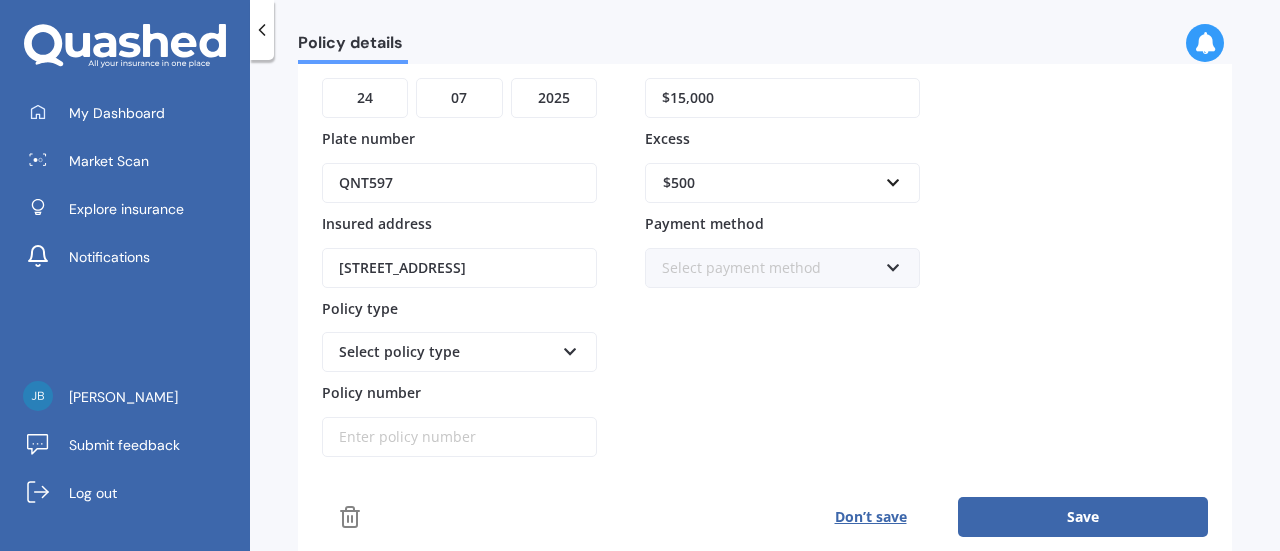 scroll, scrollTop: 245, scrollLeft: 0, axis: vertical 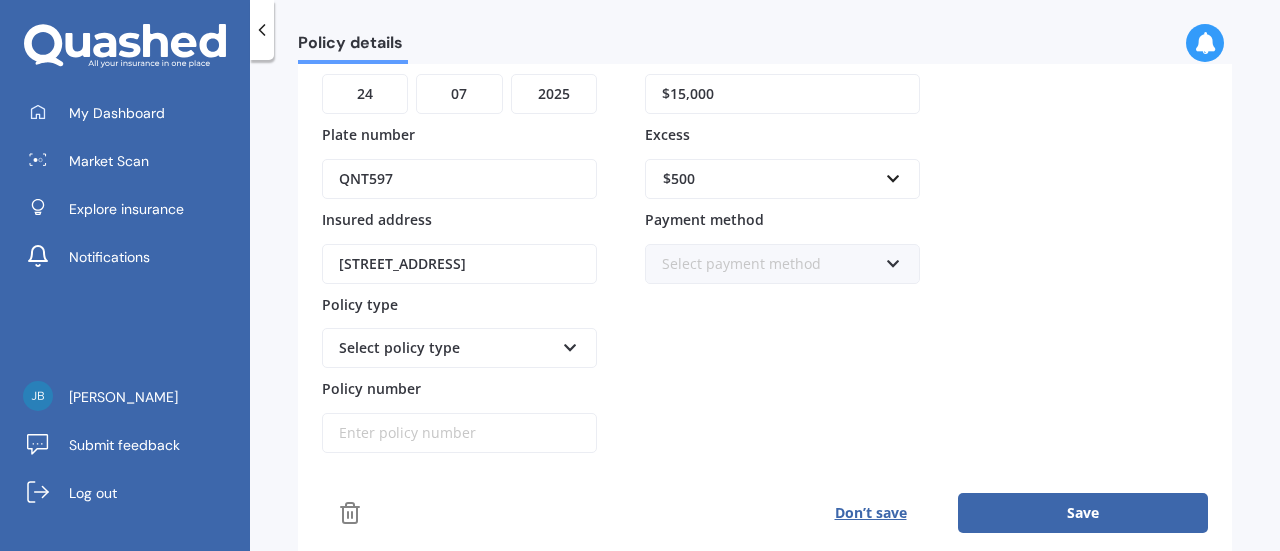 click on "Select policy type" at bounding box center [446, 348] 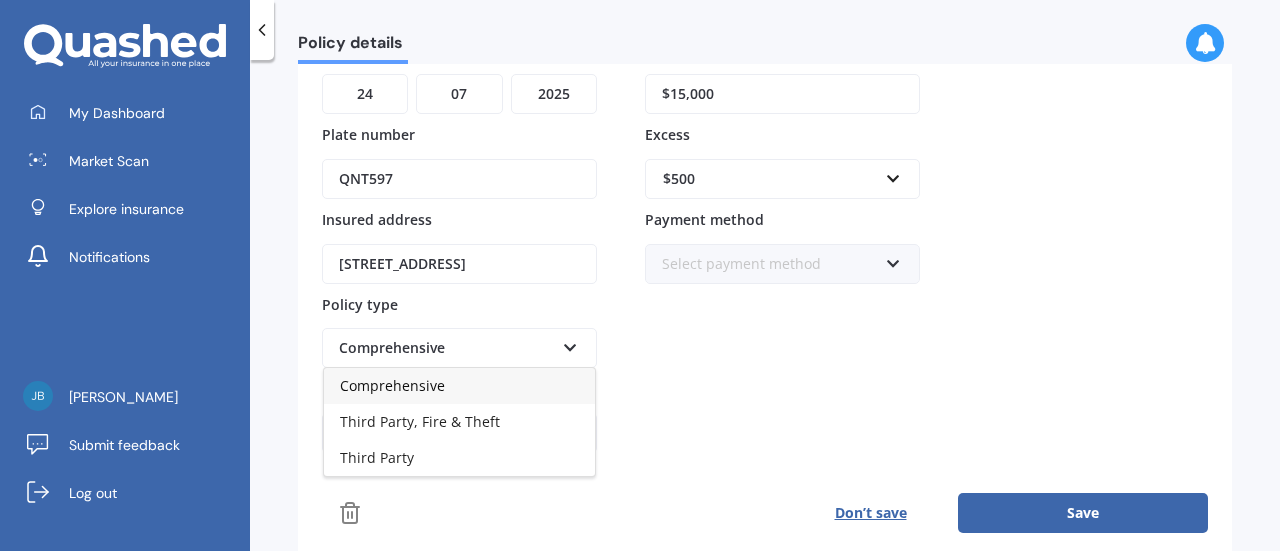 click on "Comprehensive" at bounding box center (392, 385) 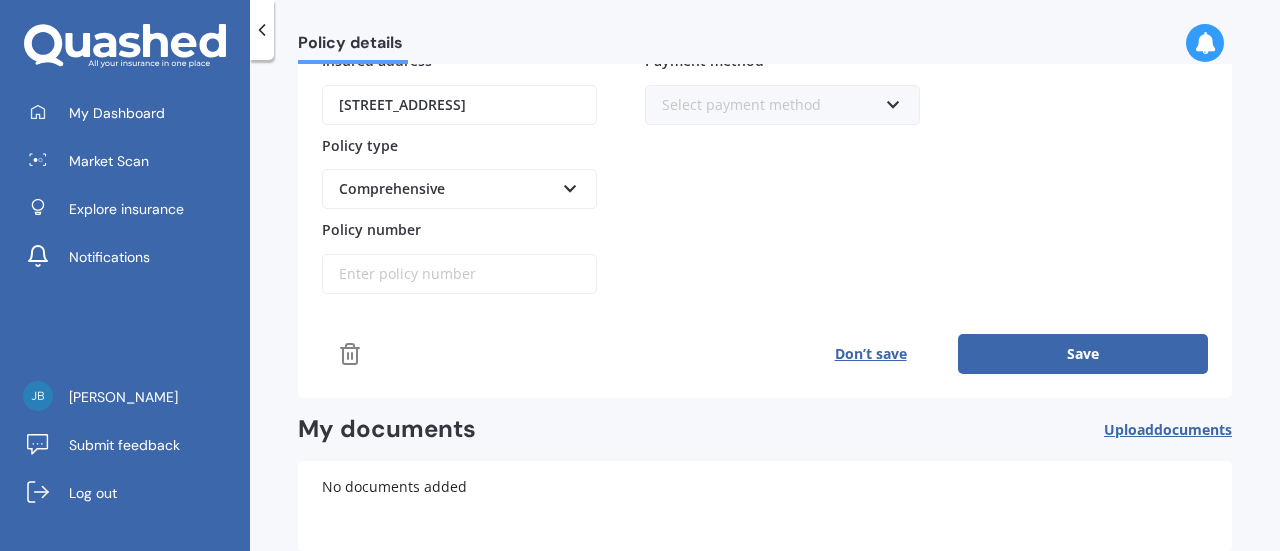 scroll, scrollTop: 405, scrollLeft: 0, axis: vertical 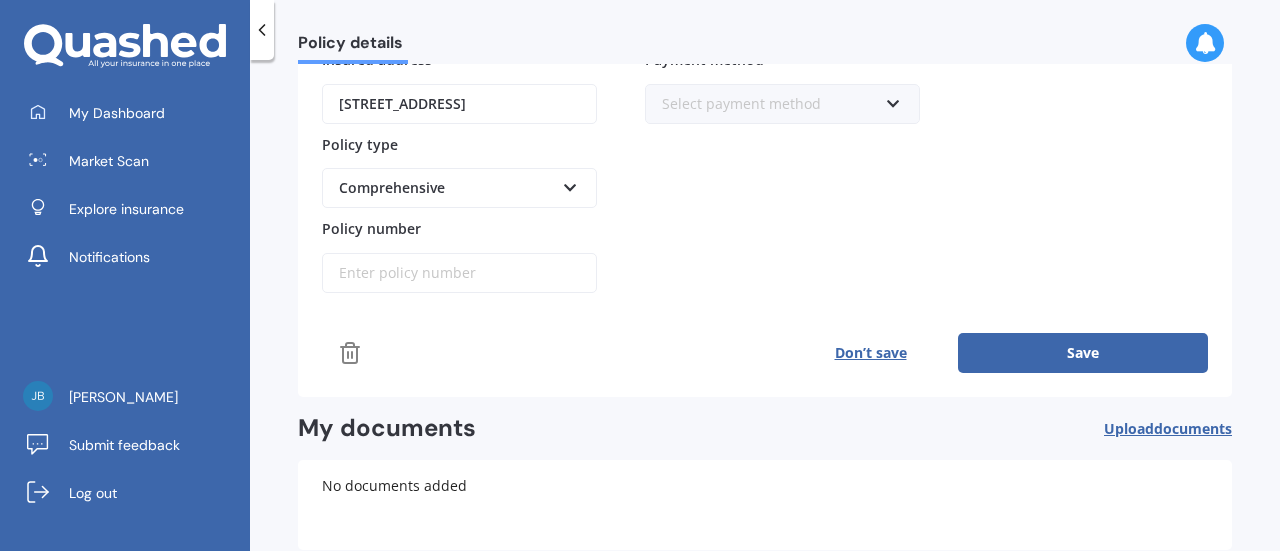 click on "Save" at bounding box center [1083, 353] 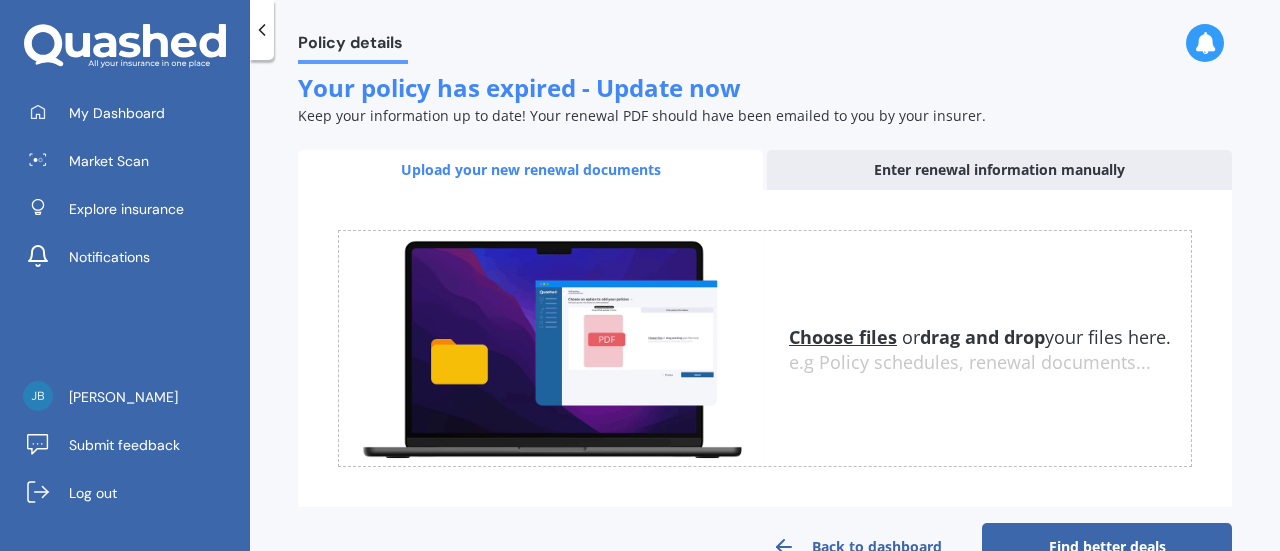 scroll, scrollTop: 736, scrollLeft: 0, axis: vertical 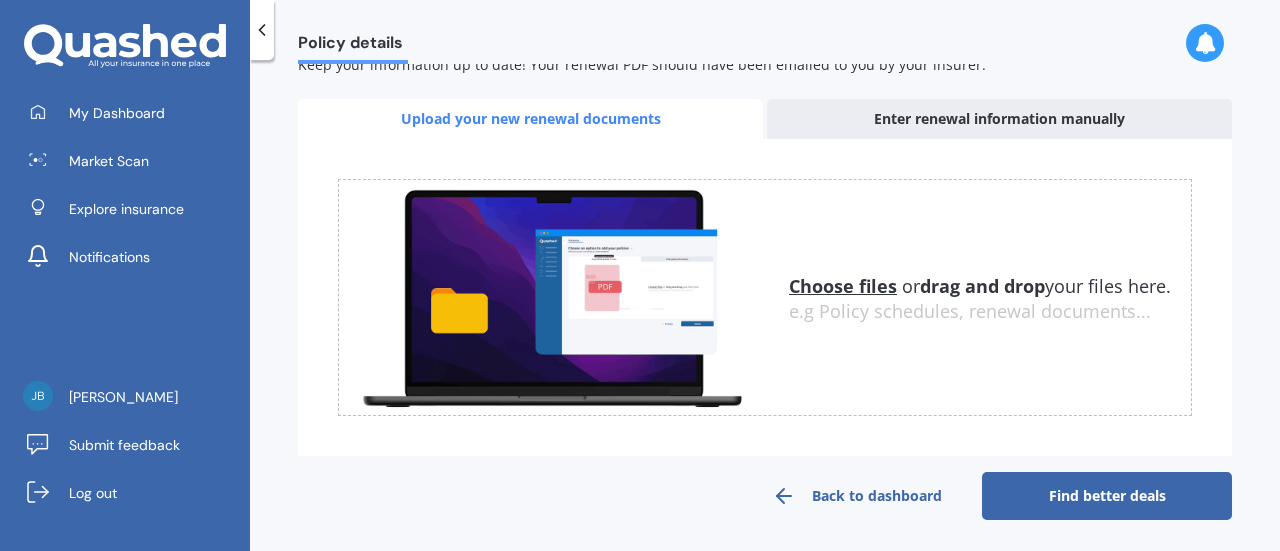 click on "Find better deals" at bounding box center [1107, 496] 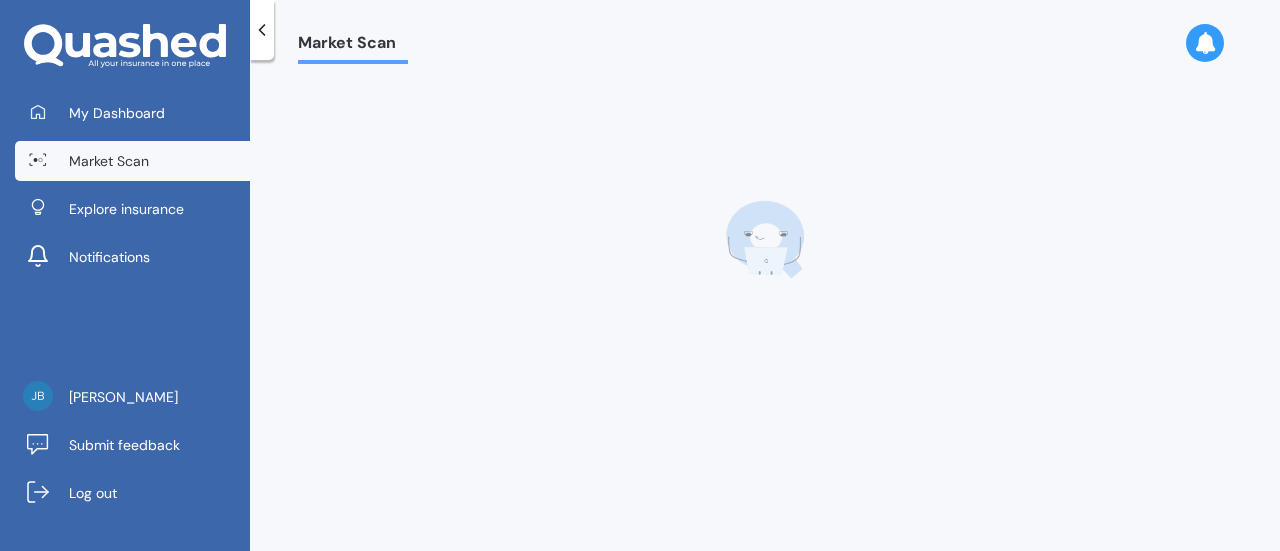 scroll, scrollTop: 0, scrollLeft: 0, axis: both 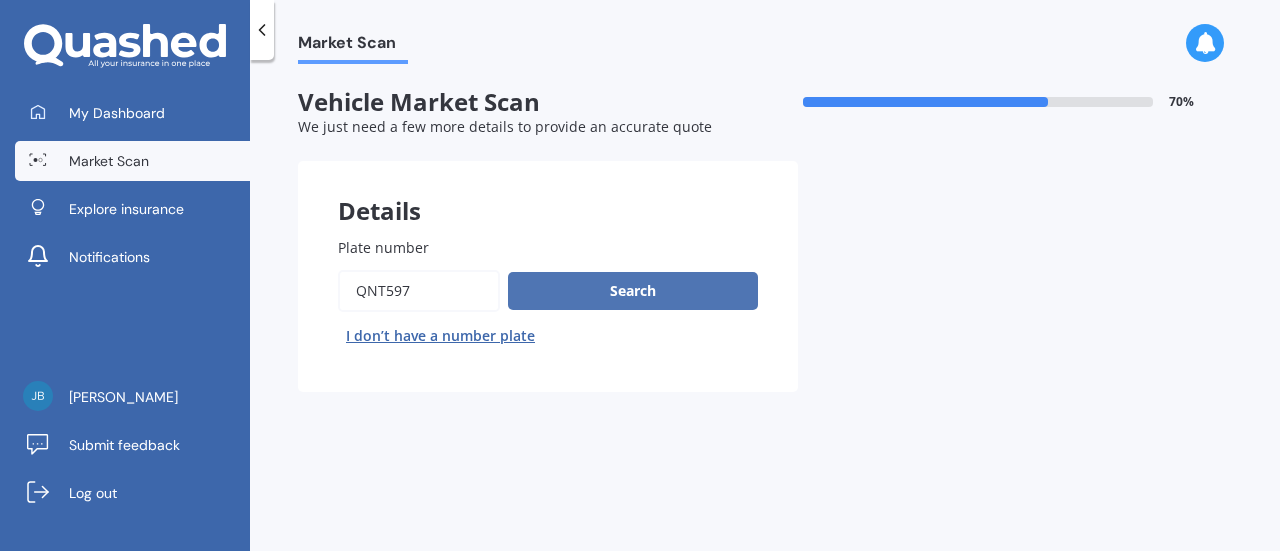 click on "Search" at bounding box center [633, 291] 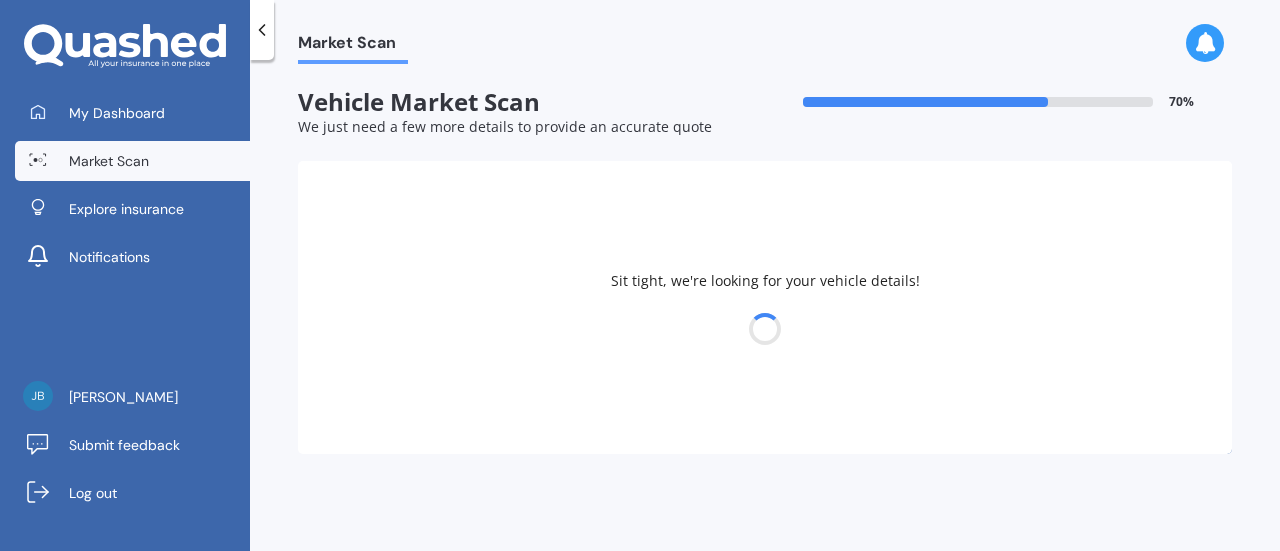 select on "HONDA" 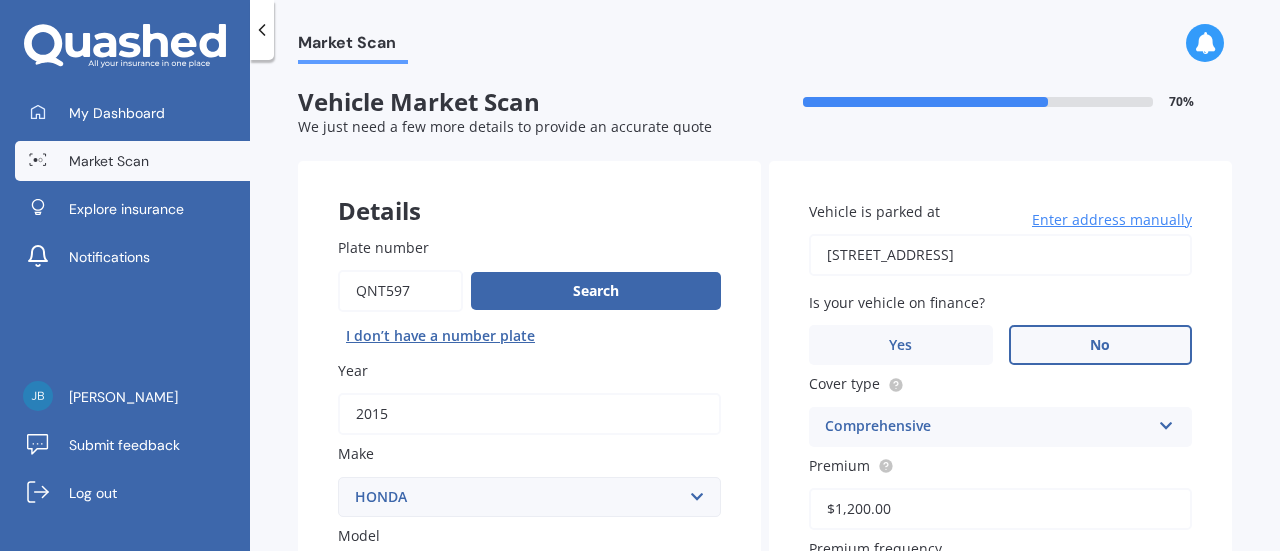 click on "No" at bounding box center [1101, 345] 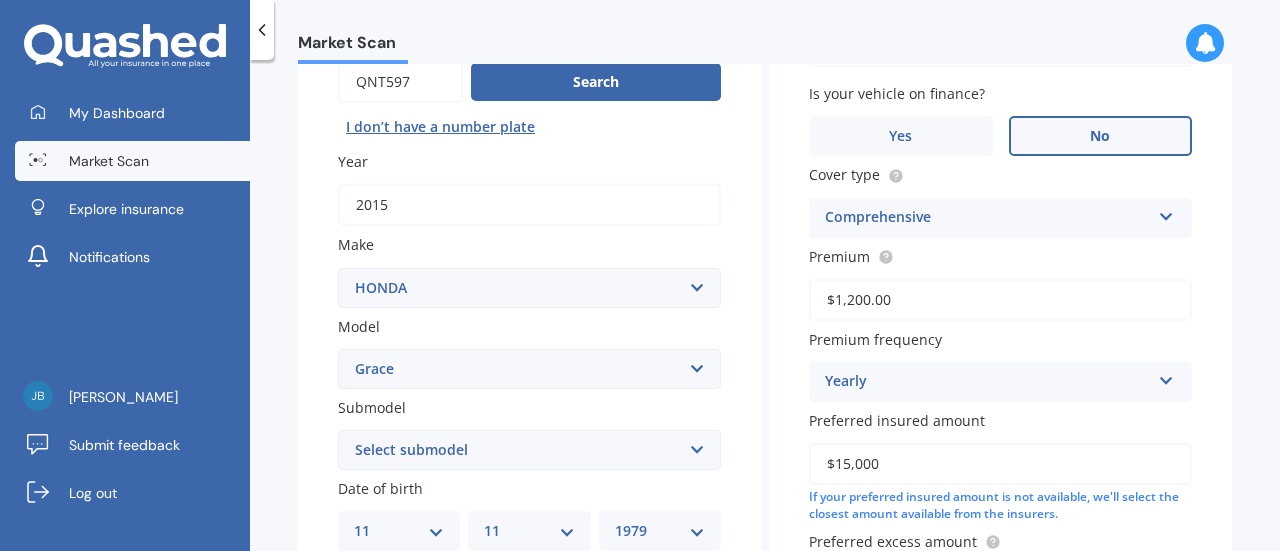 scroll, scrollTop: 249, scrollLeft: 0, axis: vertical 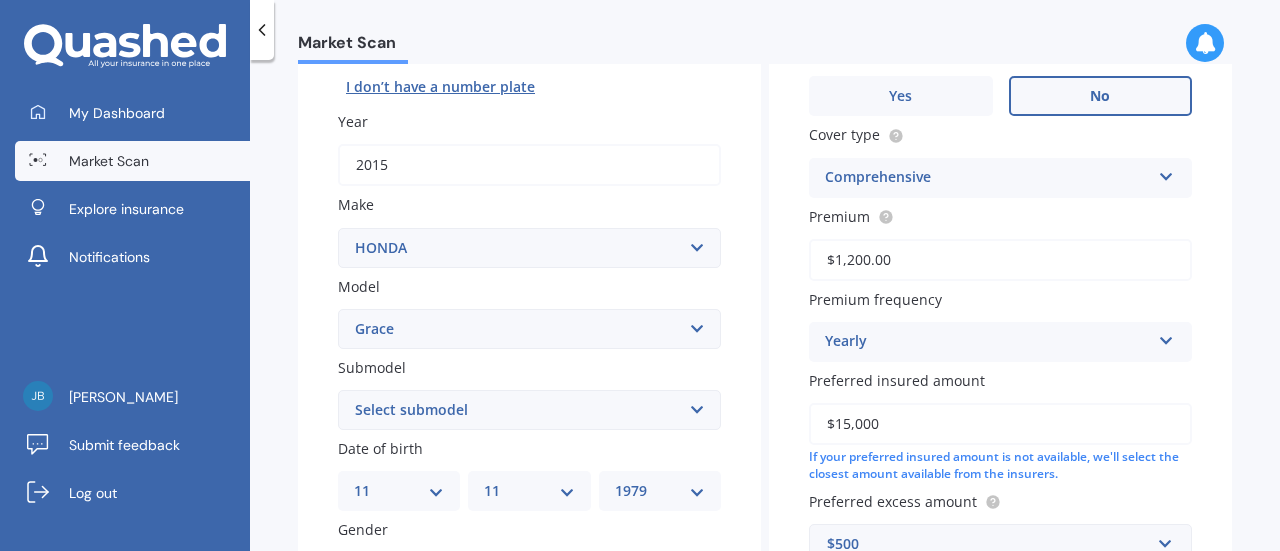 click on "$1,200.00" at bounding box center [1000, 260] 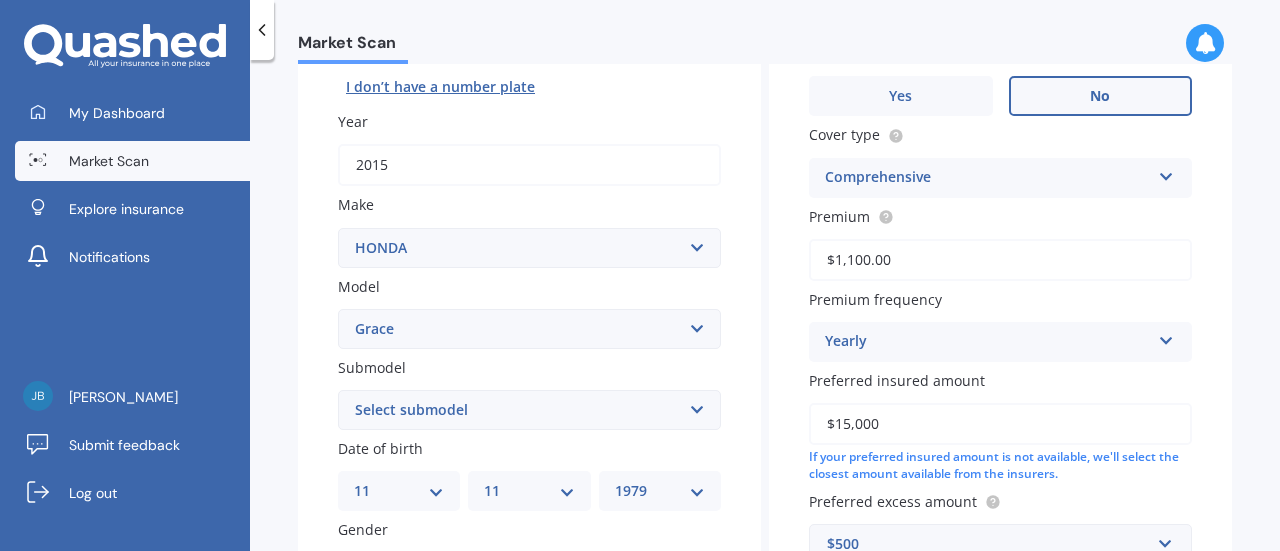 type on "$1,100.00" 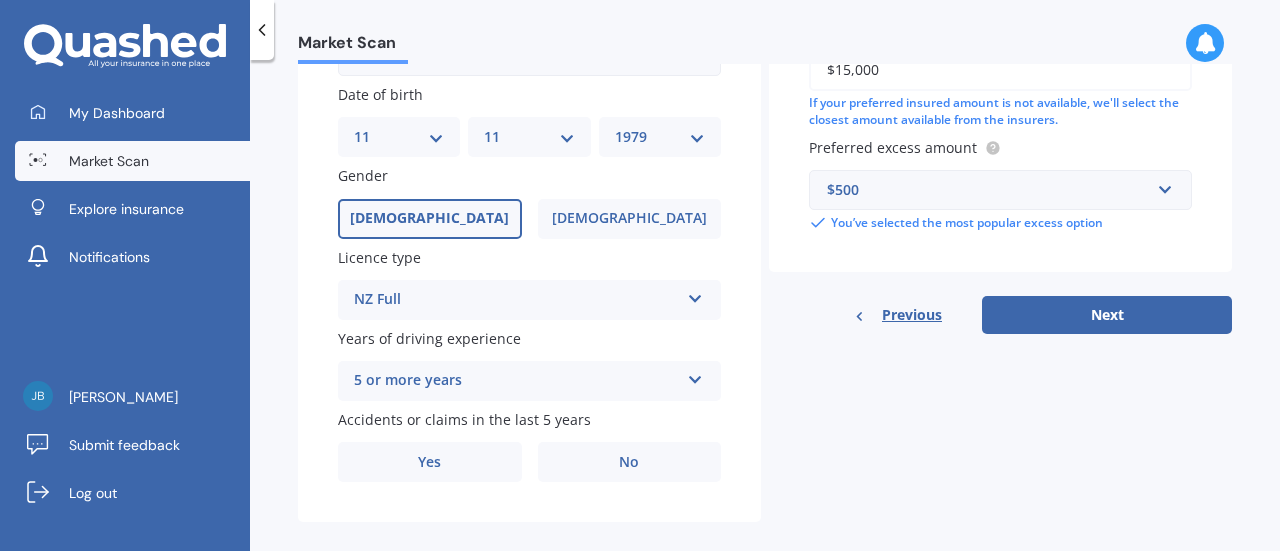 scroll, scrollTop: 629, scrollLeft: 0, axis: vertical 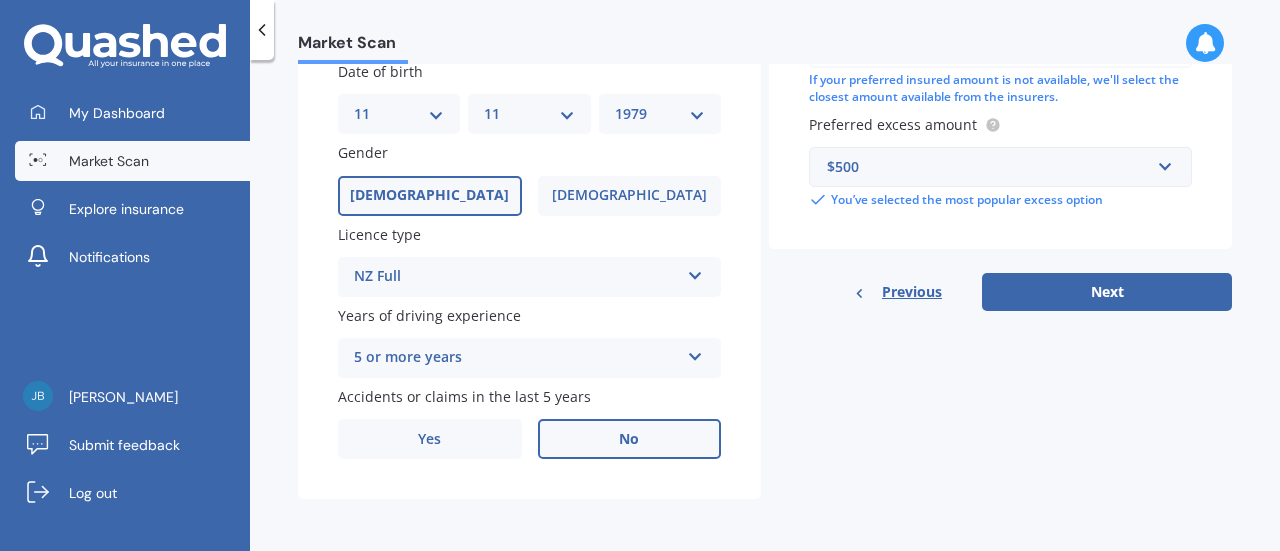 click on "No" at bounding box center [629, 439] 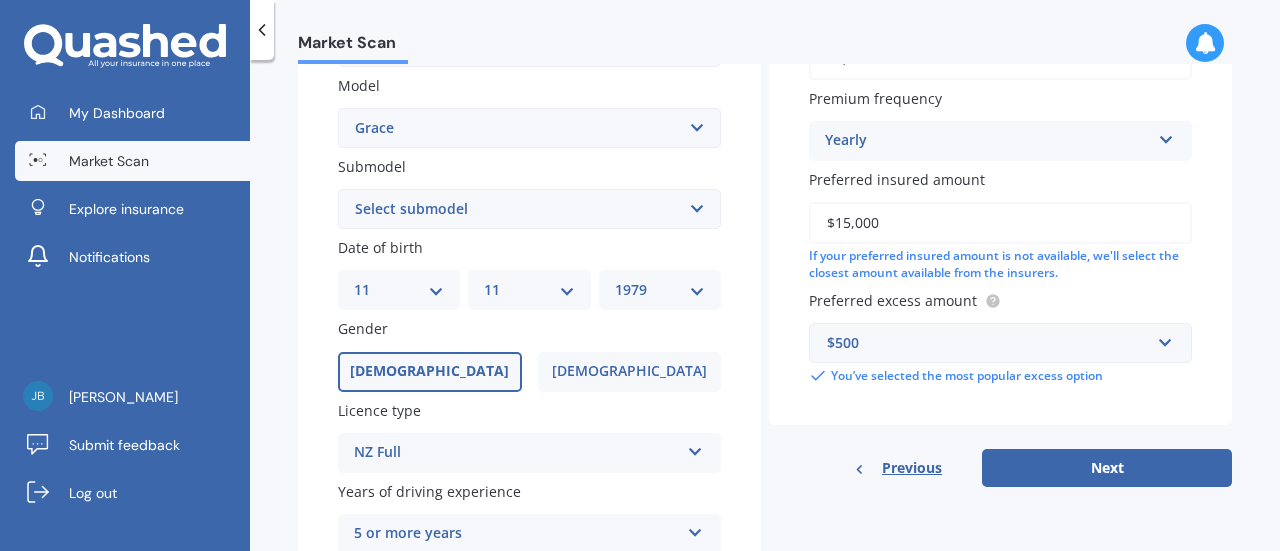 scroll, scrollTop: 448, scrollLeft: 0, axis: vertical 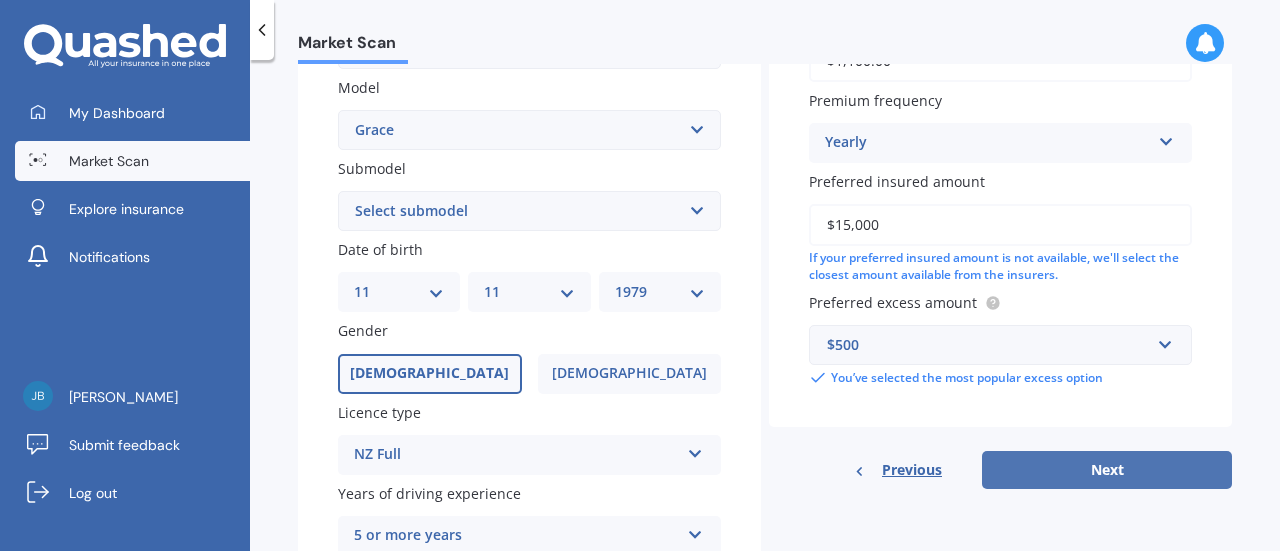 click on "Next" at bounding box center (1107, 470) 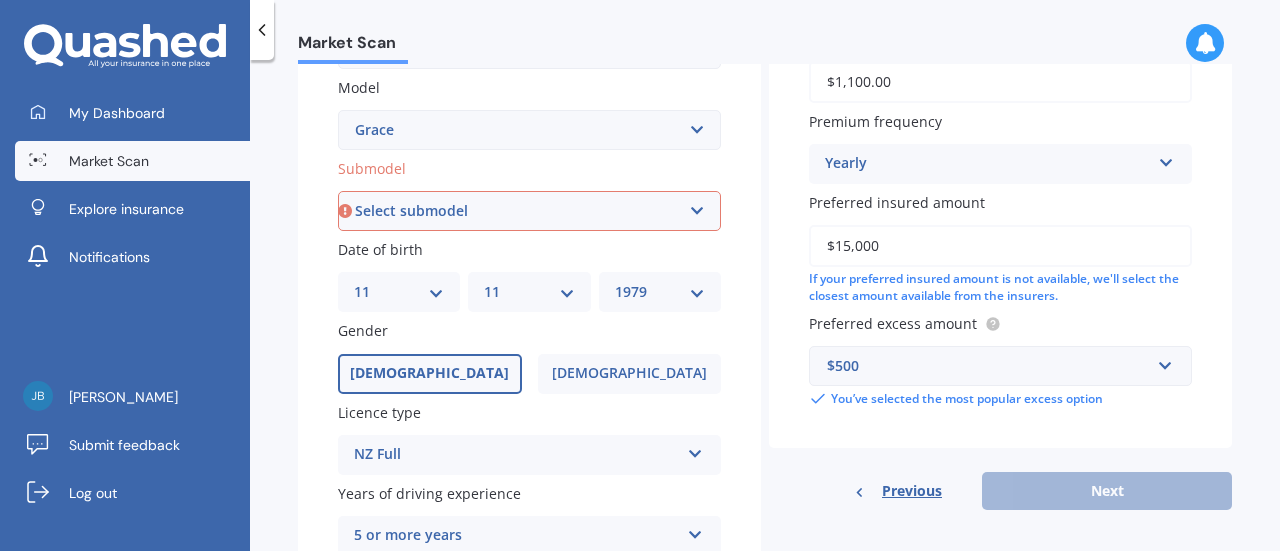 click on "Select submodel Hybrid Saloon" at bounding box center [529, 211] 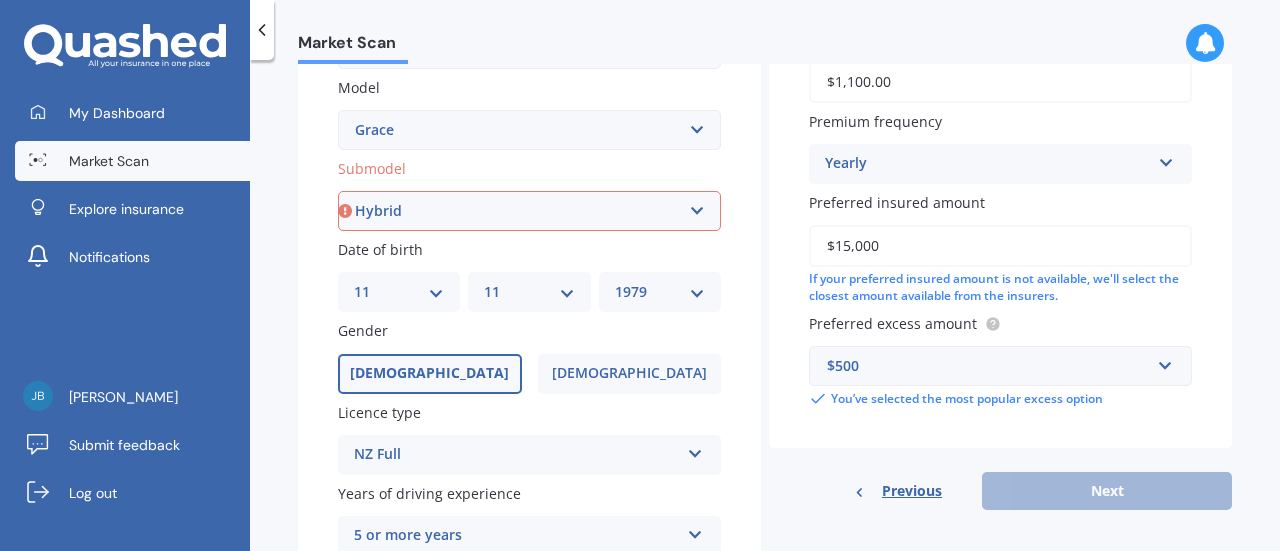 click on "Select submodel Hybrid Saloon" at bounding box center [529, 211] 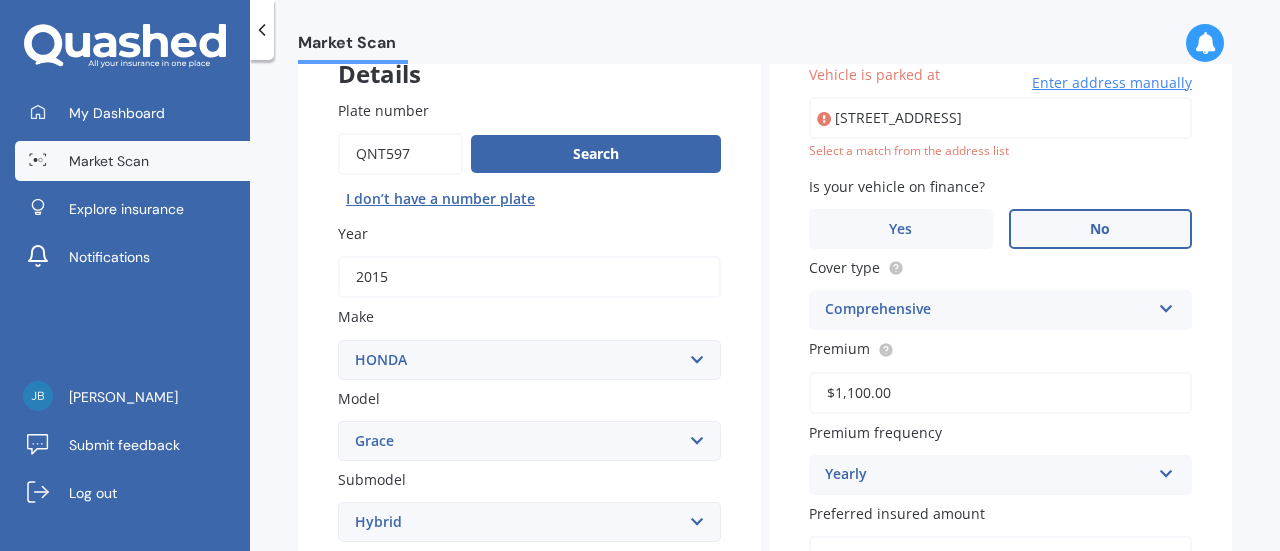 scroll, scrollTop: 136, scrollLeft: 0, axis: vertical 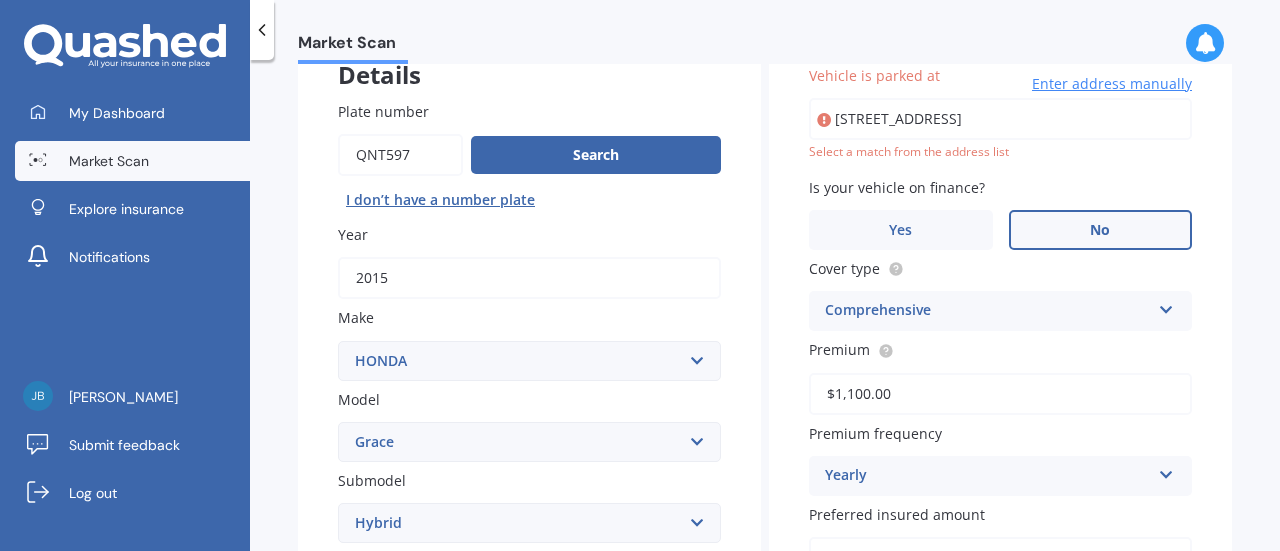 type on "[STREET_ADDRESS]" 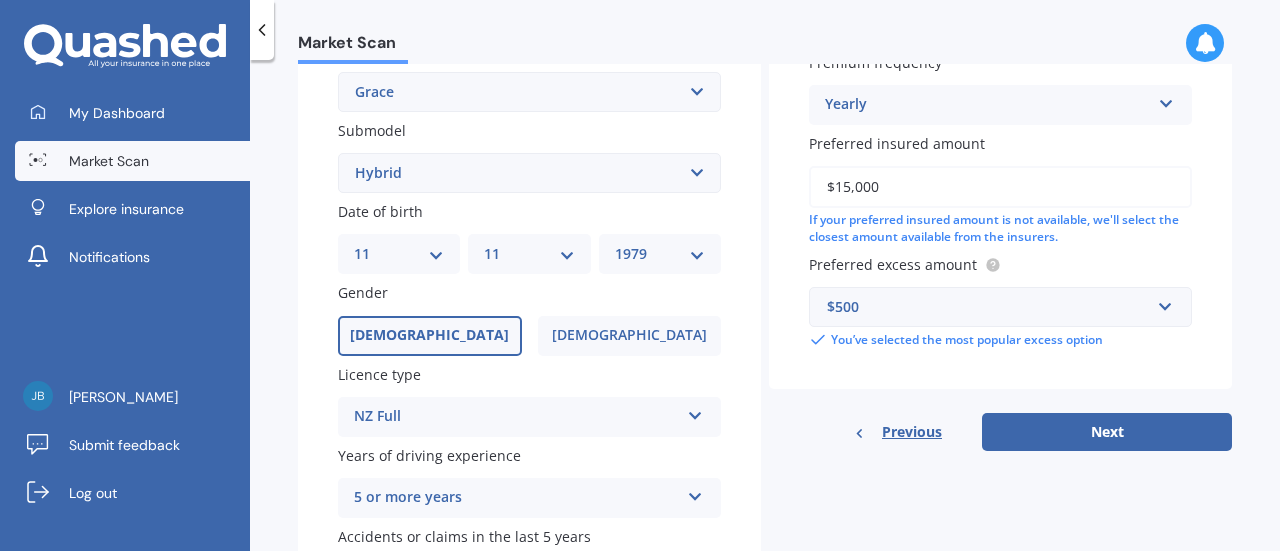 scroll, scrollTop: 562, scrollLeft: 0, axis: vertical 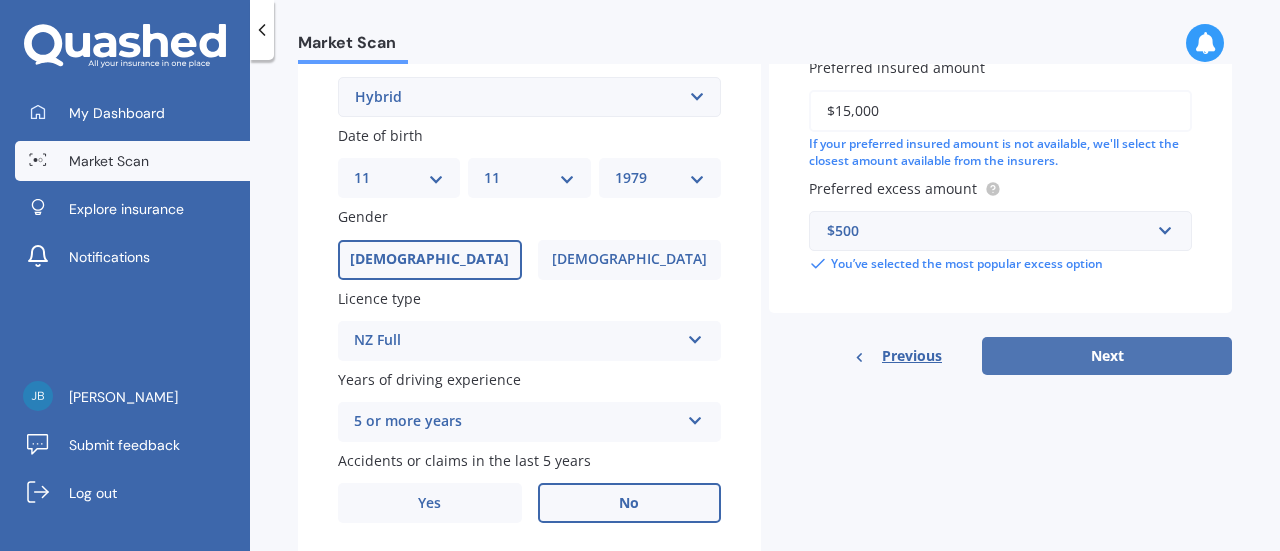 click on "Next" at bounding box center [1107, 356] 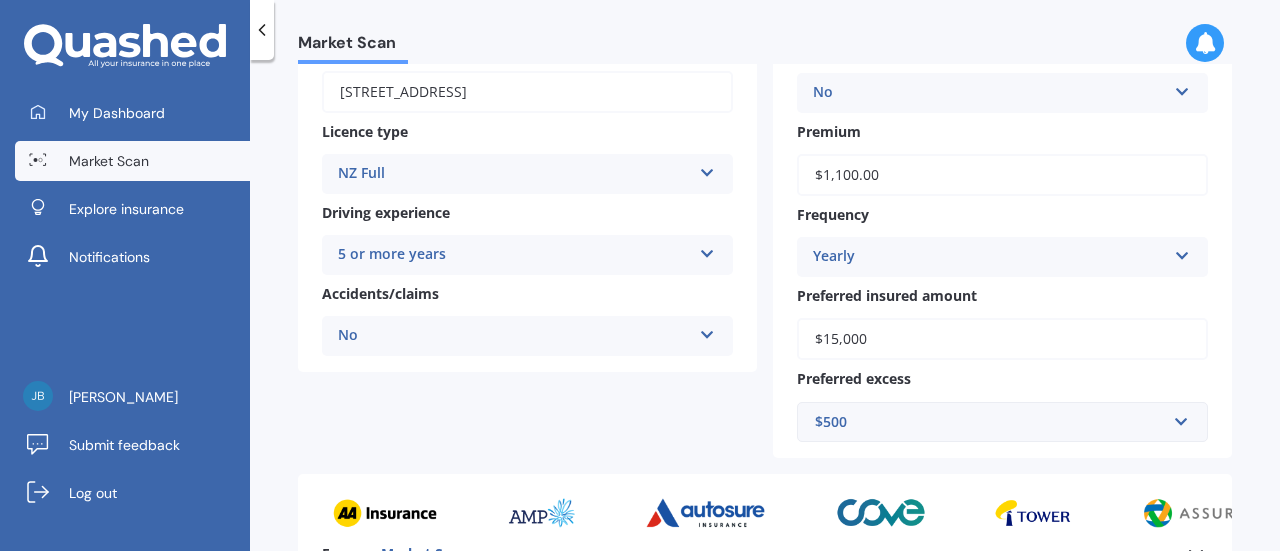 scroll, scrollTop: 566, scrollLeft: 0, axis: vertical 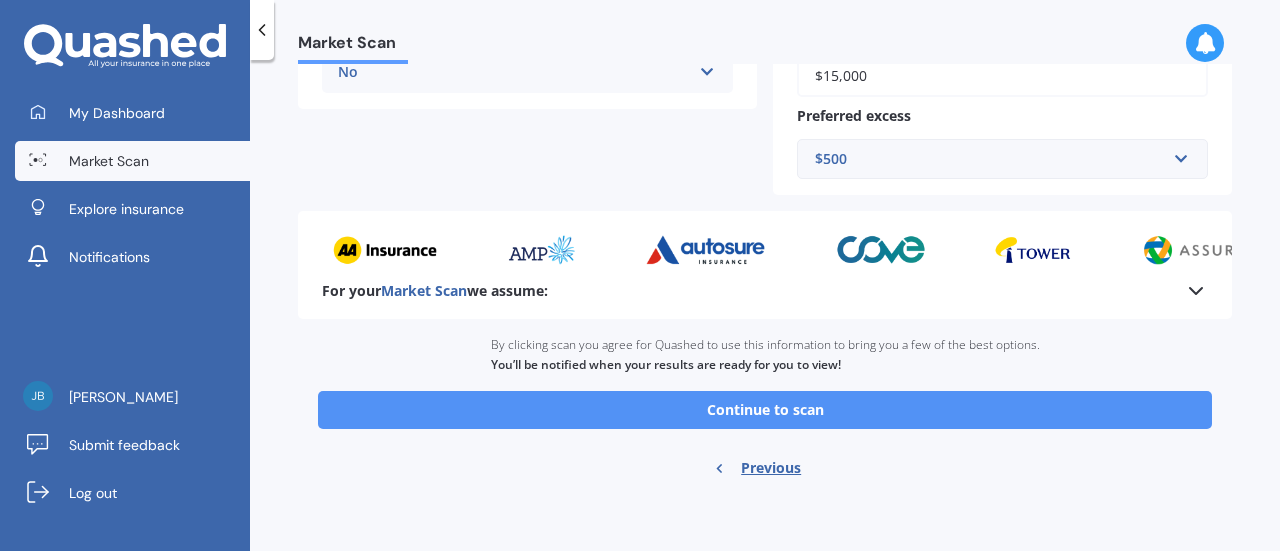click on "Continue to scan" at bounding box center [765, 410] 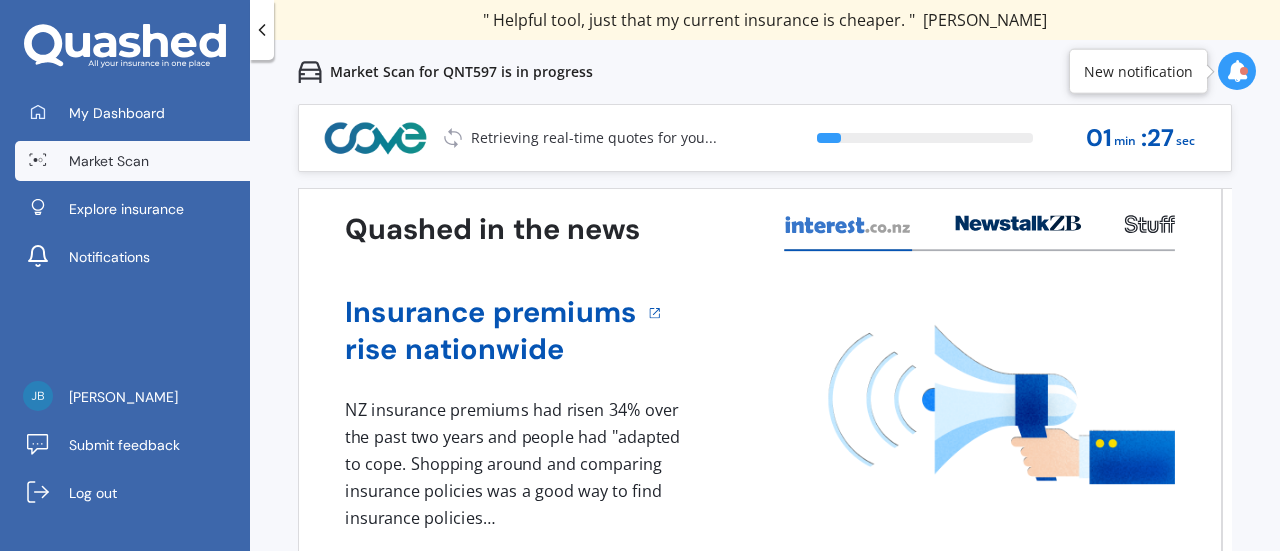 scroll, scrollTop: 94, scrollLeft: 0, axis: vertical 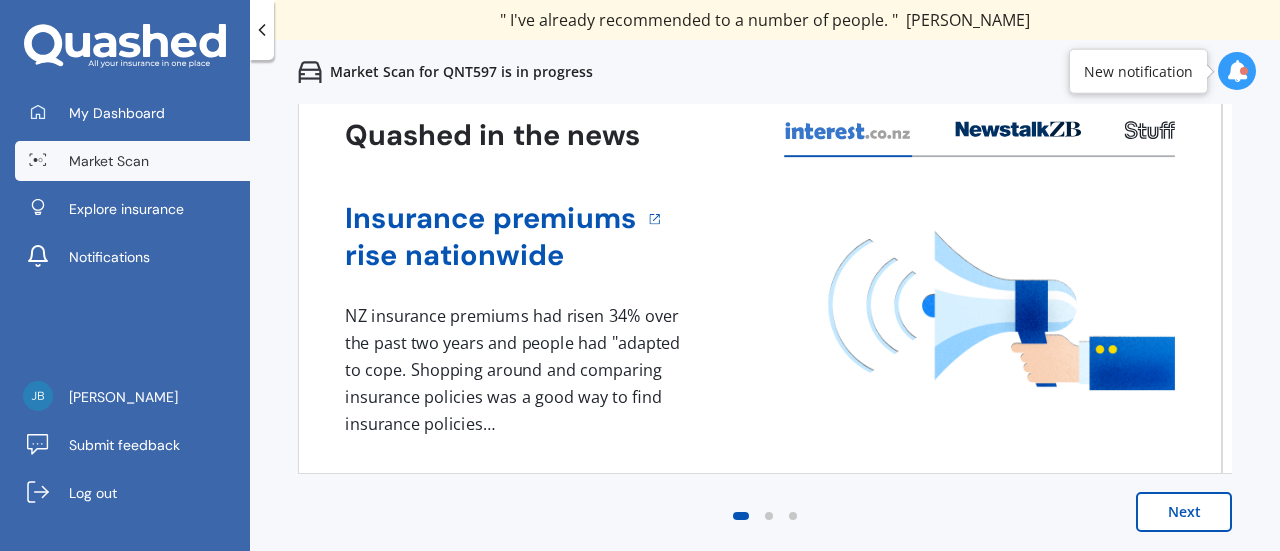 click on "Next" at bounding box center [1184, 512] 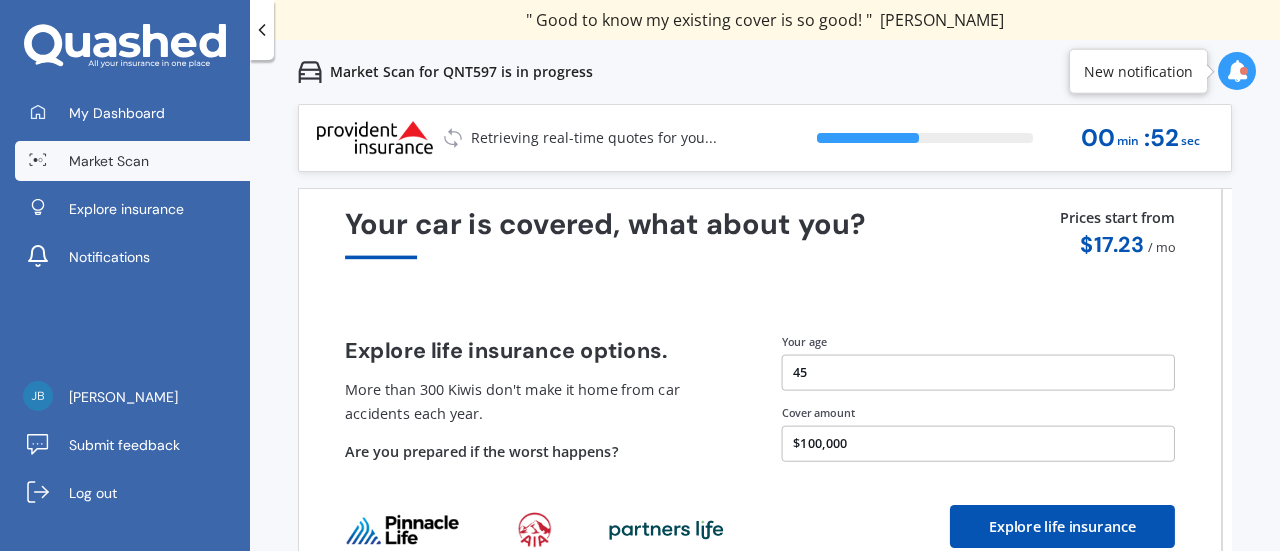 scroll, scrollTop: 94, scrollLeft: 0, axis: vertical 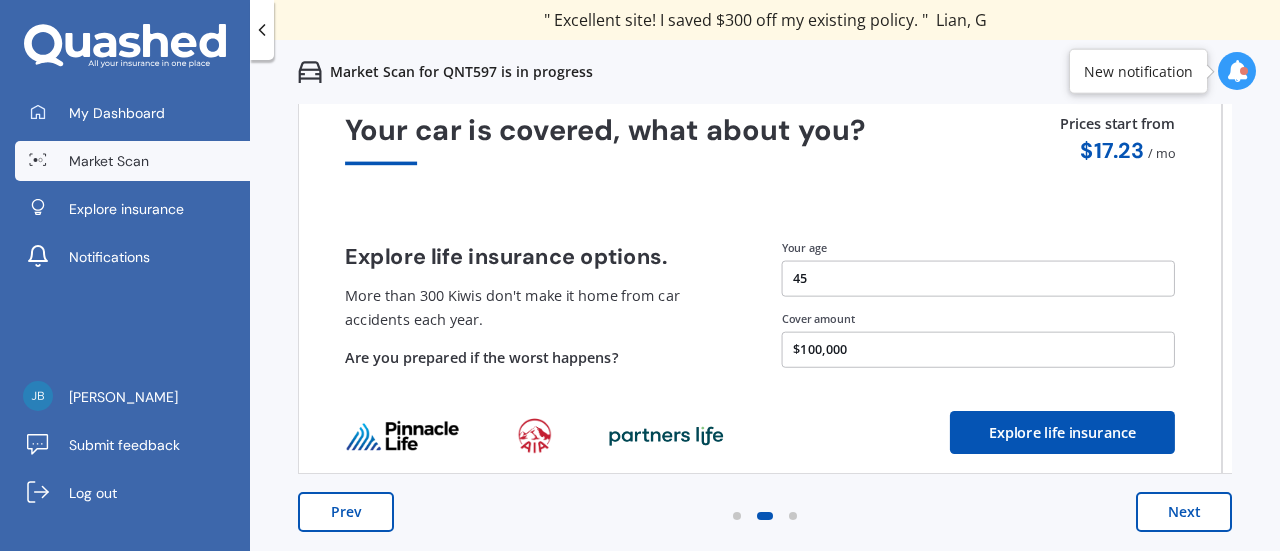 click on "Next" at bounding box center [1184, 512] 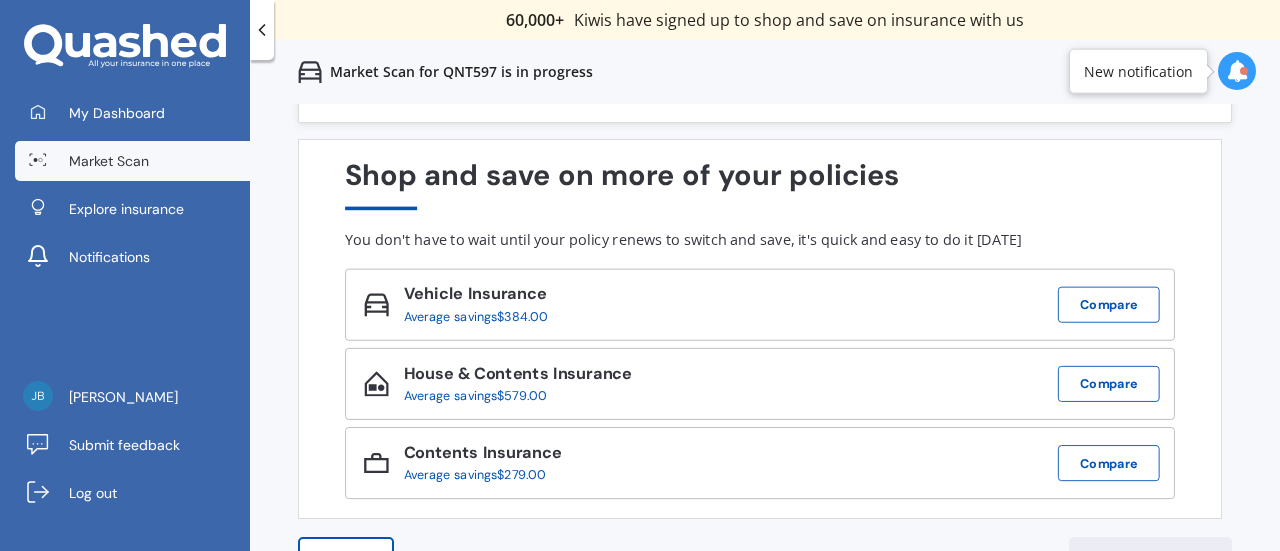 scroll, scrollTop: 94, scrollLeft: 0, axis: vertical 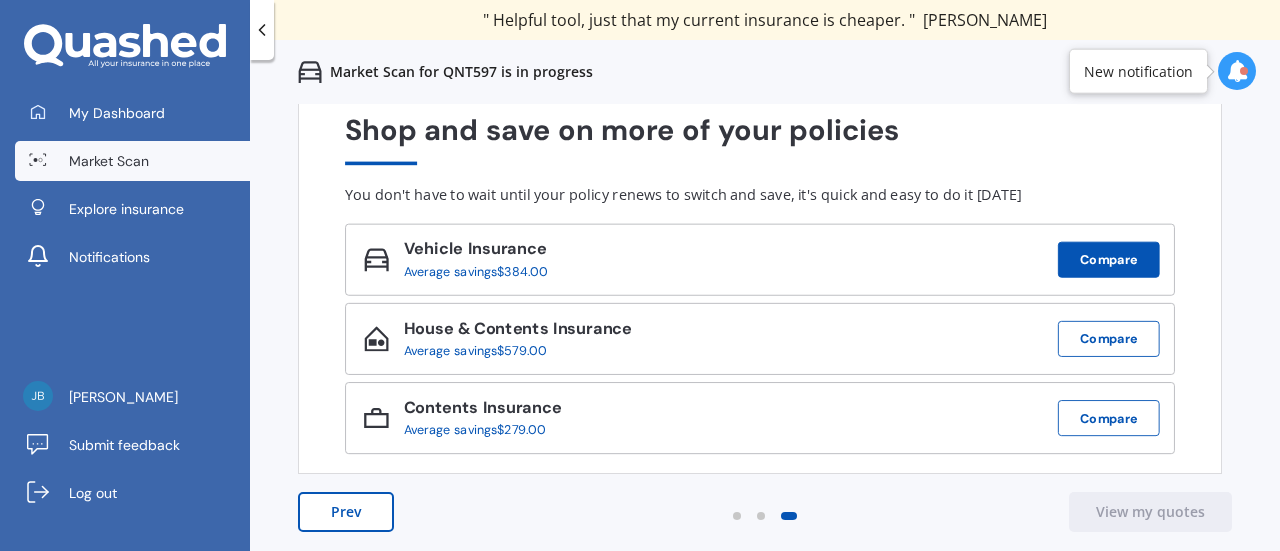 click on "Compare" at bounding box center (1109, 260) 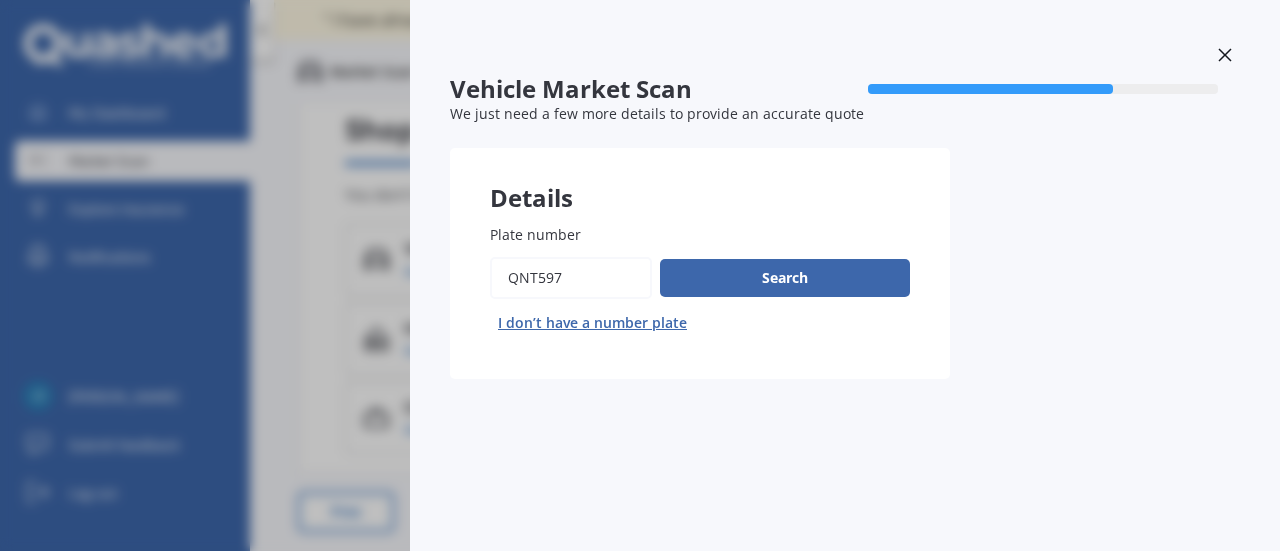 click 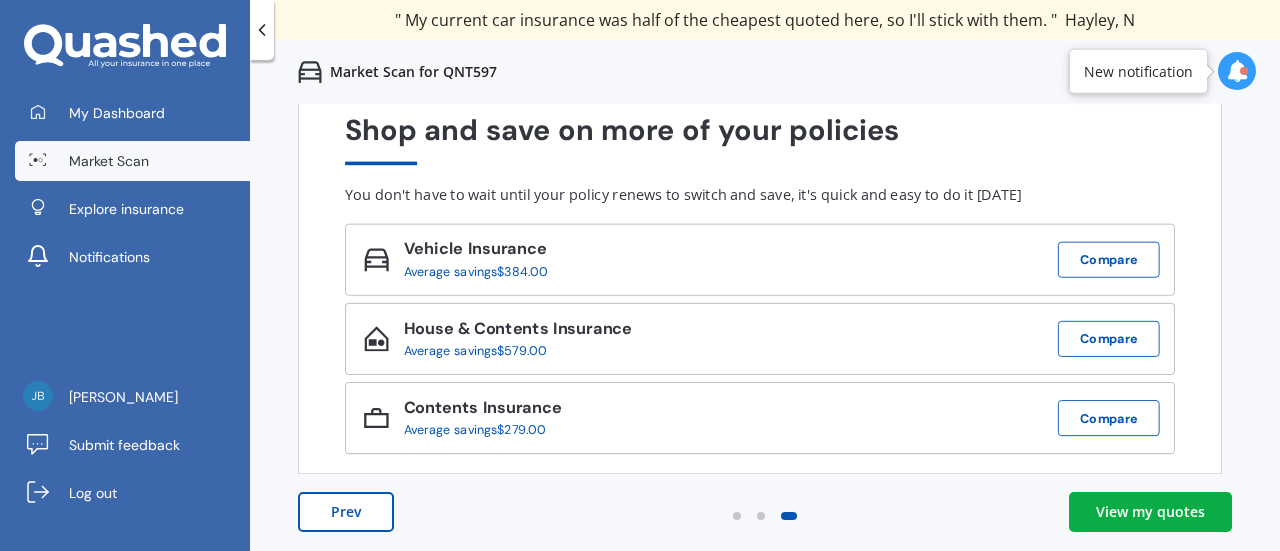 click on "View my quotes" at bounding box center [1150, 512] 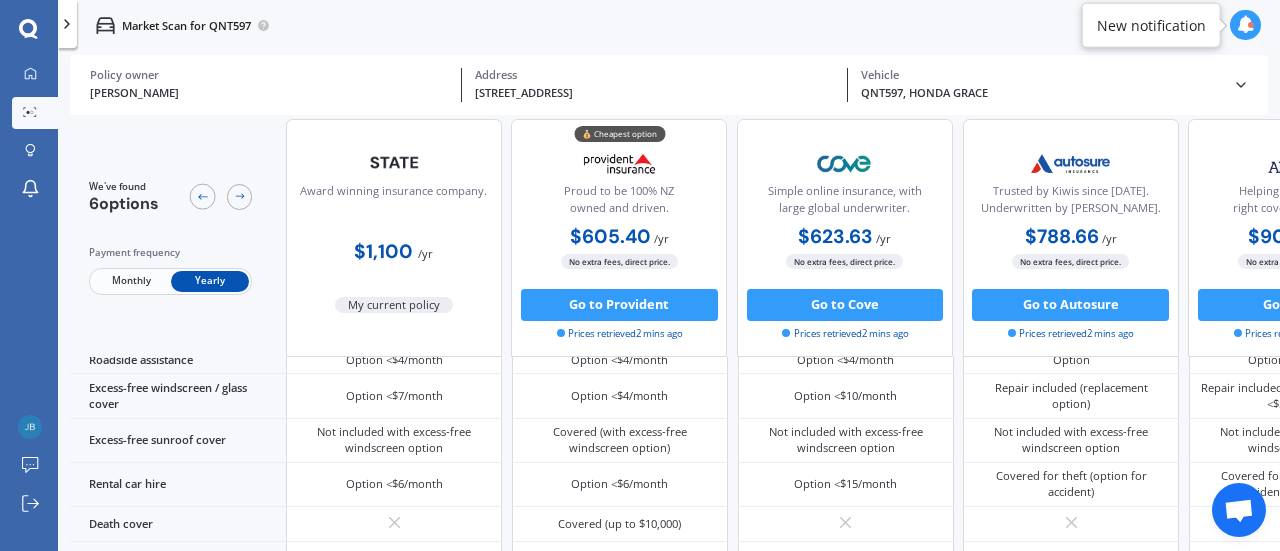 scroll, scrollTop: 718, scrollLeft: 0, axis: vertical 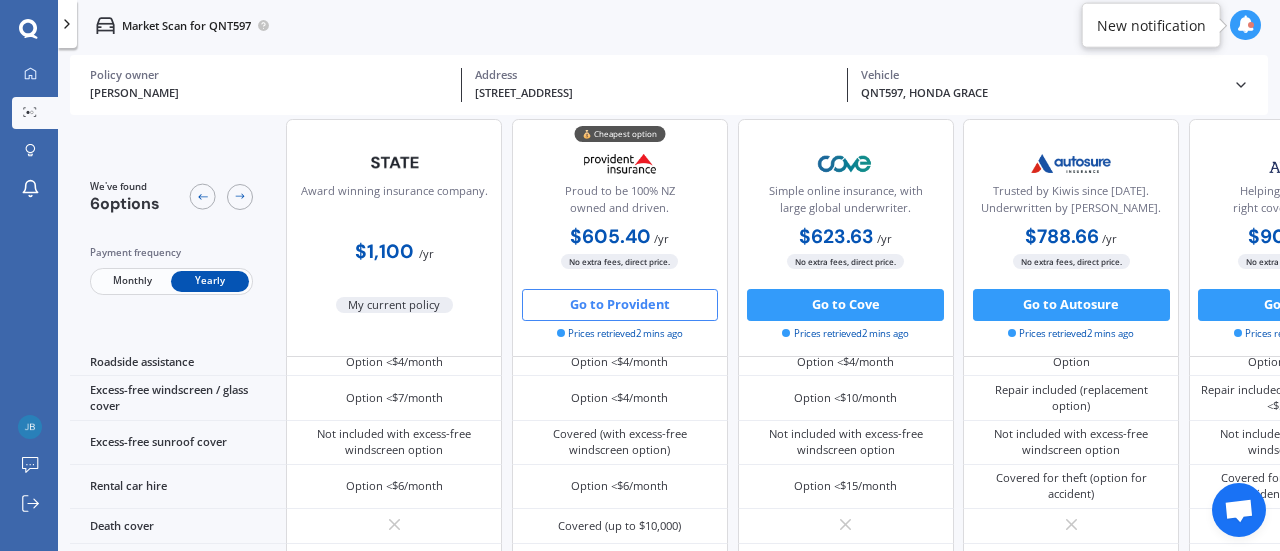 click on "Go to Provident" at bounding box center (620, 305) 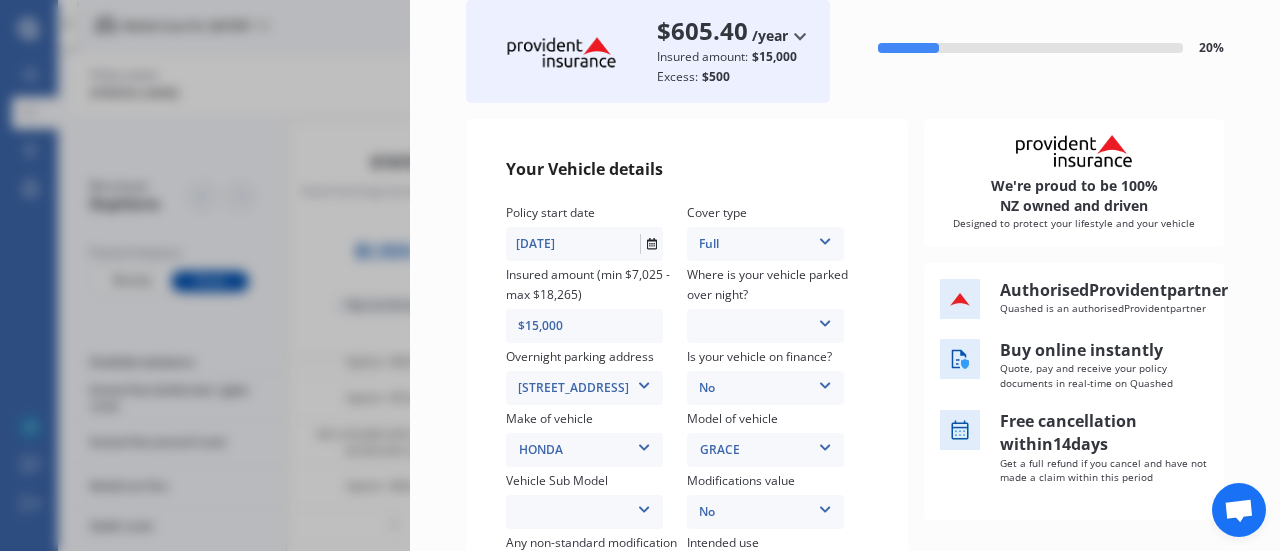 scroll, scrollTop: 116, scrollLeft: 0, axis: vertical 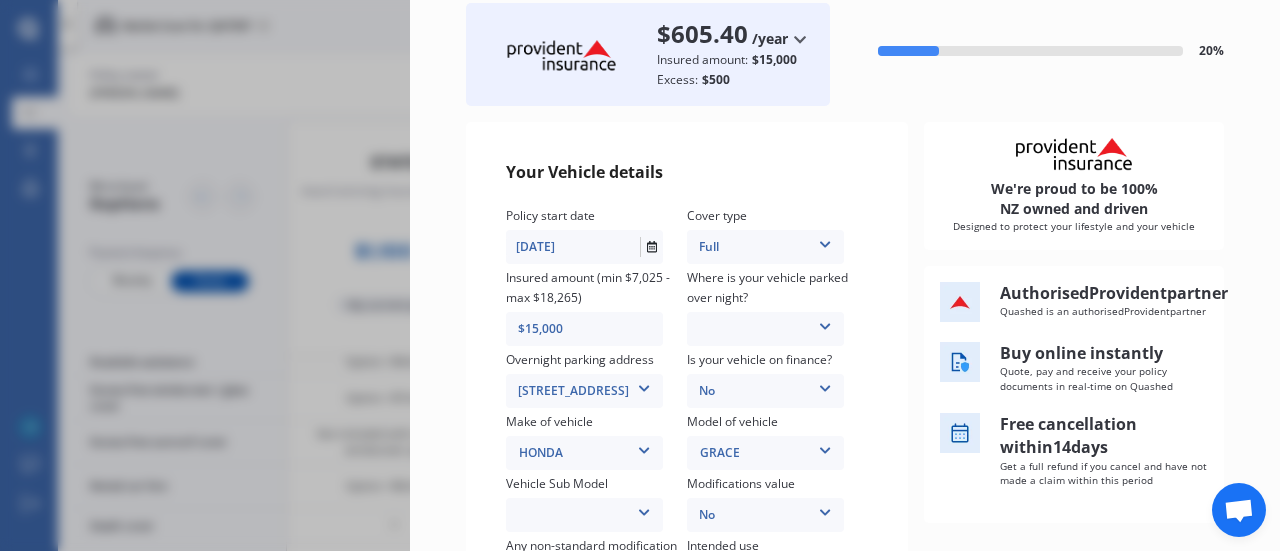 click on "$15,000" at bounding box center (597, 329) 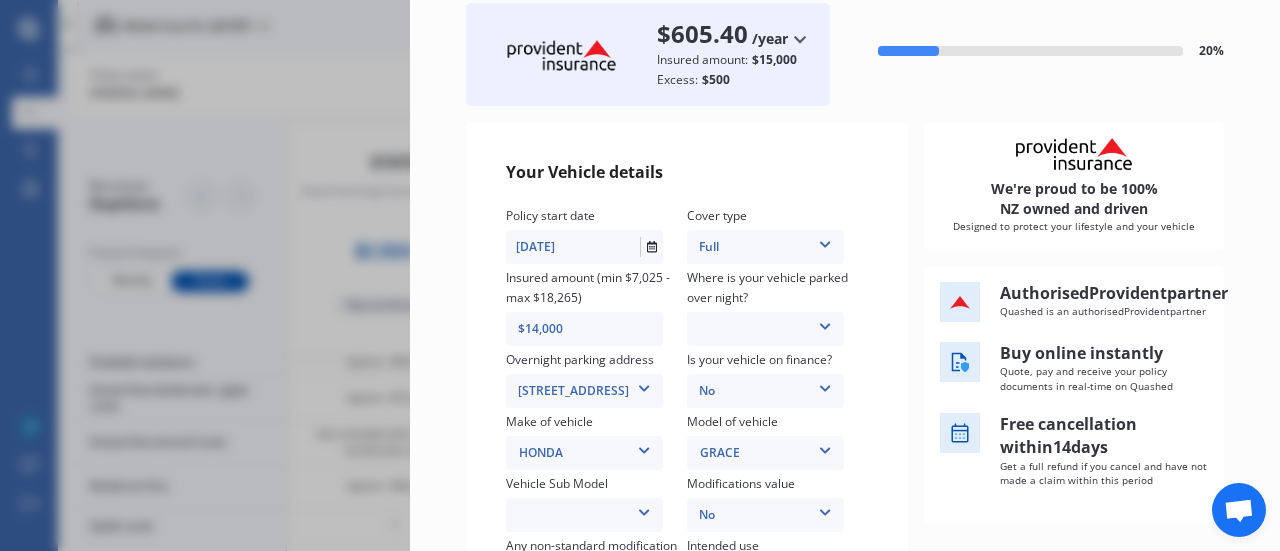 click on "$14,000" at bounding box center (597, 329) 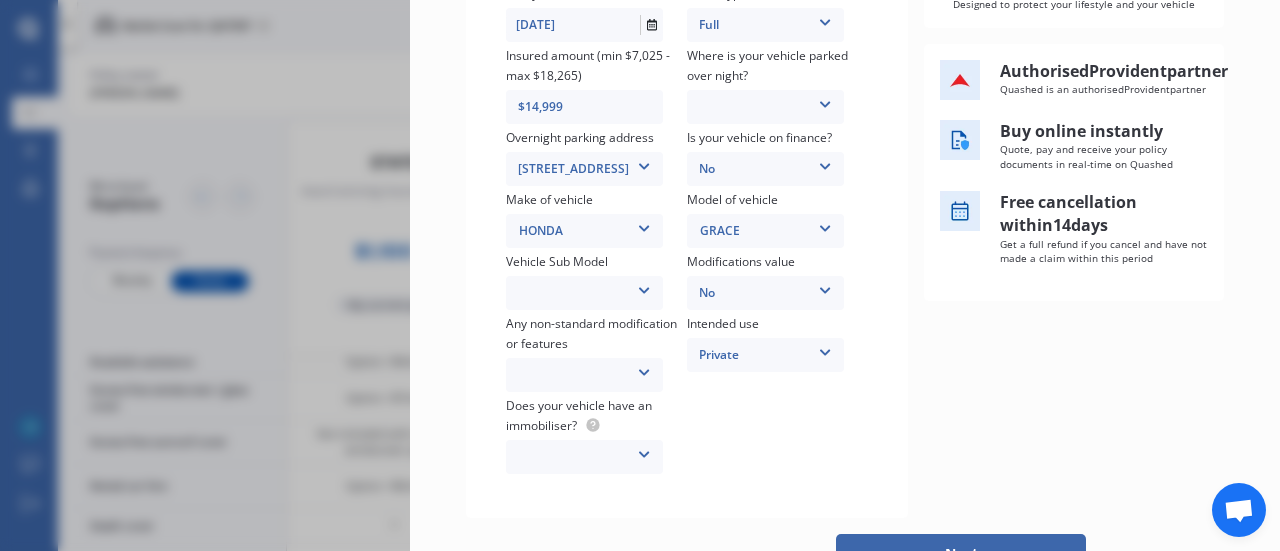 scroll, scrollTop: 340, scrollLeft: 0, axis: vertical 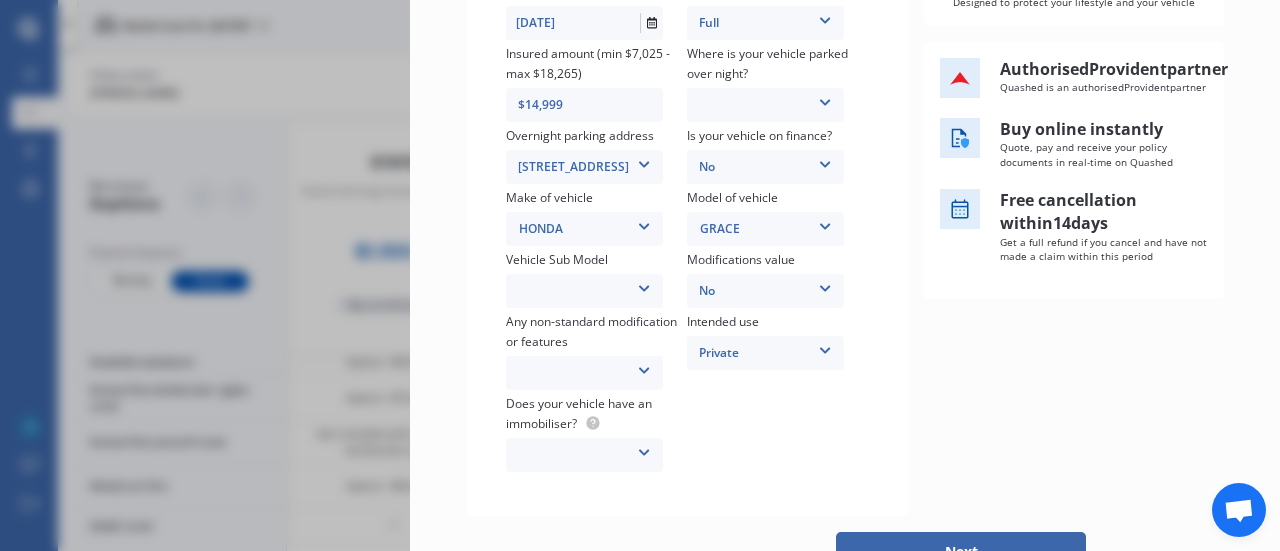 type on "$14,999" 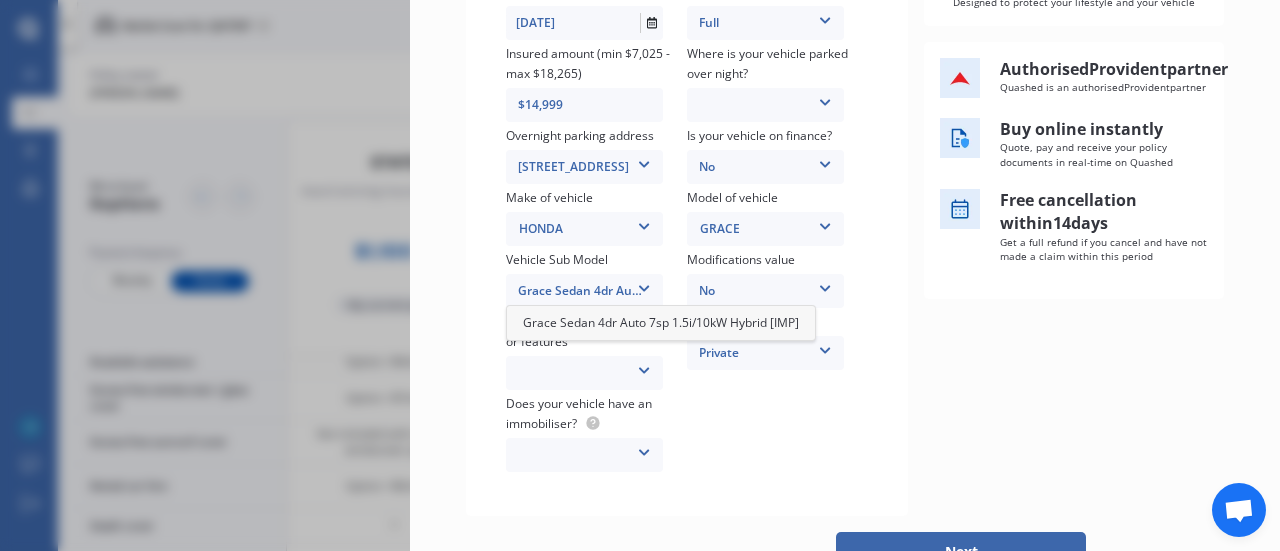 click on "Grace Sedan 4dr Auto 7sp 1.5i/10kW Hybrid [IMP]" at bounding box center [661, 322] 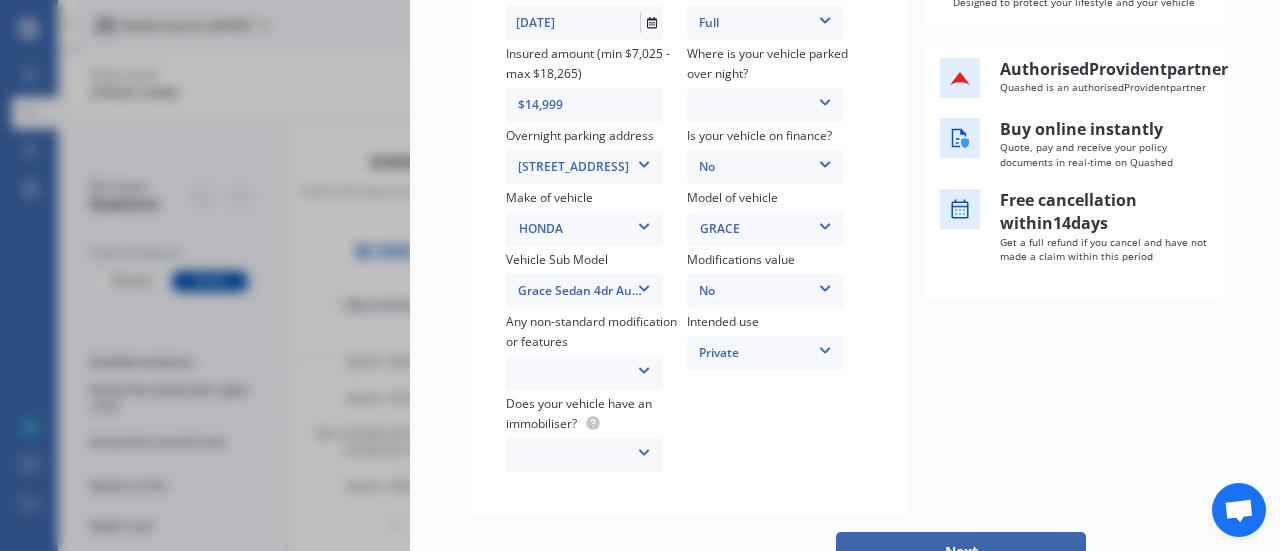 click on "None [MEDICAL_DATA] System(NOS) Roll Cage Full Racing Harness" at bounding box center (584, 373) 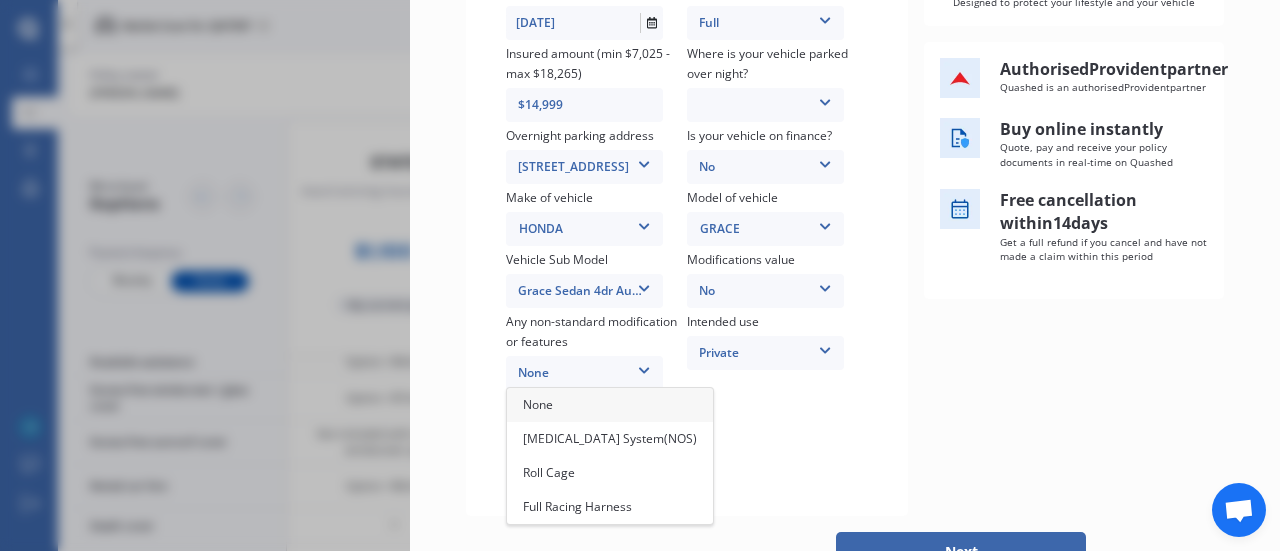 click on "None" at bounding box center [610, 405] 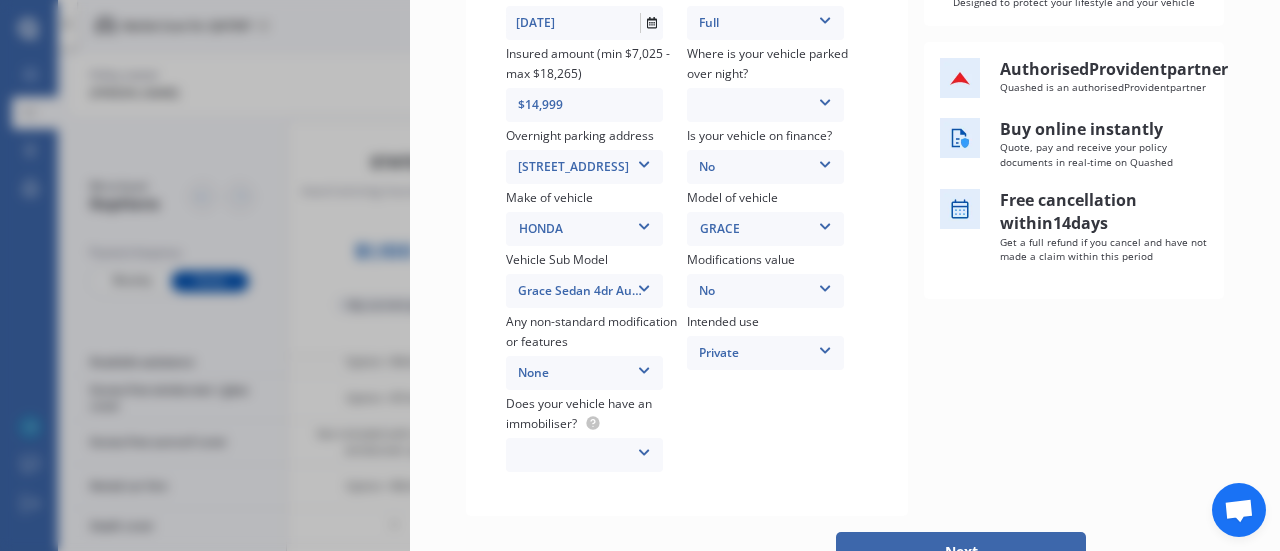 click on "Yes No" at bounding box center (584, 455) 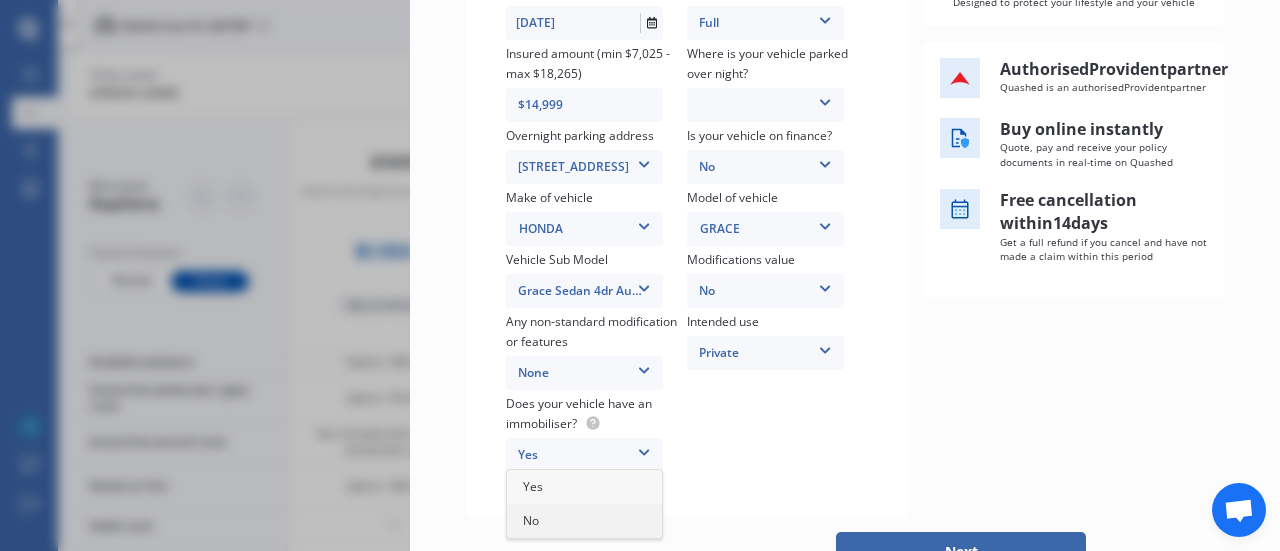 click on "No" at bounding box center (584, 521) 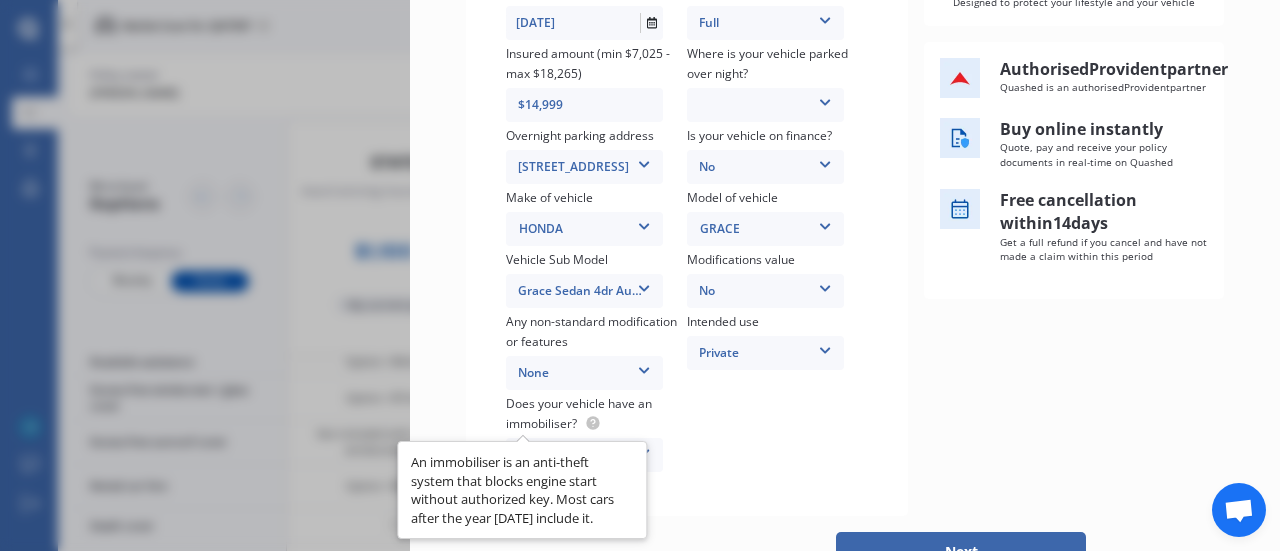 click 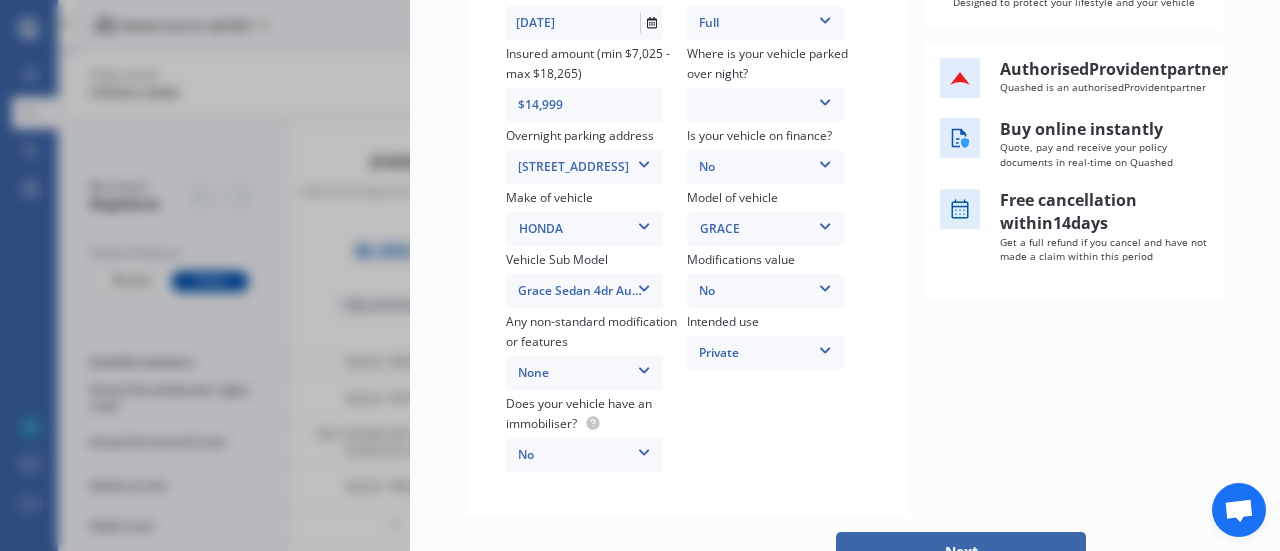 click on "No Yes No" at bounding box center [584, 455] 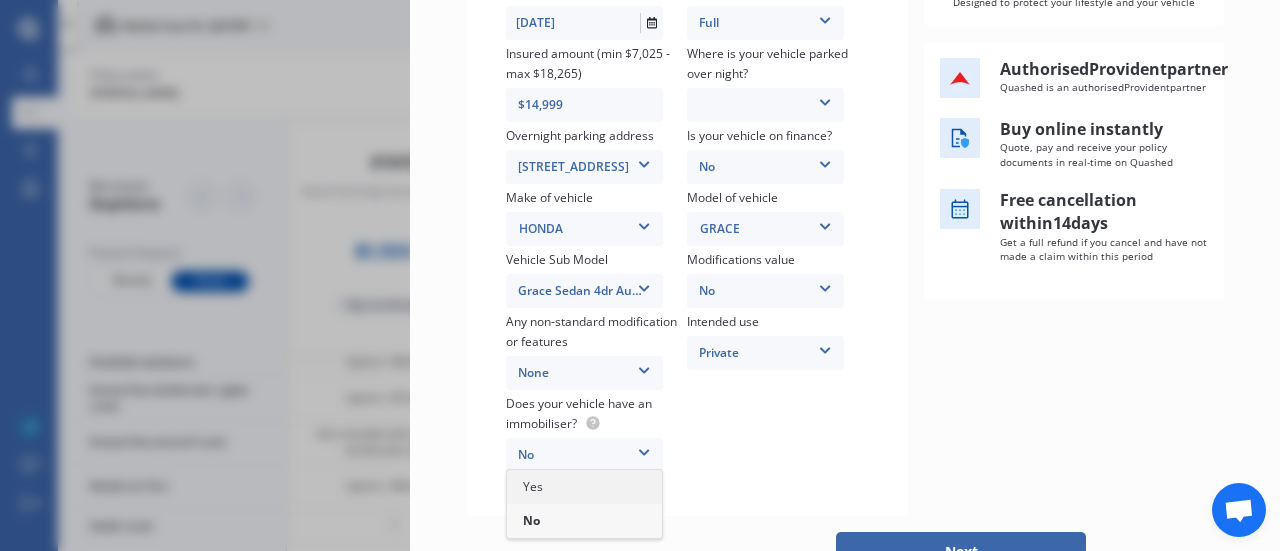 click on "Yes" at bounding box center (584, 487) 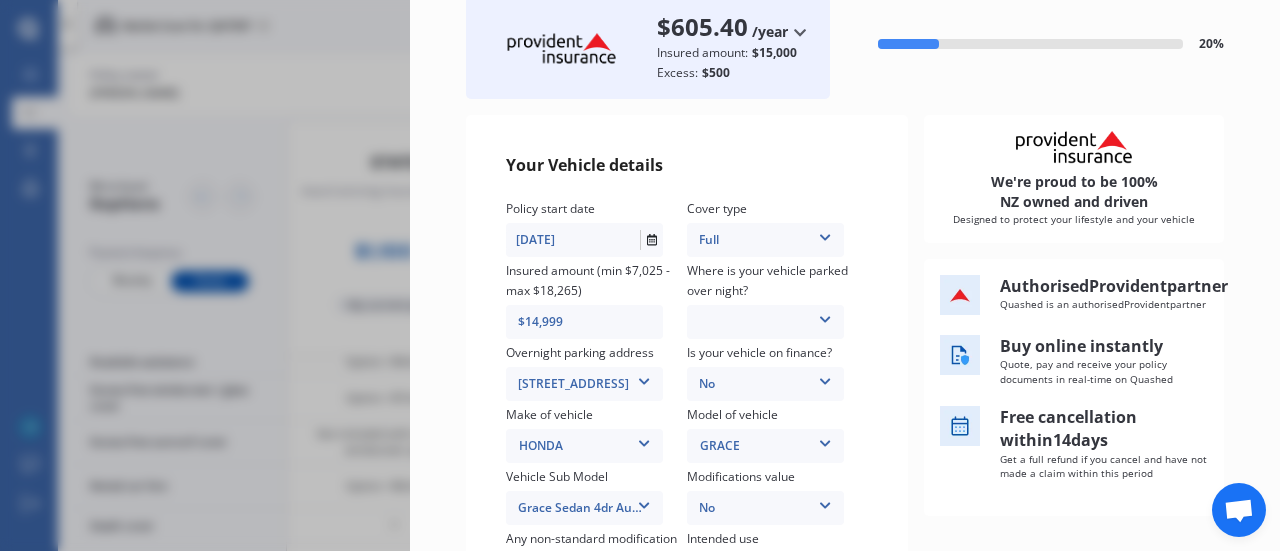 scroll, scrollTop: 122, scrollLeft: 0, axis: vertical 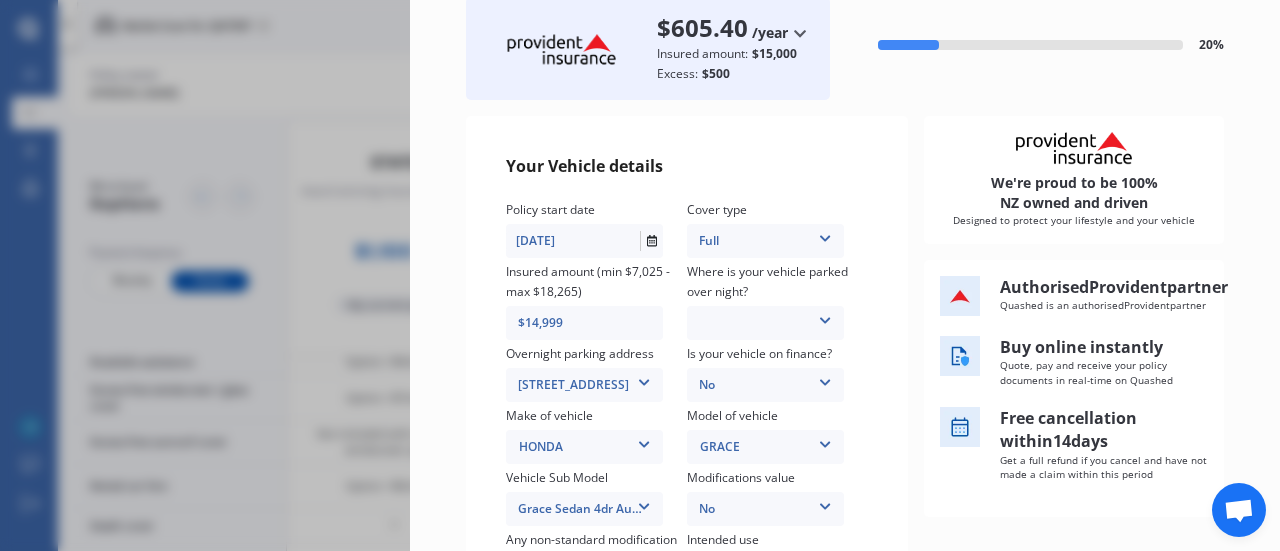 click on "Garage (fully enclosed) Off Street Parking Other" at bounding box center (765, 323) 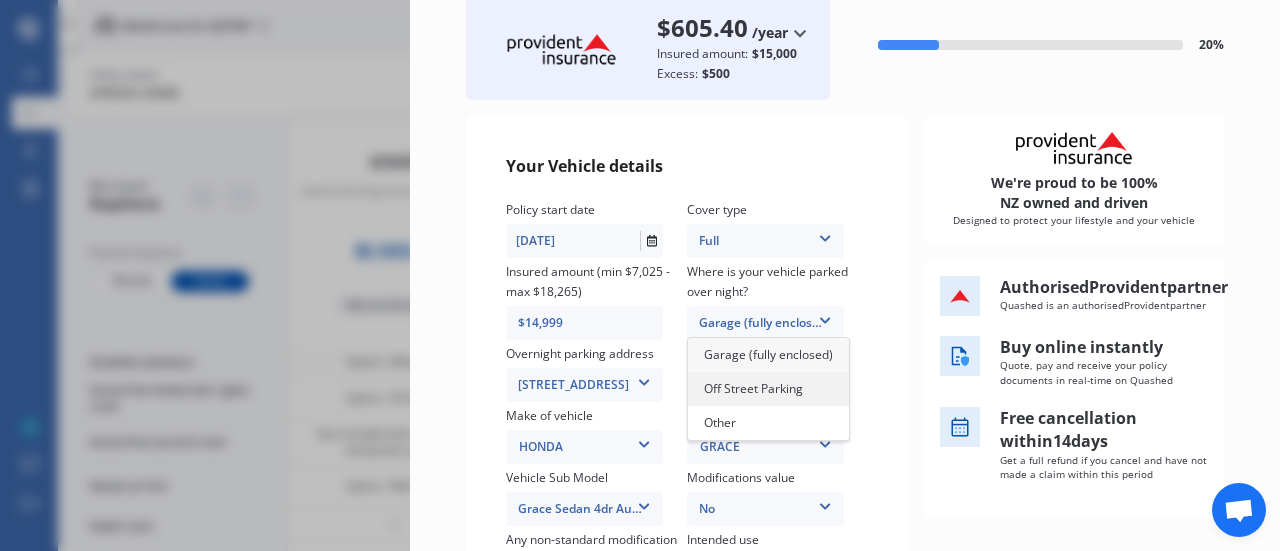 click on "Off Street Parking" at bounding box center [768, 389] 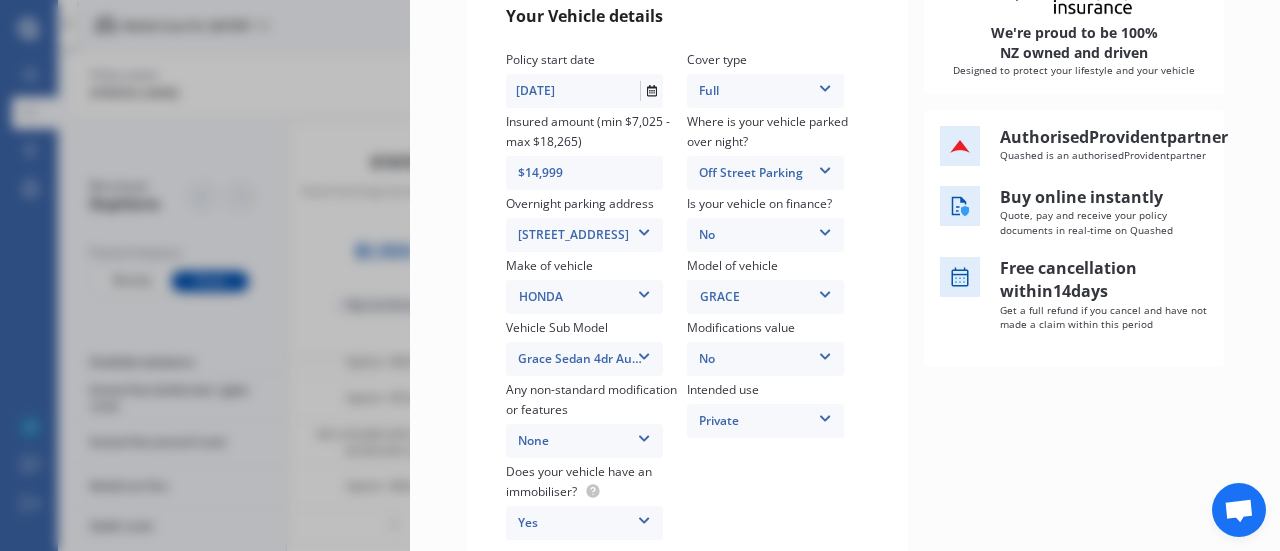 scroll, scrollTop: 455, scrollLeft: 0, axis: vertical 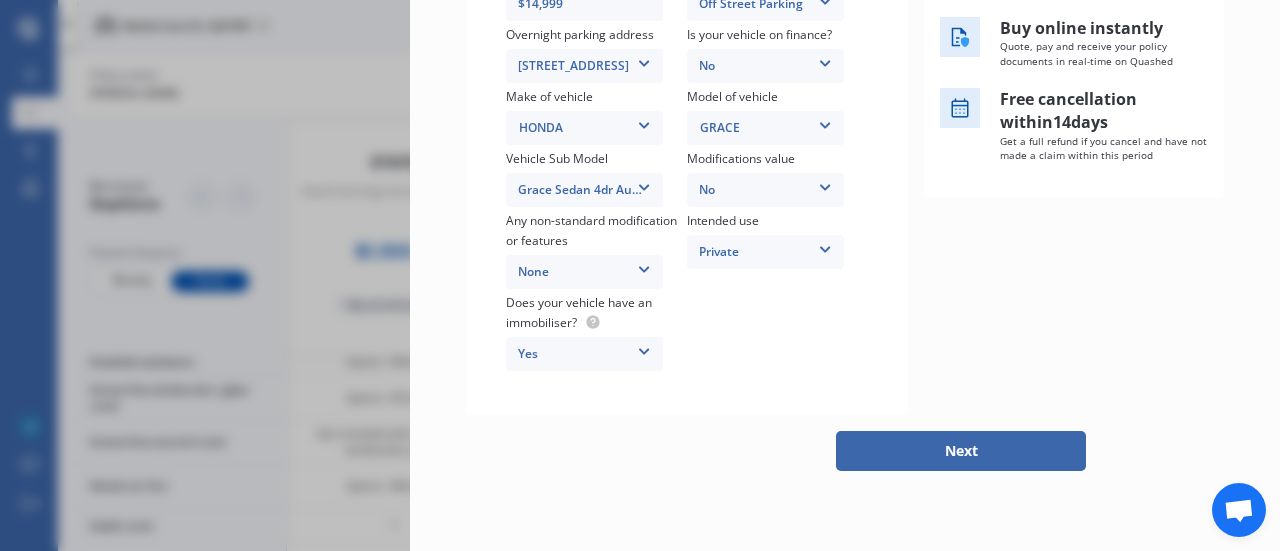 click on "Next" at bounding box center [961, 451] 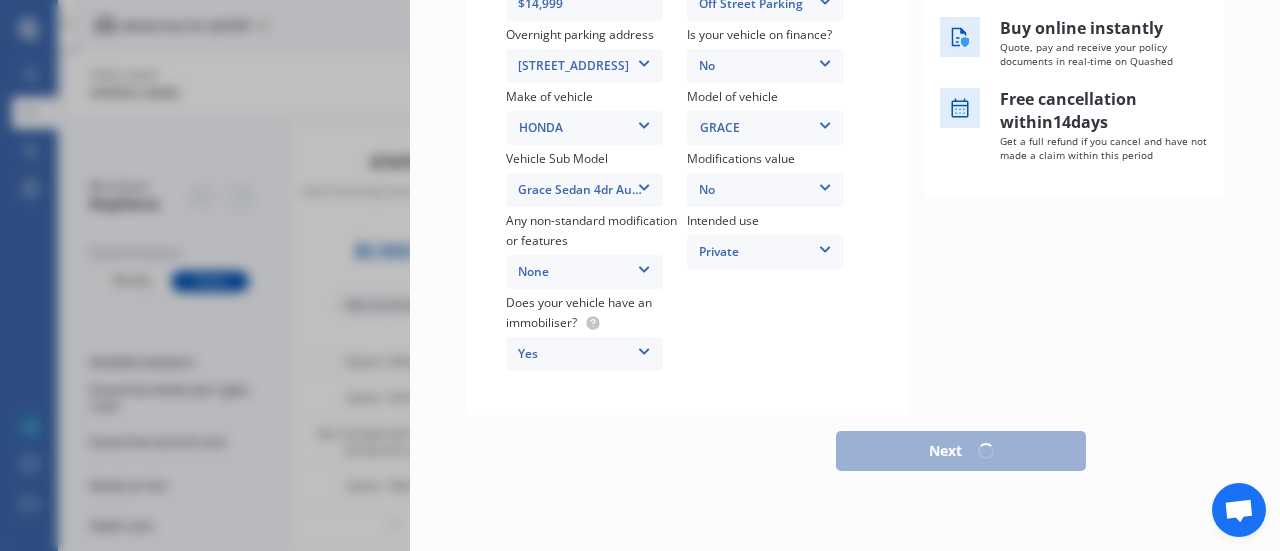 select on "11" 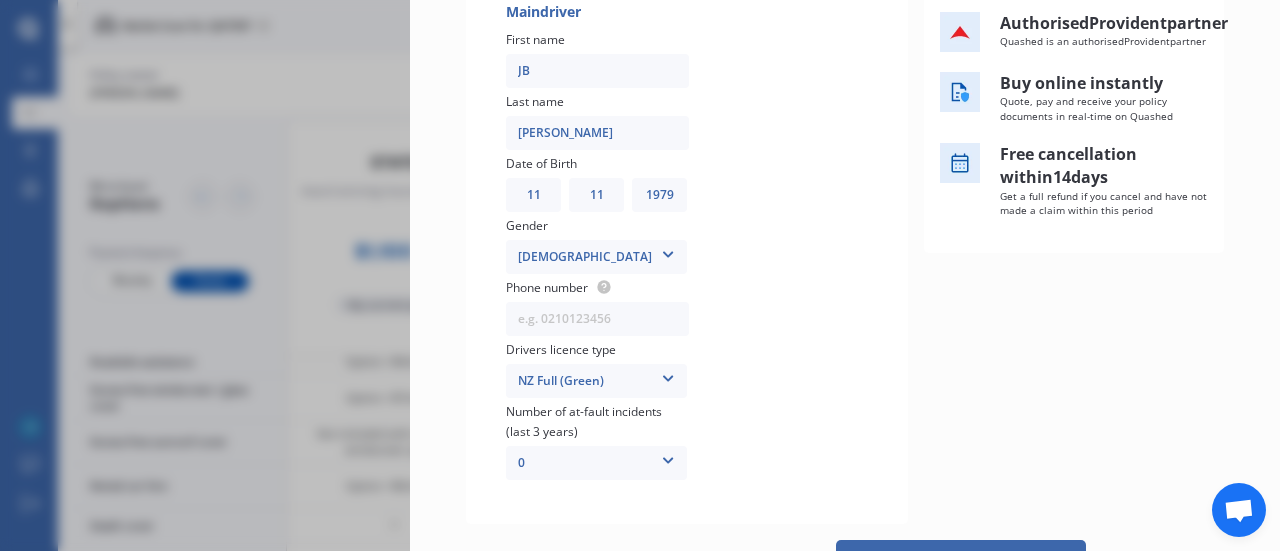 scroll, scrollTop: 494, scrollLeft: 0, axis: vertical 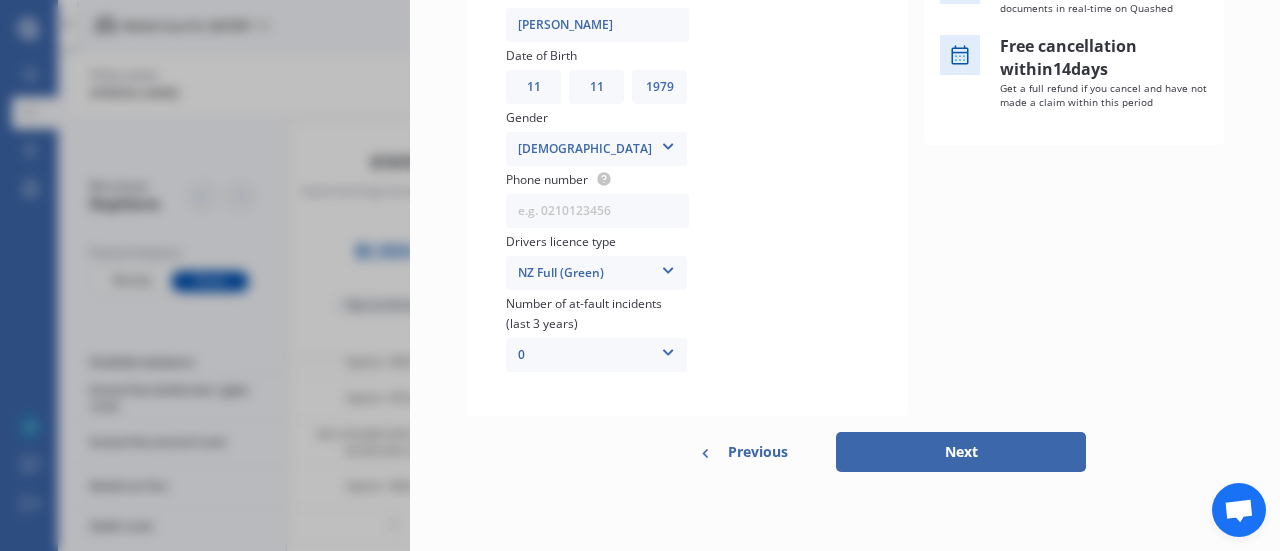click on "Previous Next" at bounding box center (776, 452) 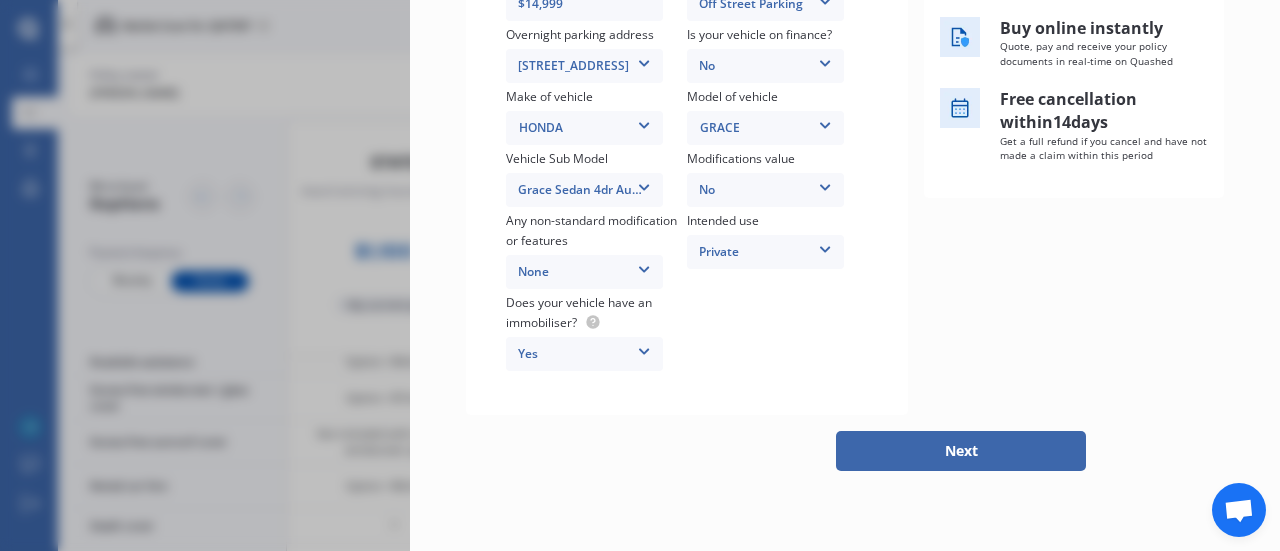 scroll, scrollTop: 0, scrollLeft: 0, axis: both 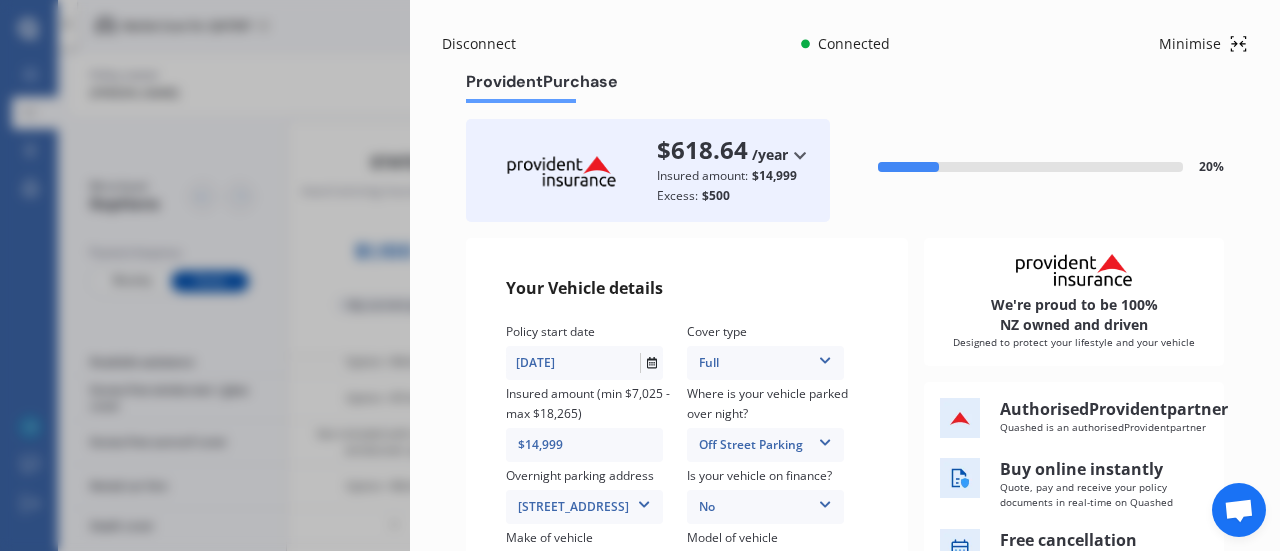 click on "$14,999" at bounding box center (597, 445) 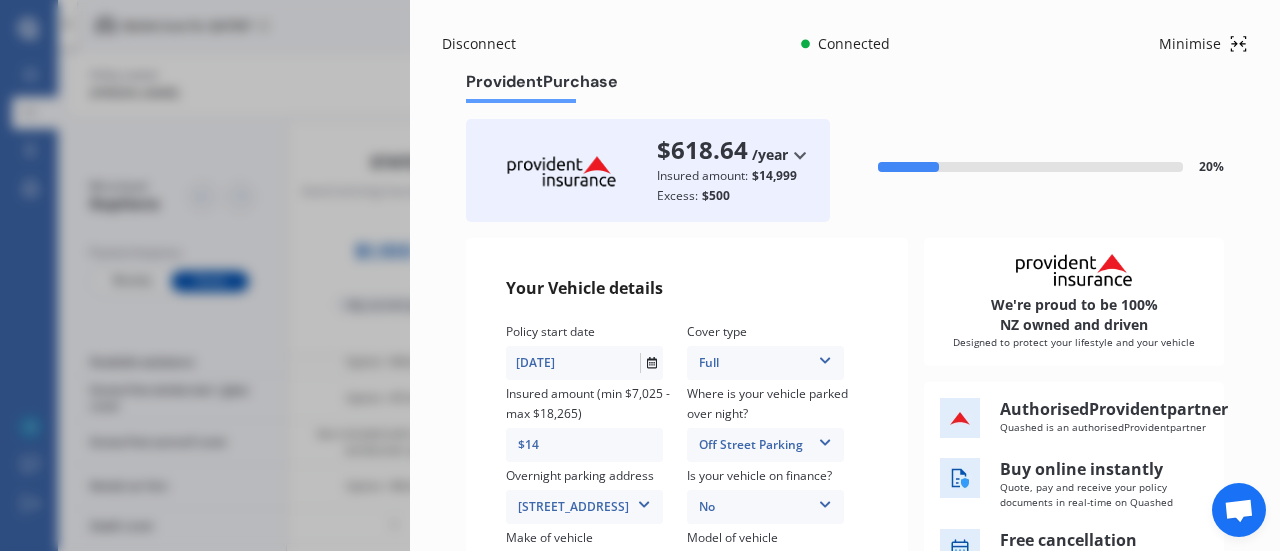 type on "$1" 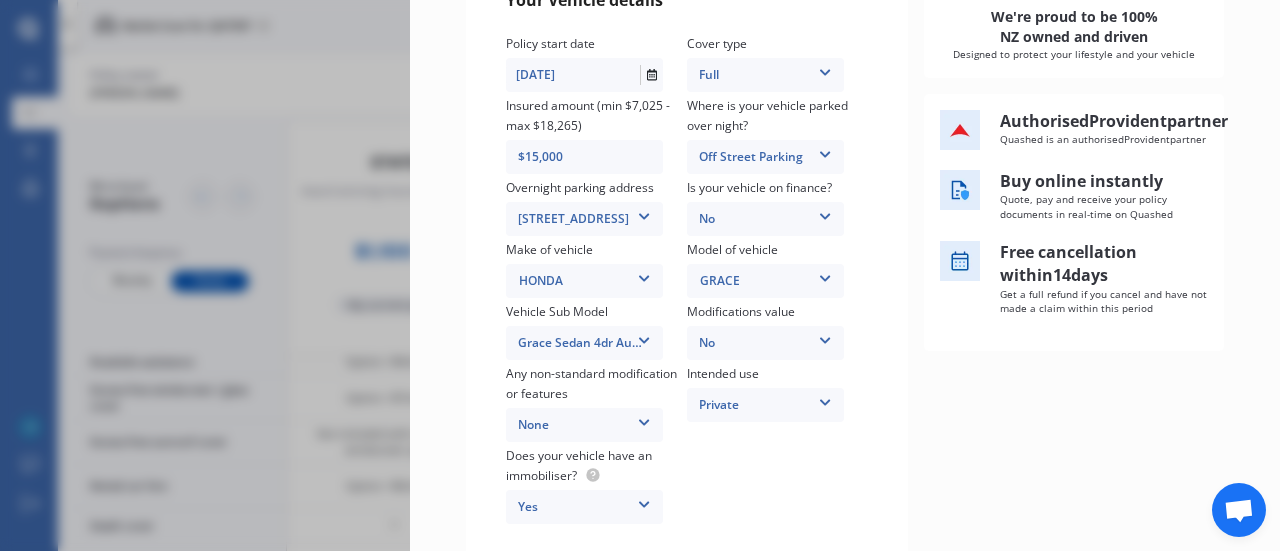 scroll, scrollTop: 455, scrollLeft: 0, axis: vertical 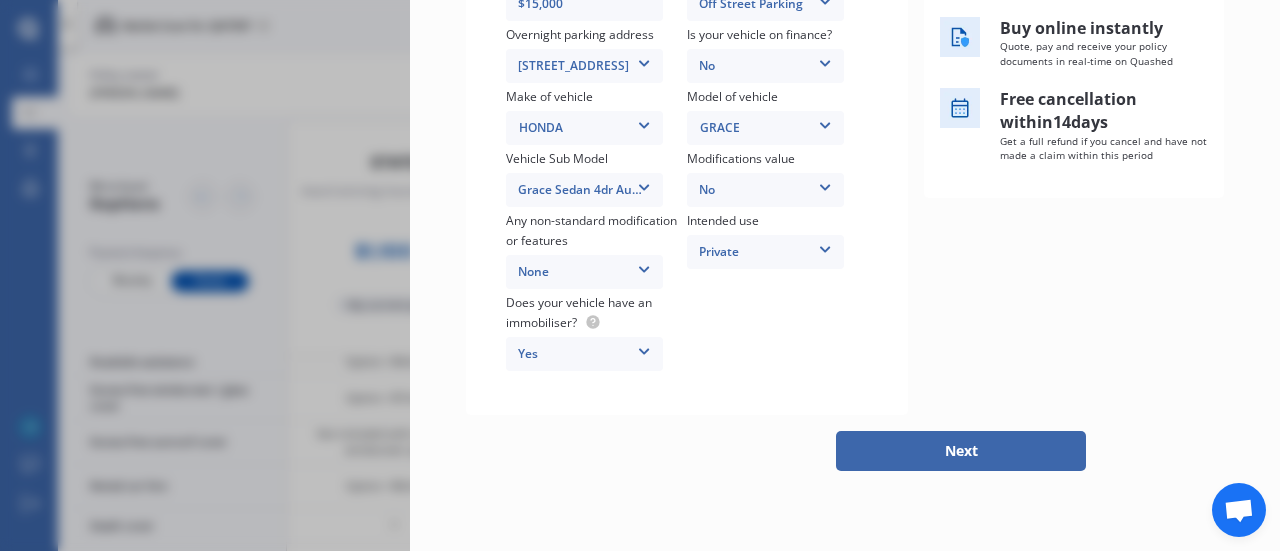 type on "$15,000" 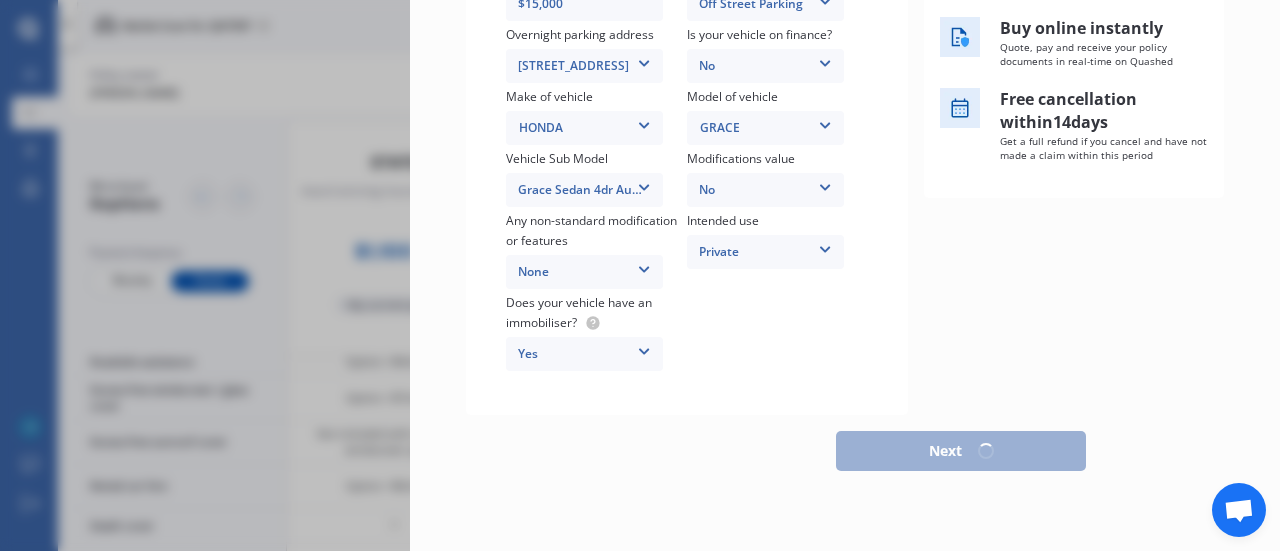 scroll, scrollTop: 444, scrollLeft: 0, axis: vertical 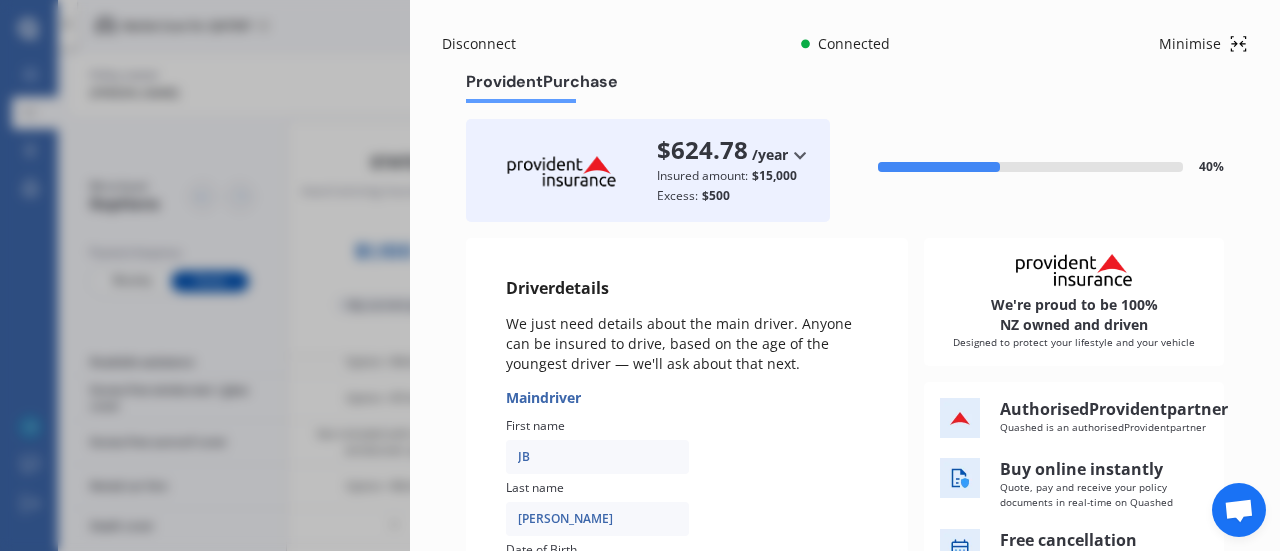 click at bounding box center [800, 155] 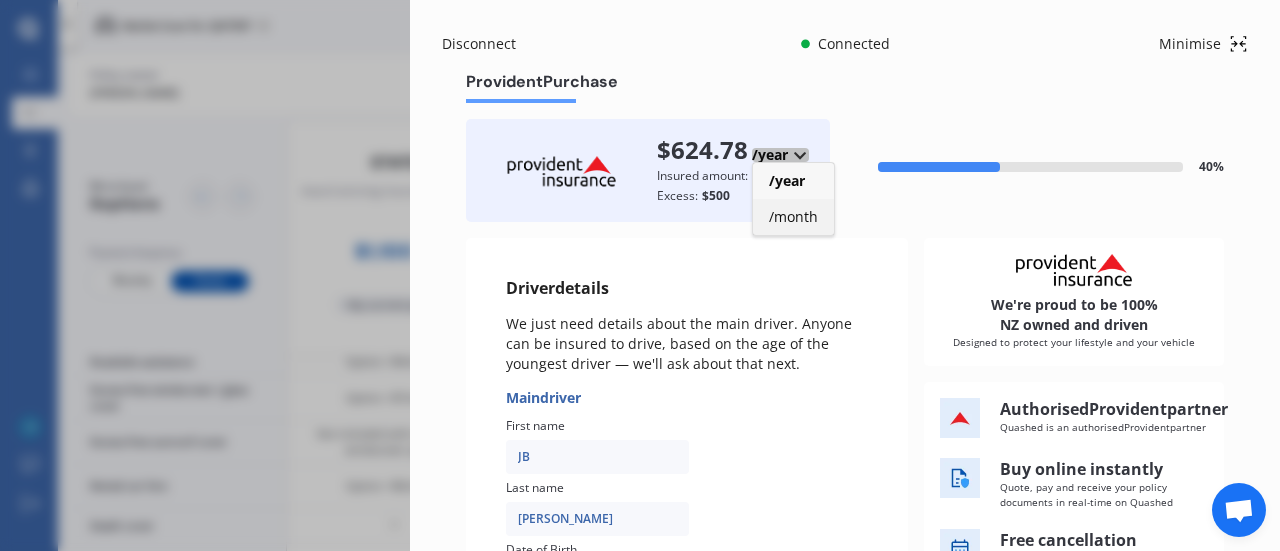 click on "/month" at bounding box center [793, 216] 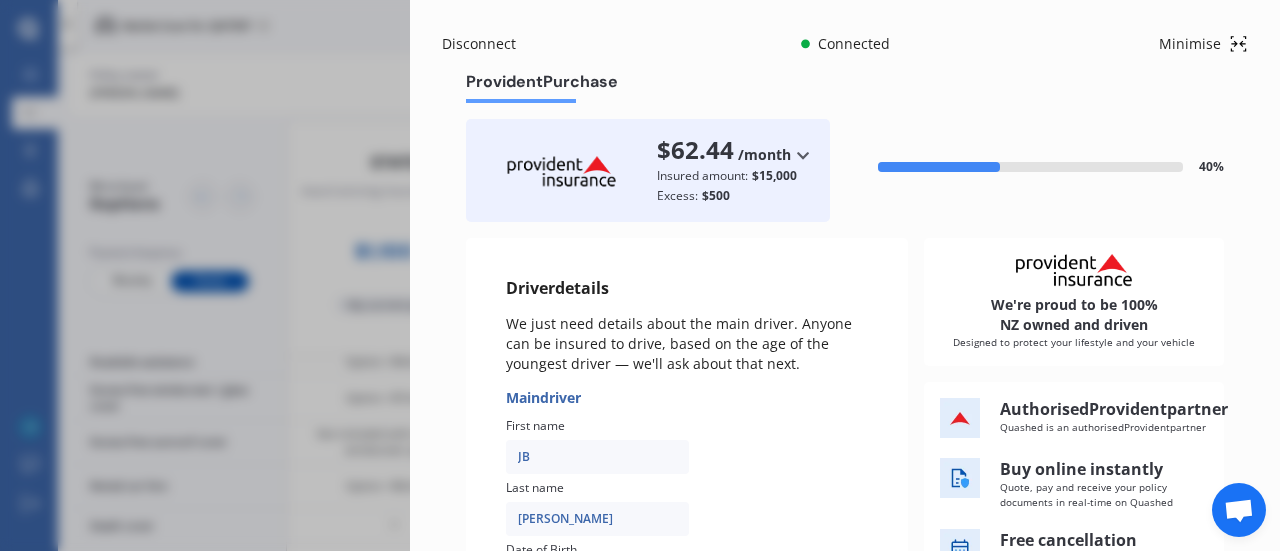 click at bounding box center (803, 155) 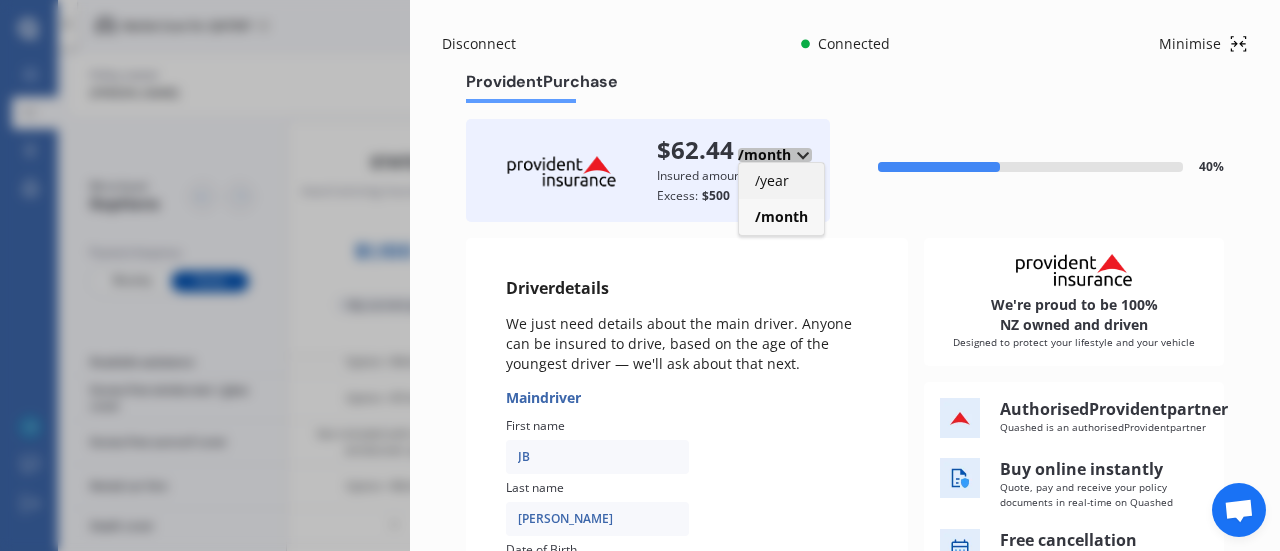 click on "/year" at bounding box center [781, 181] 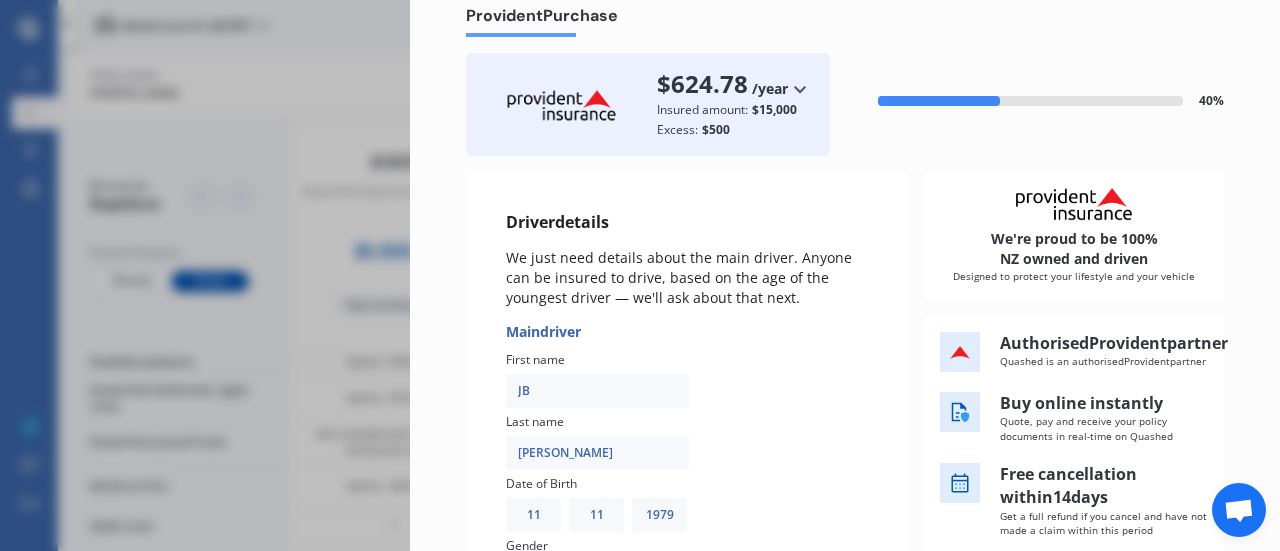 scroll, scrollTop: 494, scrollLeft: 0, axis: vertical 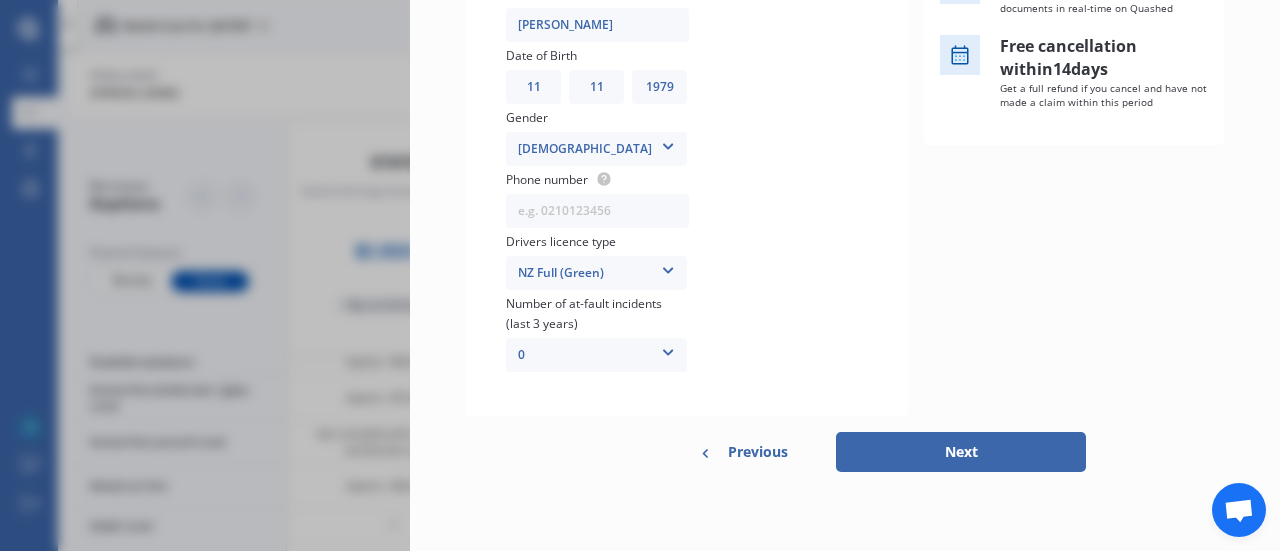 click on "Previous" at bounding box center [744, 452] 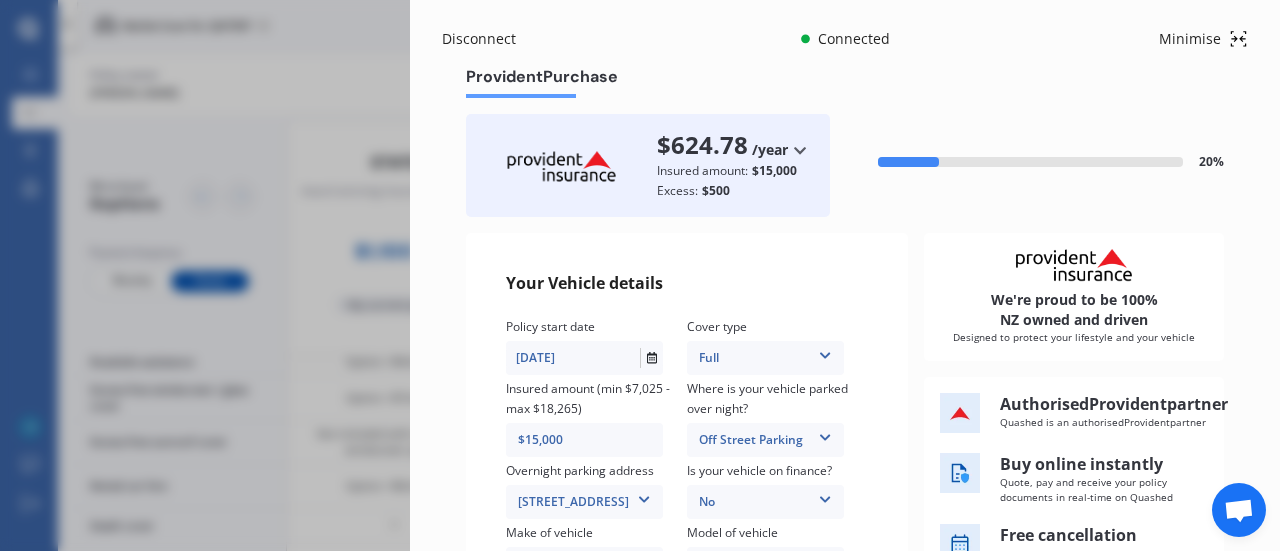 scroll, scrollTop: 0, scrollLeft: 0, axis: both 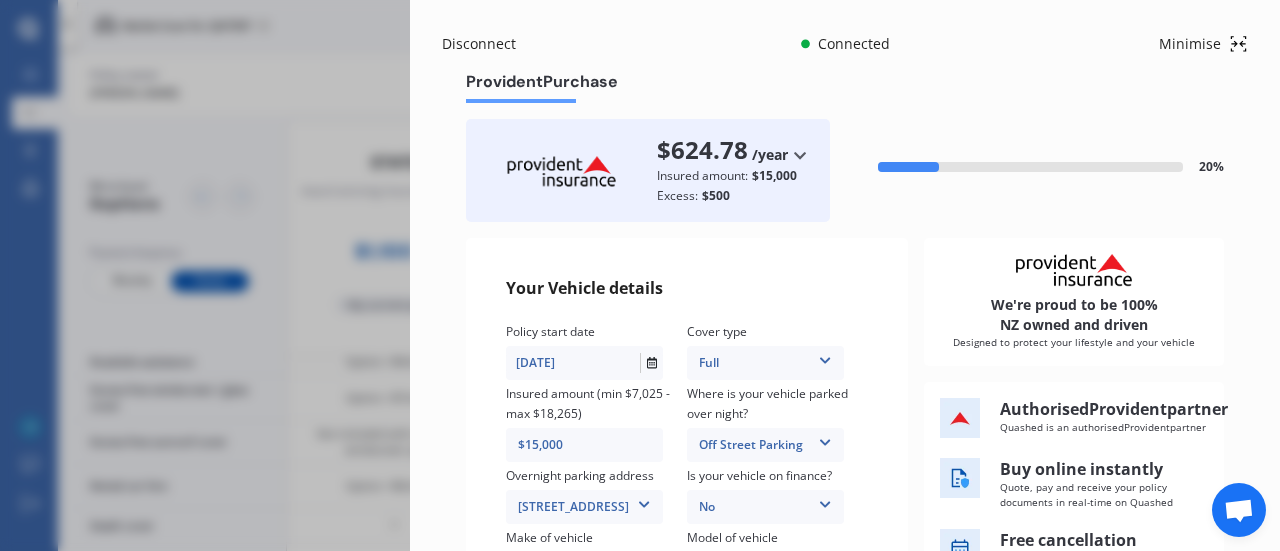 drag, startPoint x: 564, startPoint y: 448, endPoint x: 521, endPoint y: 450, distance: 43.046486 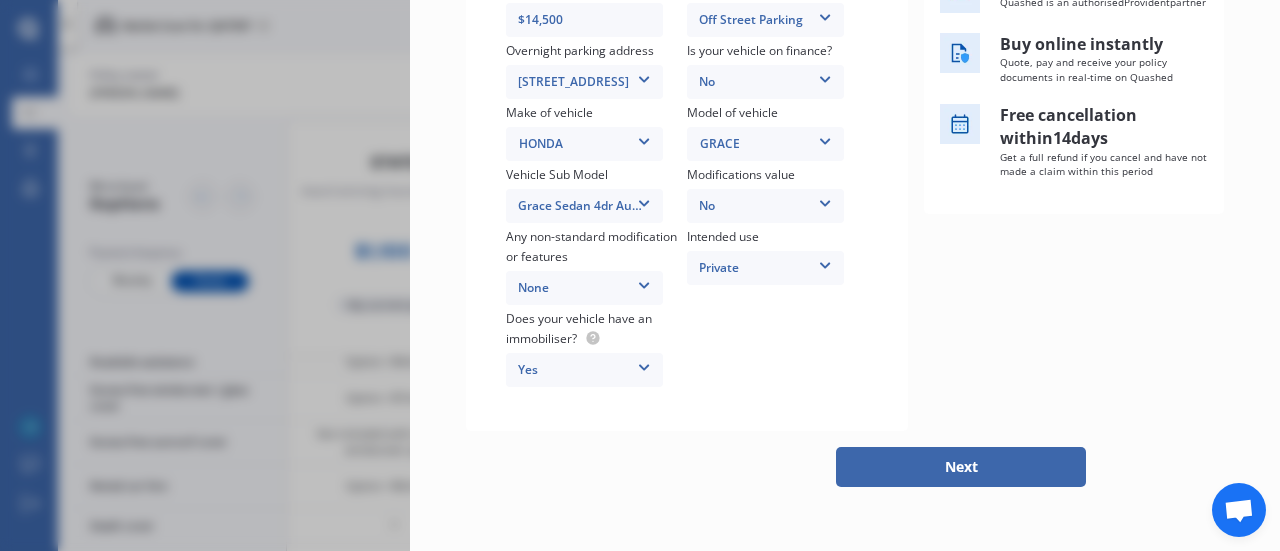 scroll, scrollTop: 455, scrollLeft: 0, axis: vertical 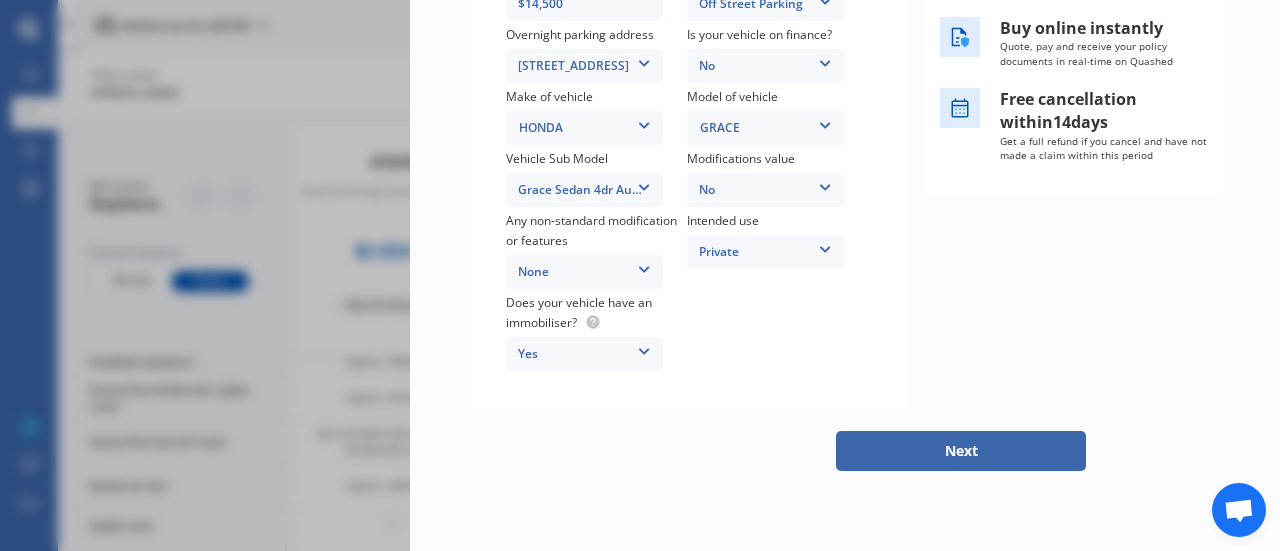 type on "$14,500" 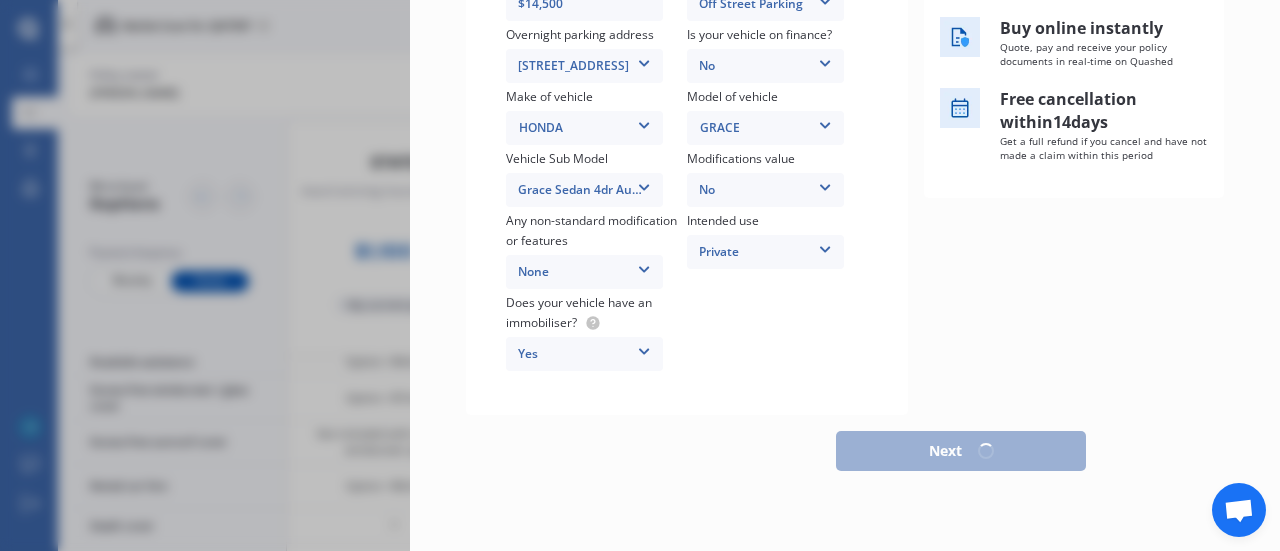 scroll, scrollTop: 444, scrollLeft: 0, axis: vertical 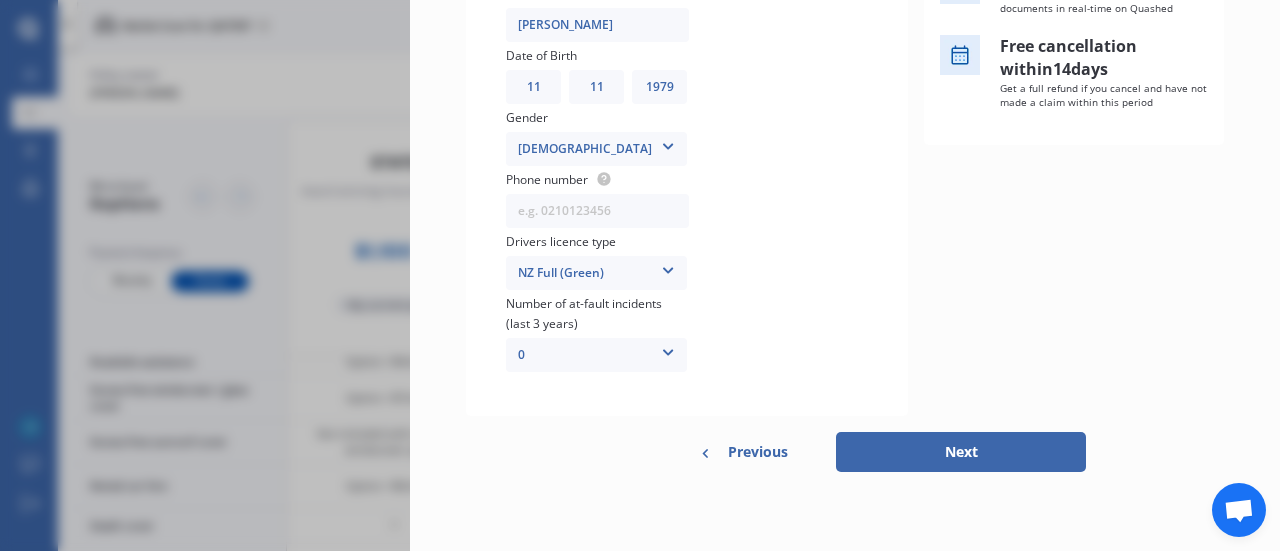 click on "Previous" at bounding box center [744, 452] 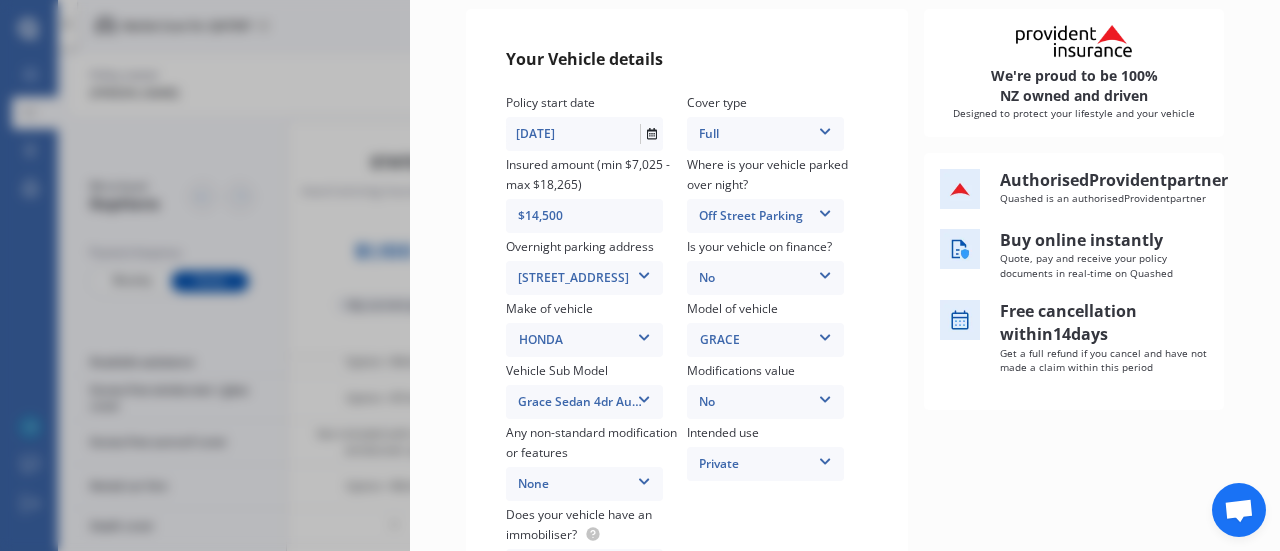 scroll, scrollTop: 220, scrollLeft: 0, axis: vertical 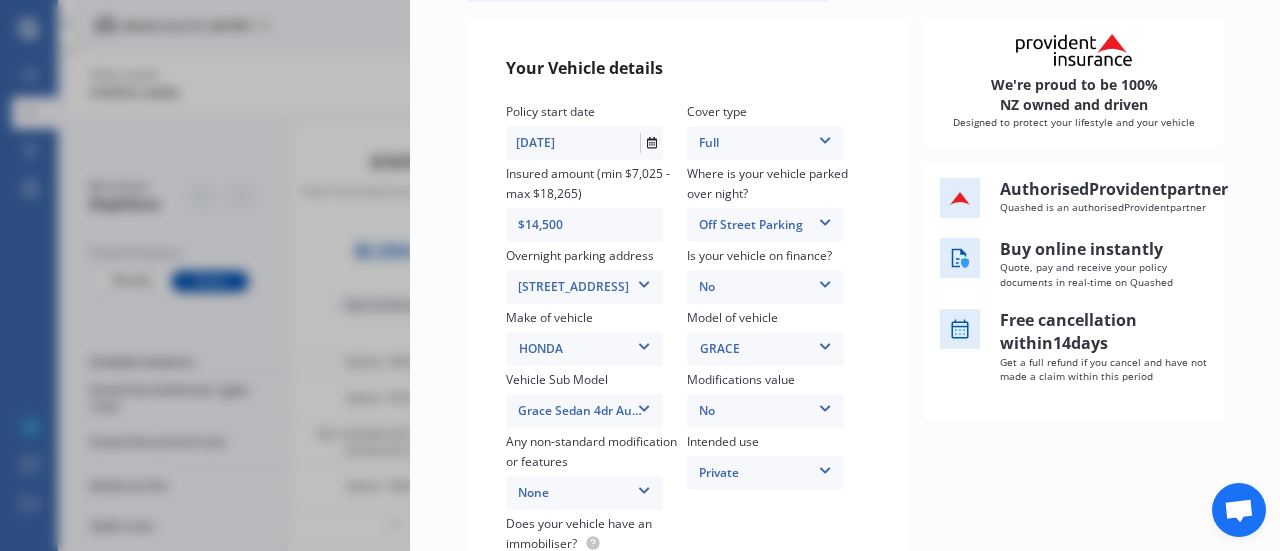 drag, startPoint x: 569, startPoint y: 227, endPoint x: 542, endPoint y: 229, distance: 27.073973 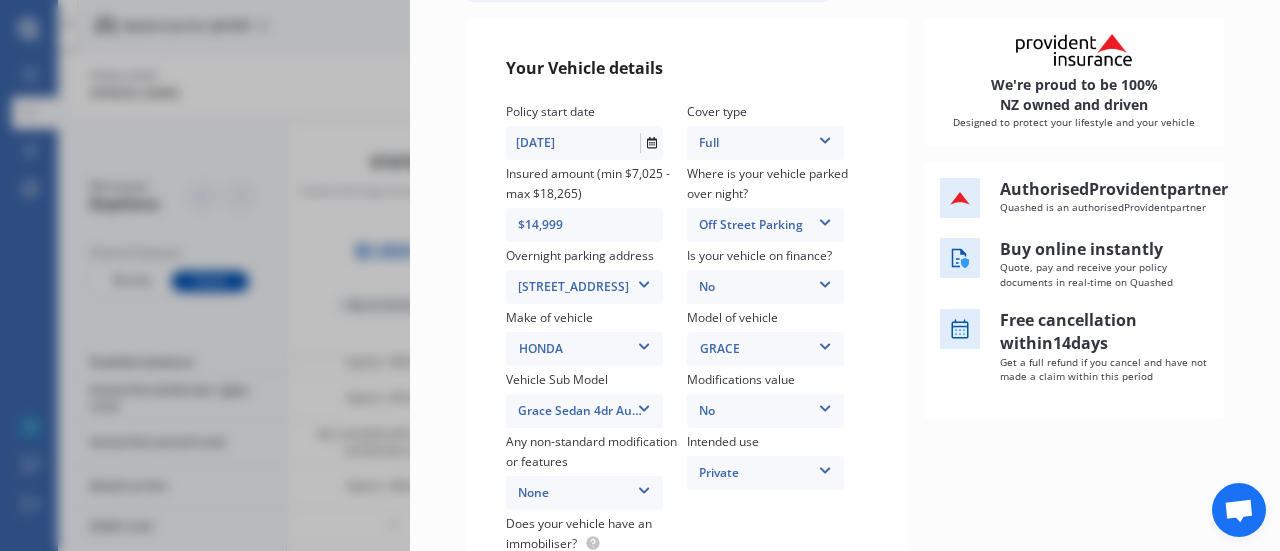 scroll, scrollTop: 455, scrollLeft: 0, axis: vertical 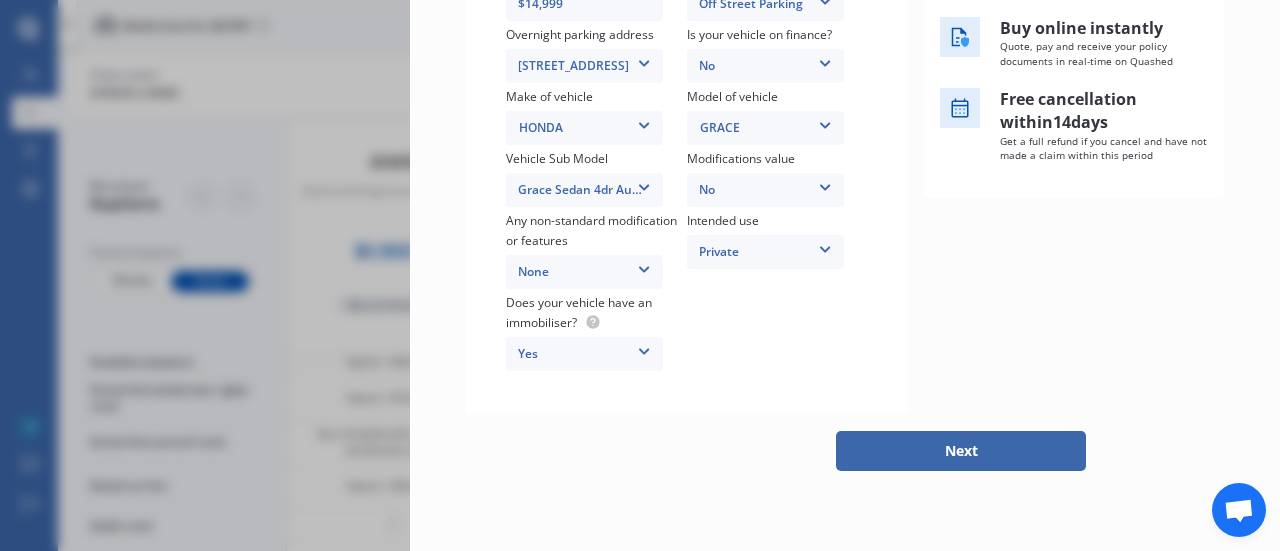 type on "$14,999" 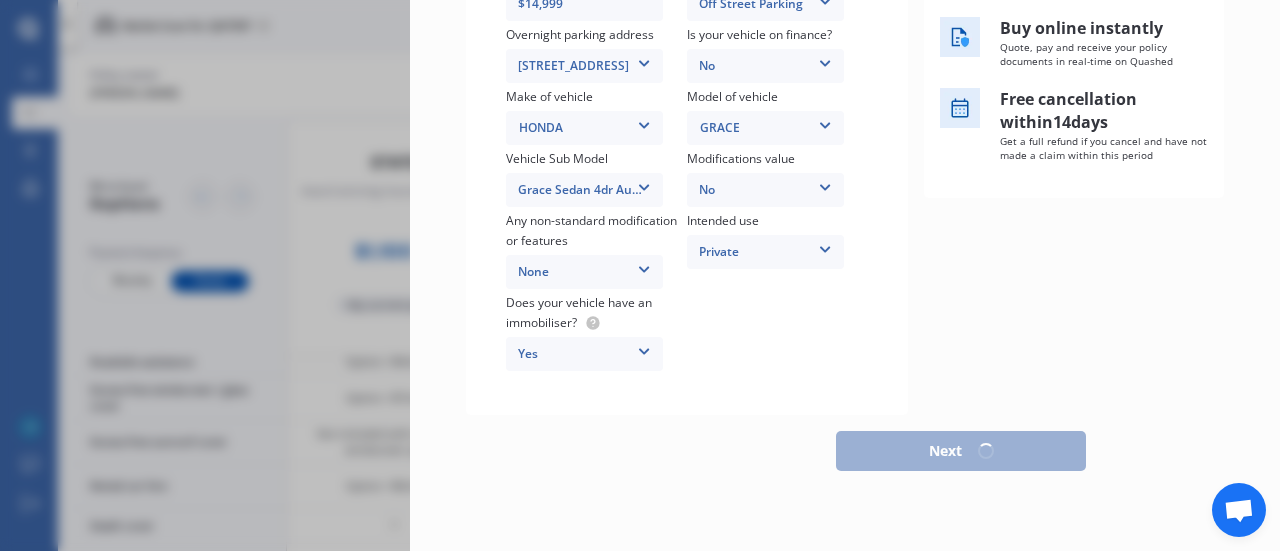 scroll, scrollTop: 455, scrollLeft: 0, axis: vertical 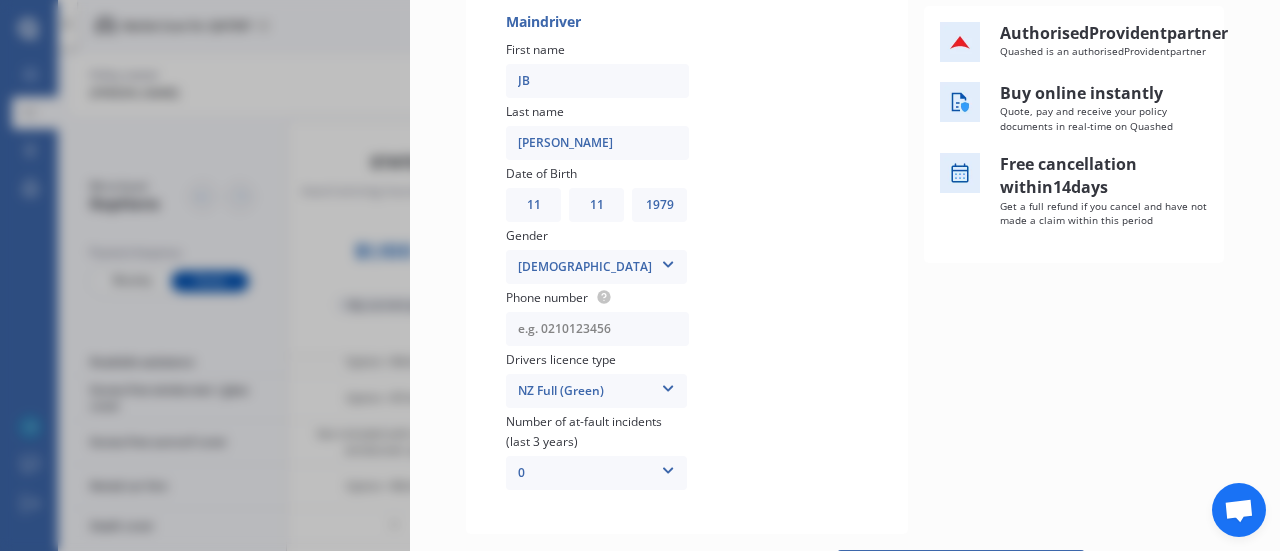 click at bounding box center [597, 329] 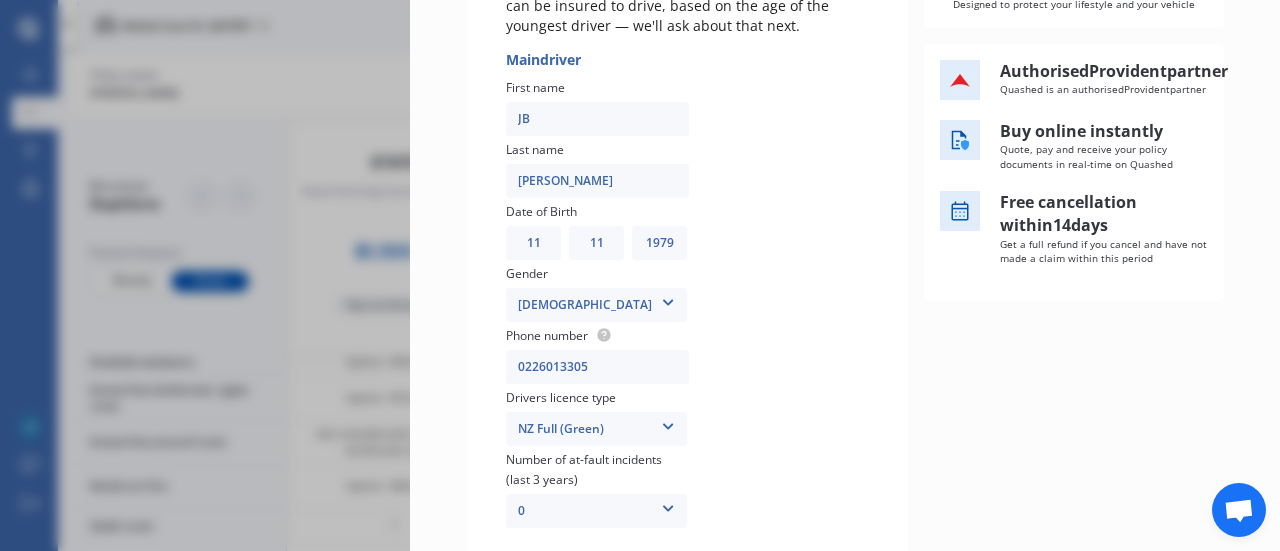 scroll, scrollTop: 340, scrollLeft: 0, axis: vertical 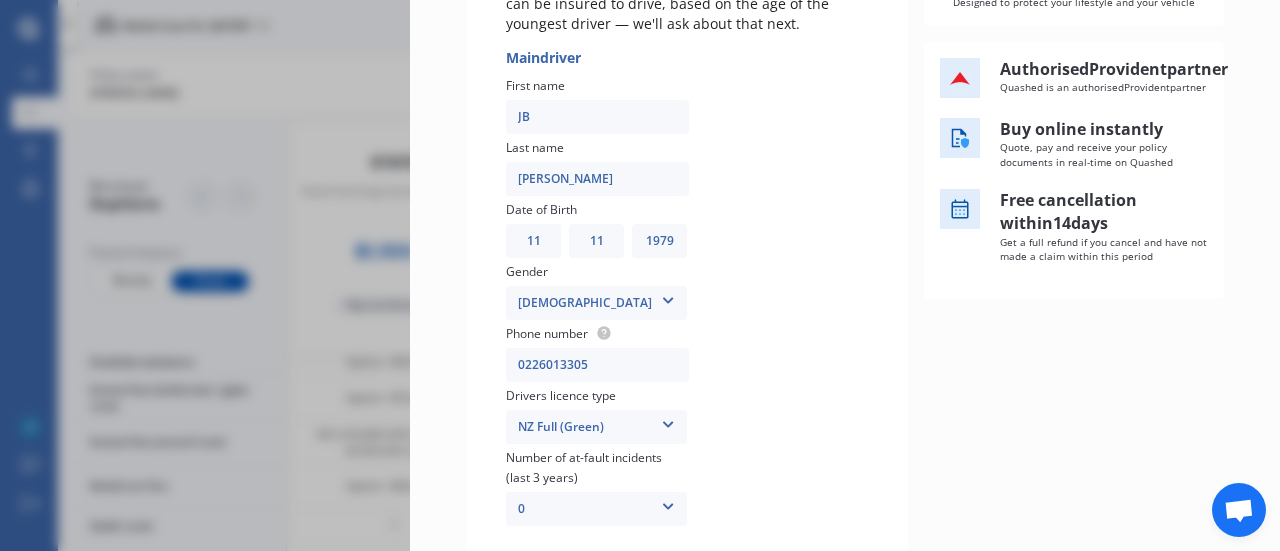 click on "JB" at bounding box center [597, 117] 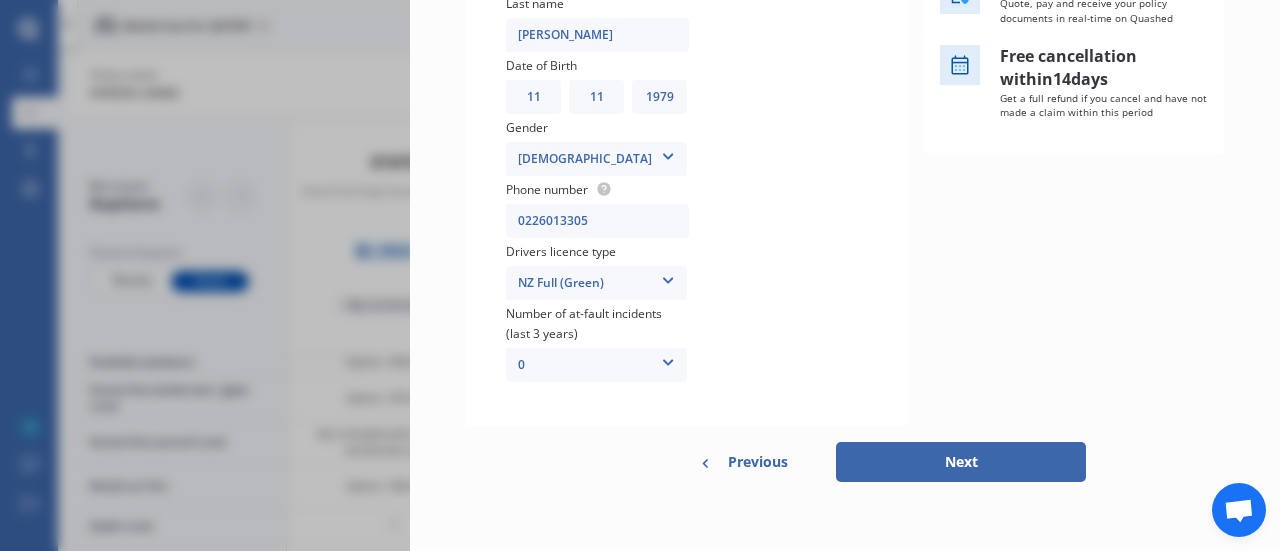 scroll, scrollTop: 494, scrollLeft: 0, axis: vertical 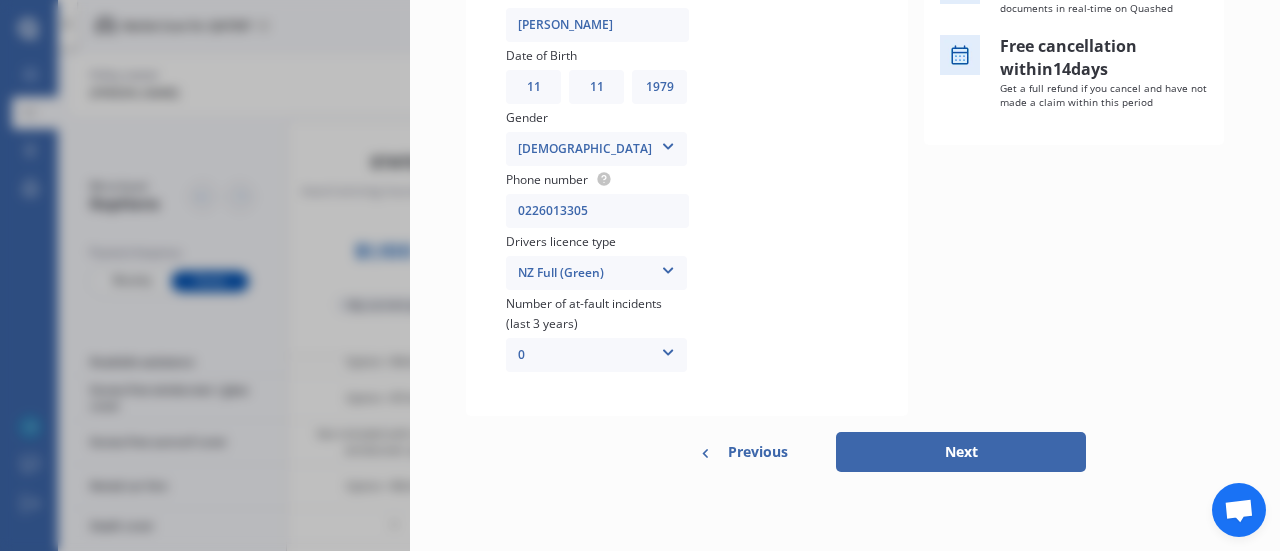 type on "[PERSON_NAME]" 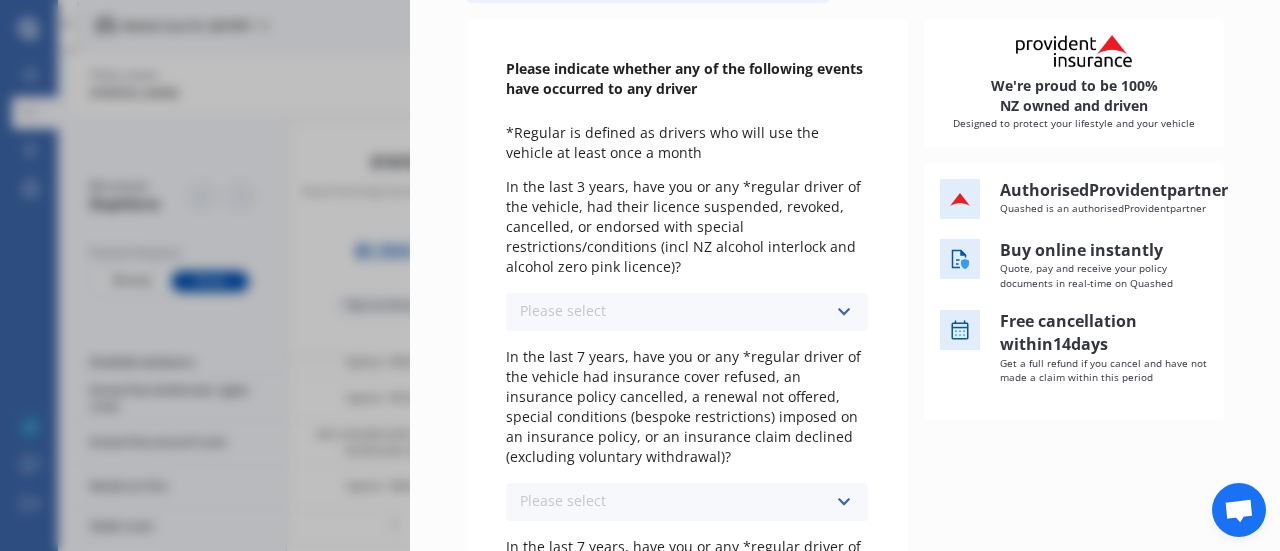 scroll, scrollTop: 227, scrollLeft: 0, axis: vertical 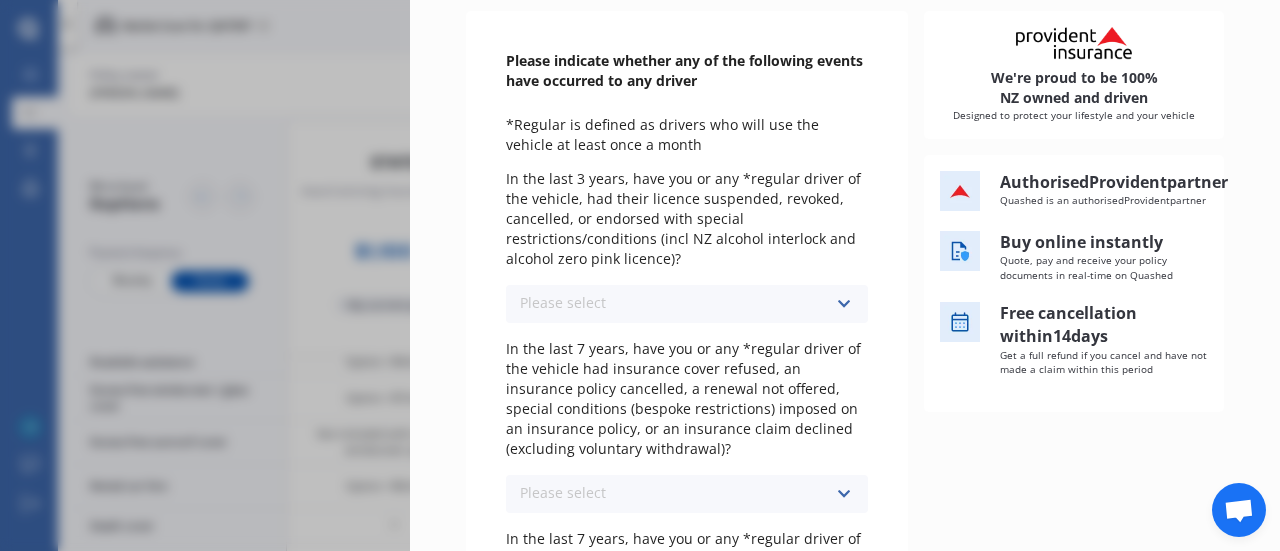 click on "Please select" at bounding box center [563, 303] 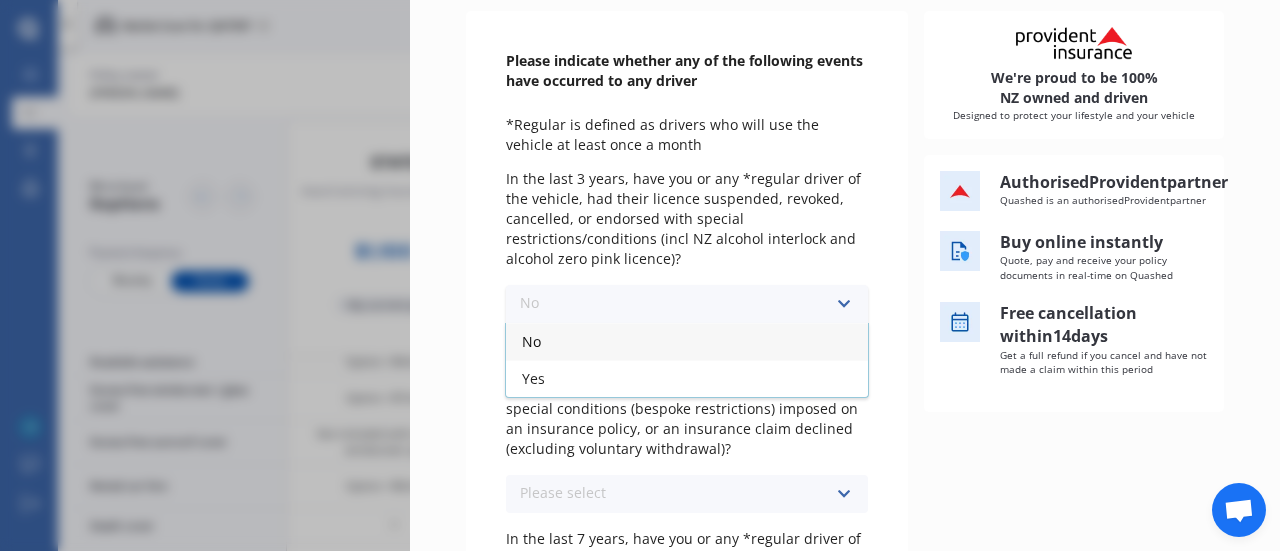 click on "No" at bounding box center [687, 341] 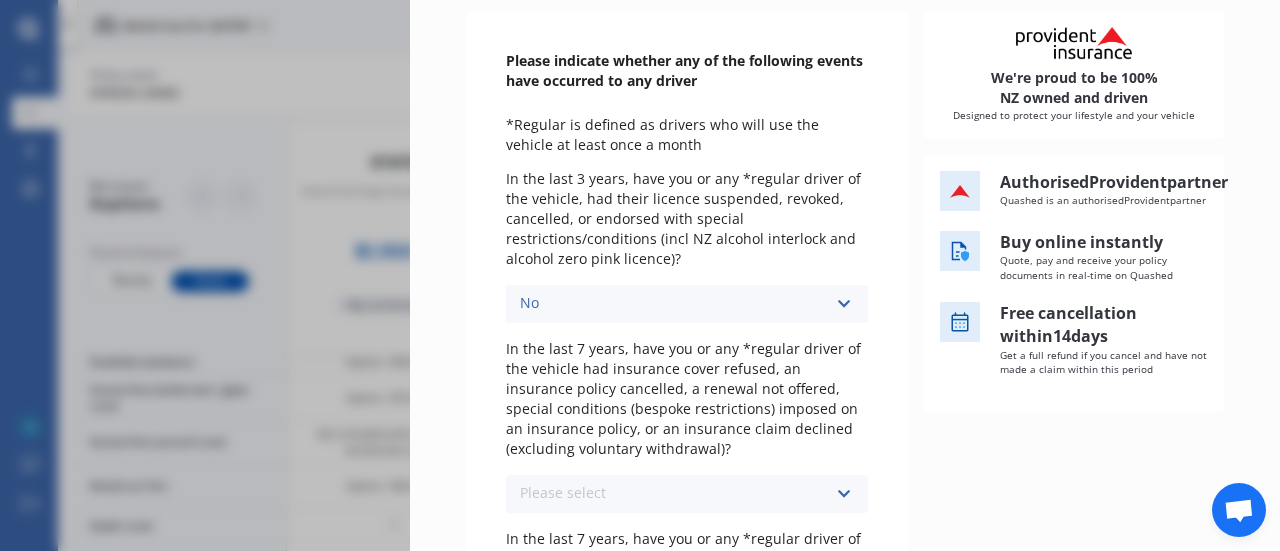 click on "Please select" at bounding box center [563, 493] 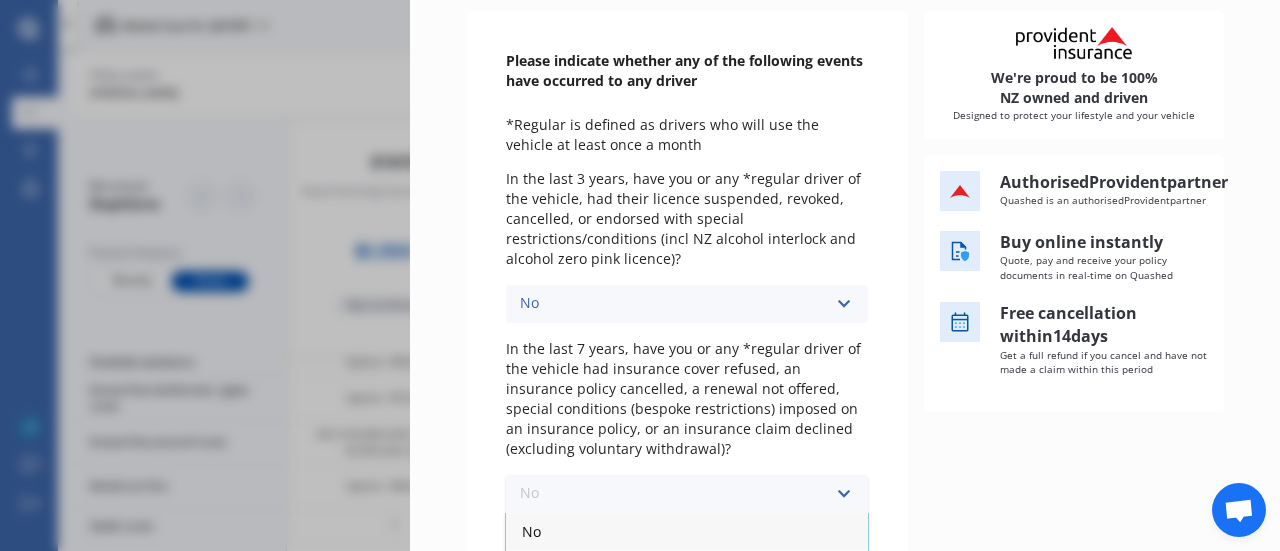 click on "No" at bounding box center [687, 531] 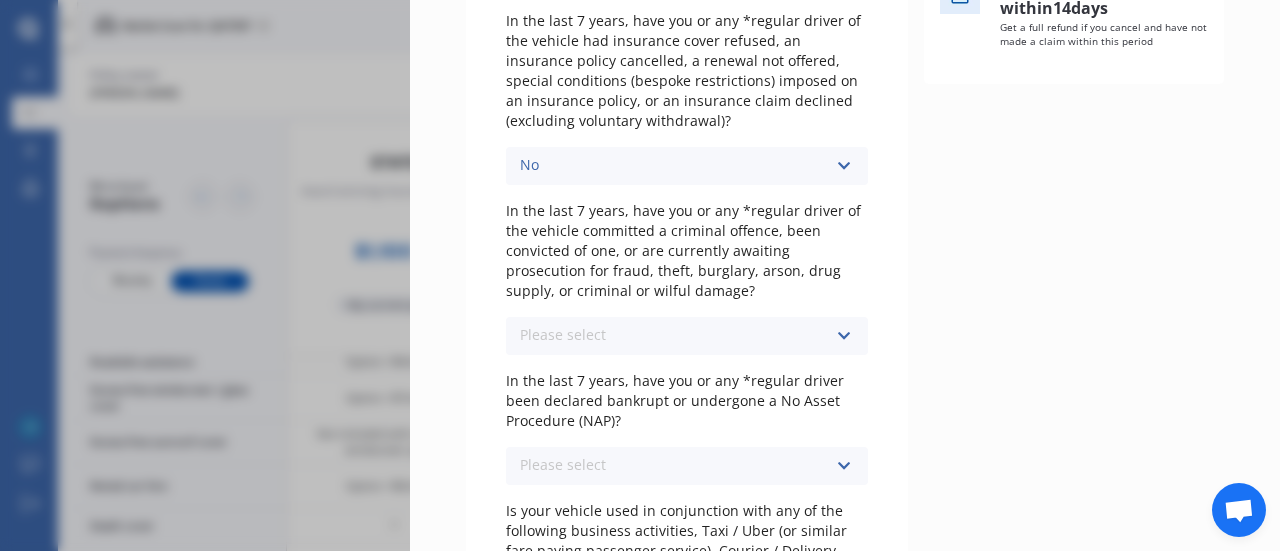scroll, scrollTop: 579, scrollLeft: 0, axis: vertical 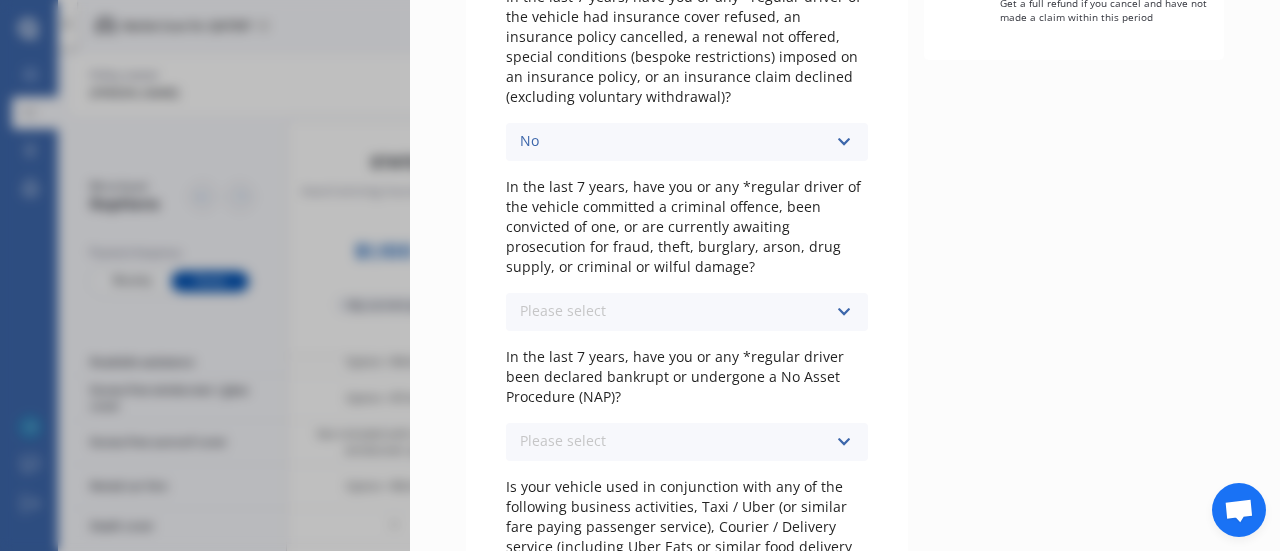 click on "Please select No Yes" at bounding box center [687, 312] 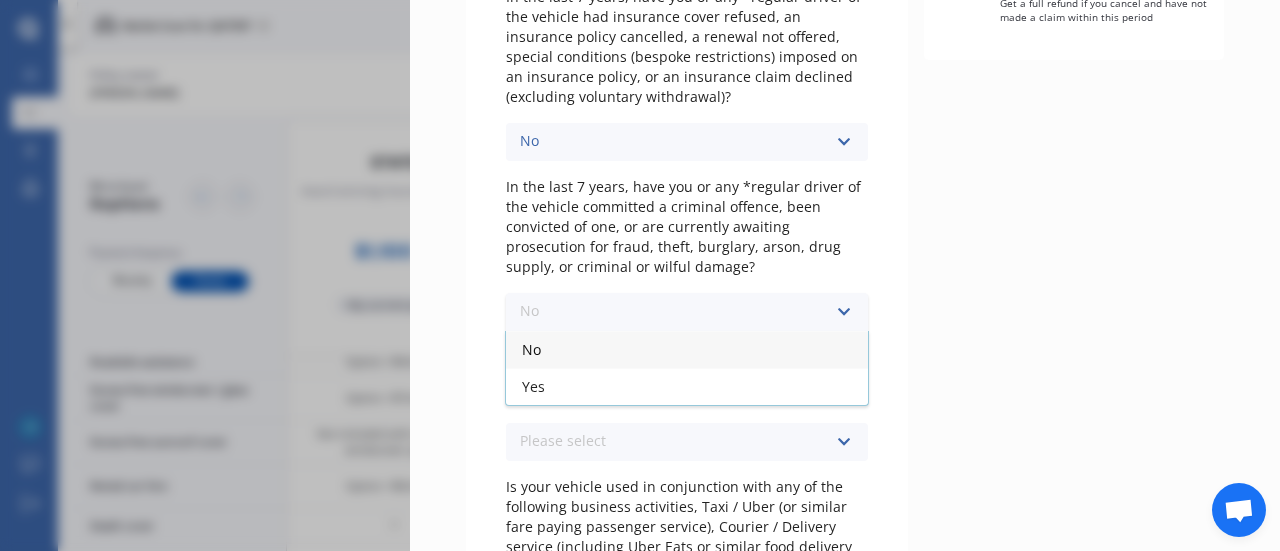 click on "No" at bounding box center [687, 349] 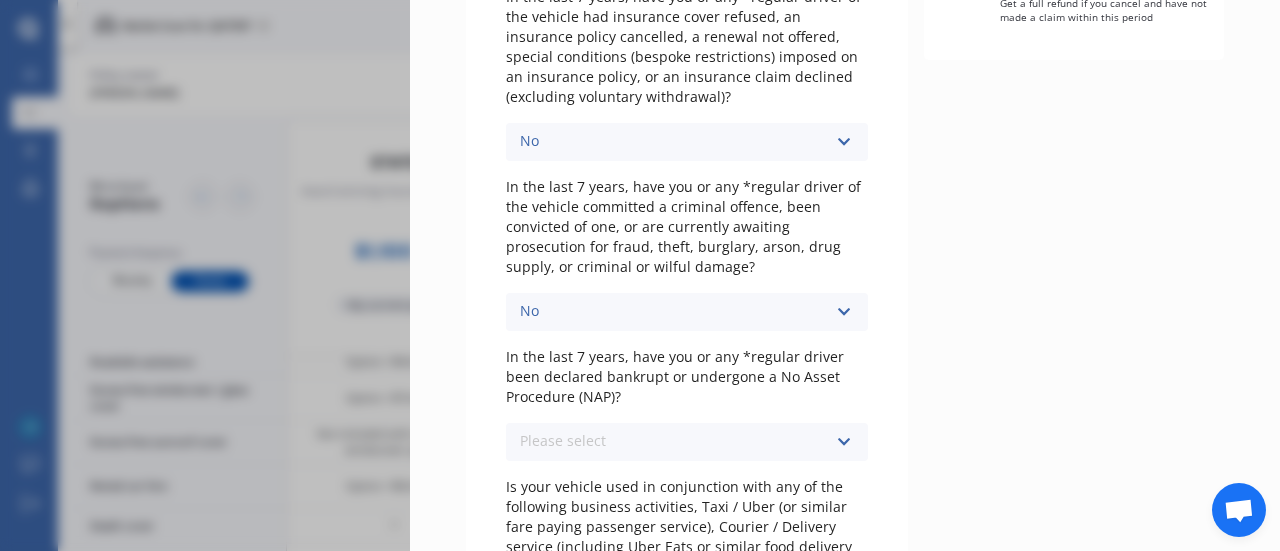 click on "Please select No Yes" at bounding box center (687, 442) 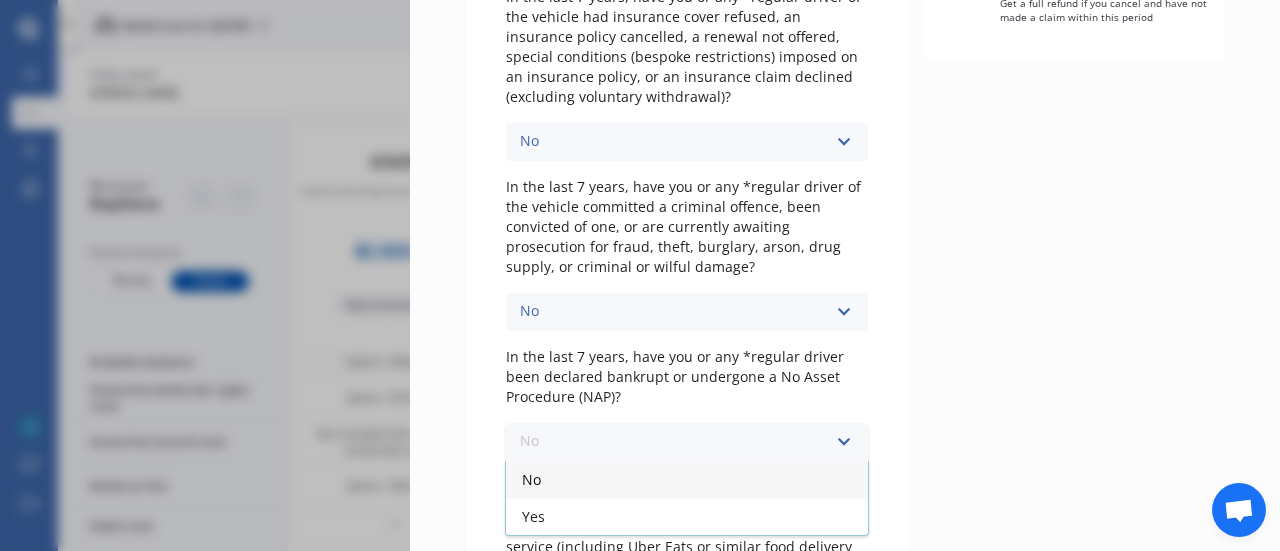 click on "No" at bounding box center (687, 479) 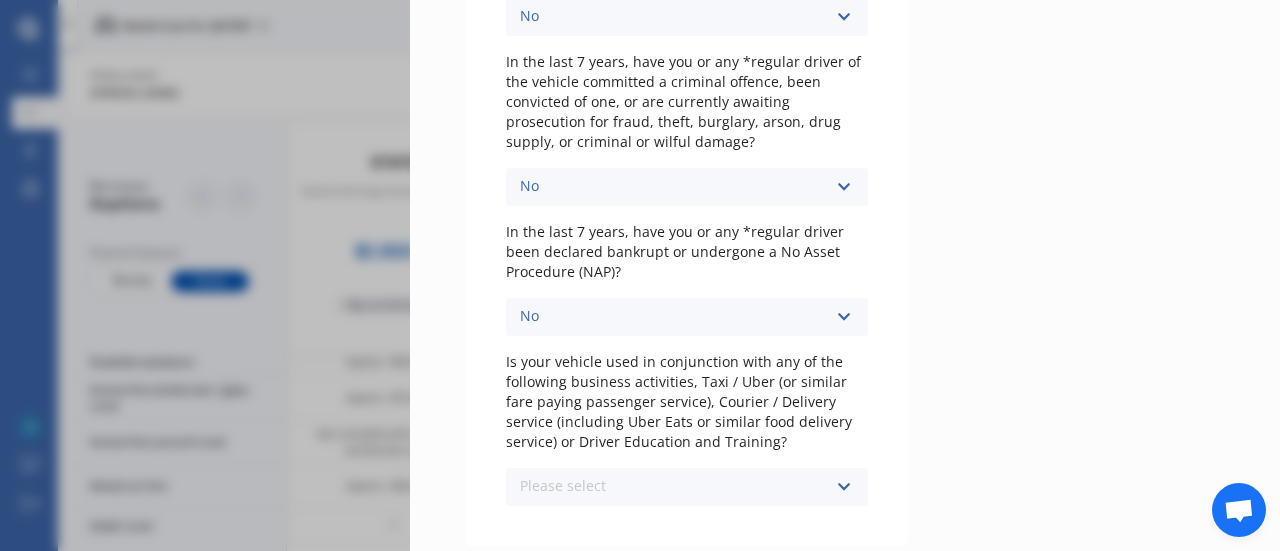 scroll, scrollTop: 734, scrollLeft: 0, axis: vertical 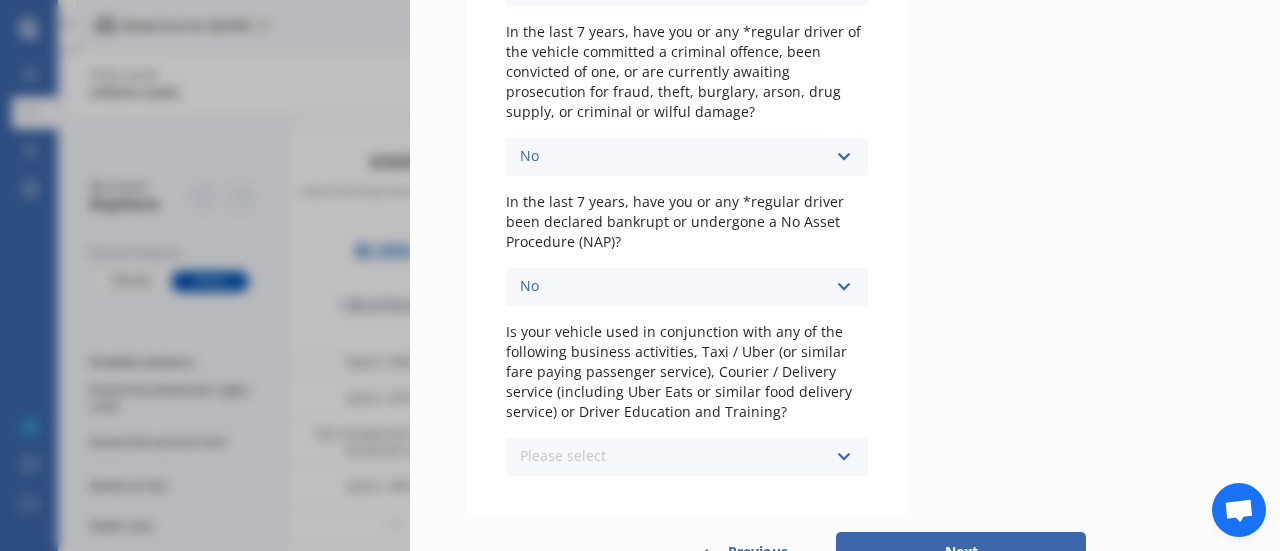 click on "Please select" at bounding box center (563, 456) 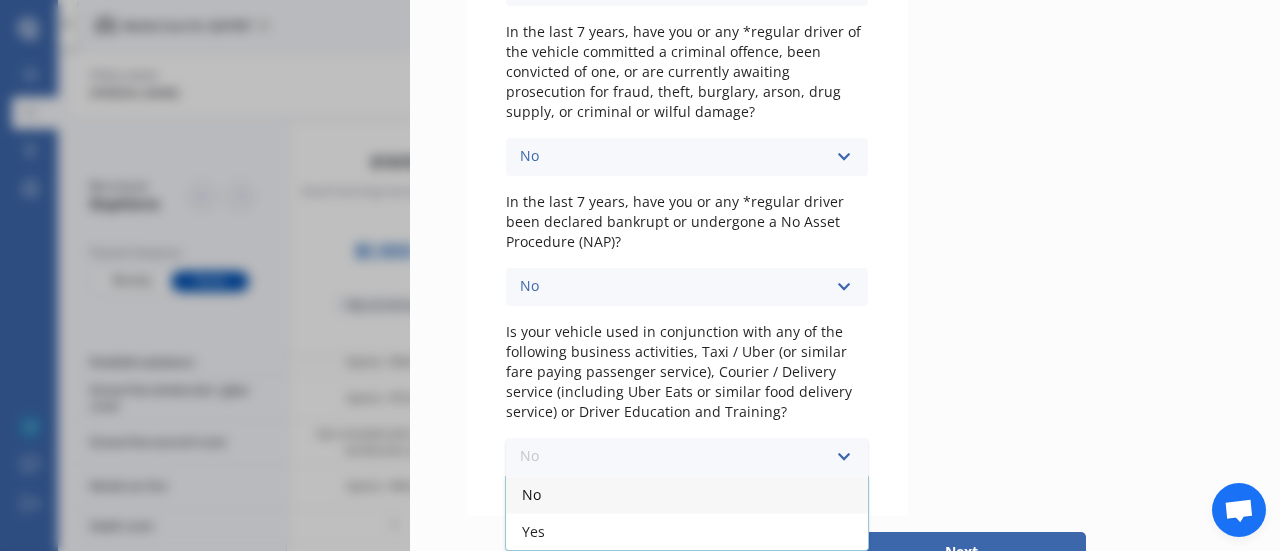 click on "No" at bounding box center (687, 494) 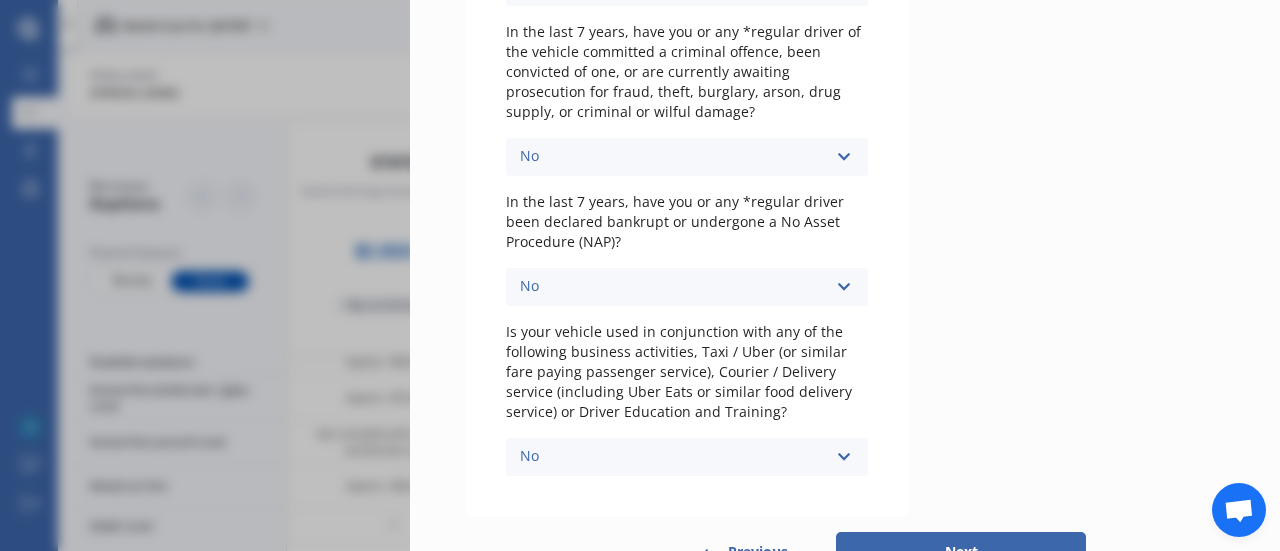 click on "Next" at bounding box center (961, 552) 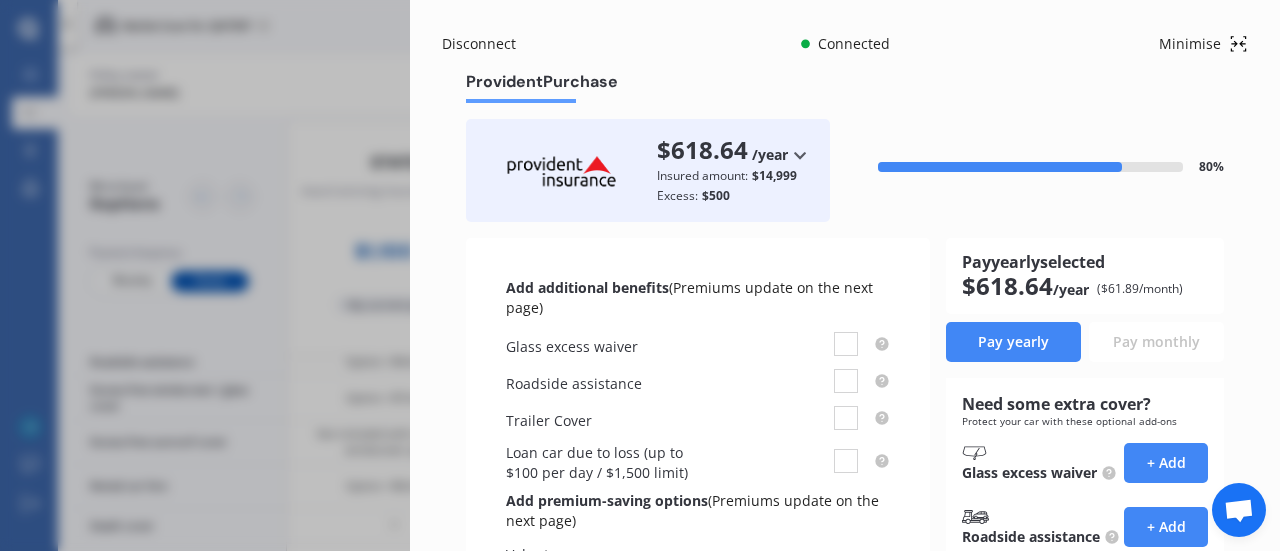 scroll, scrollTop: 16, scrollLeft: 0, axis: vertical 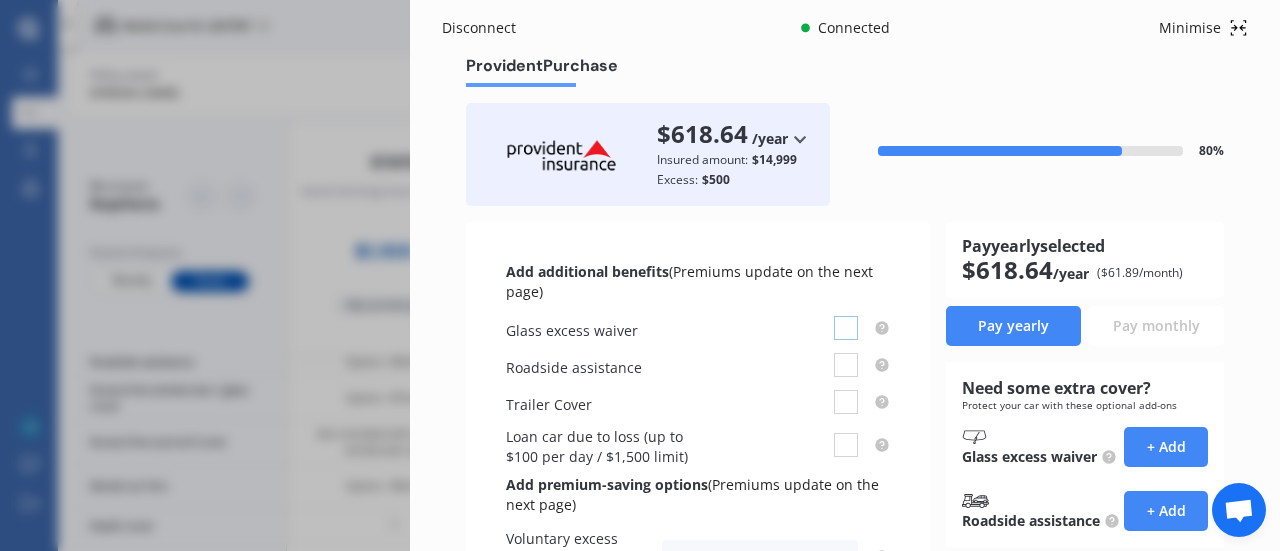 click at bounding box center (846, 316) 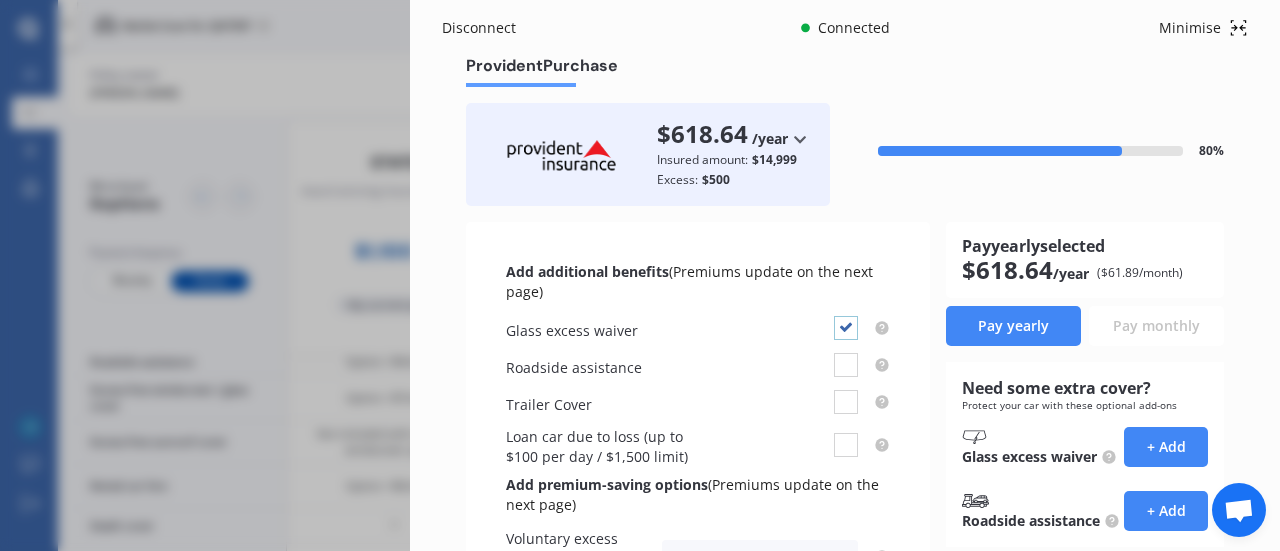 checkbox on "true" 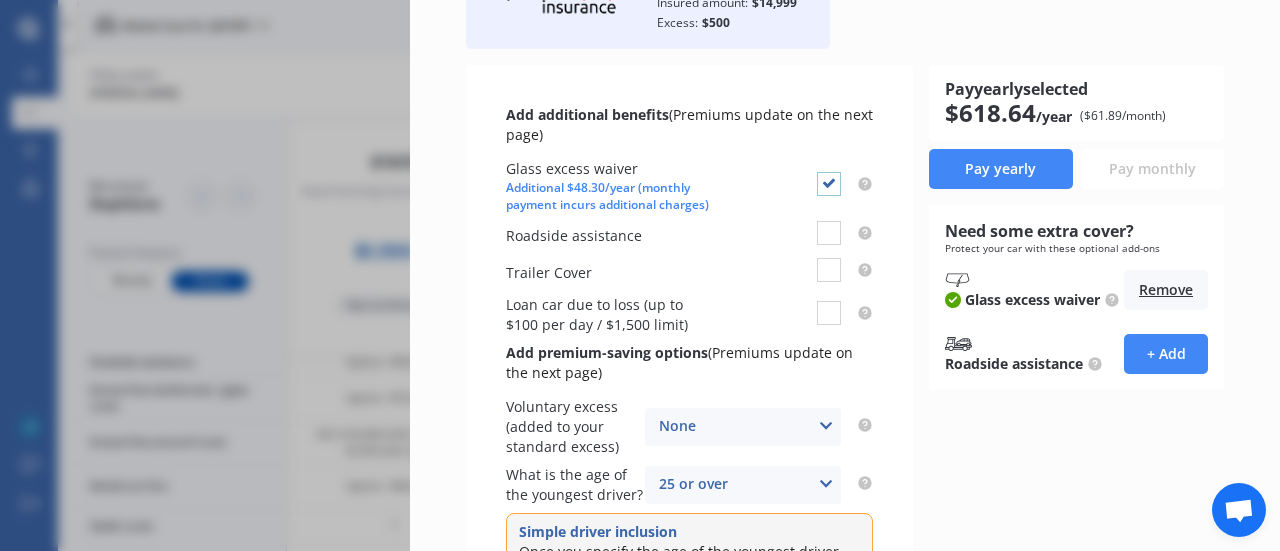 scroll, scrollTop: 174, scrollLeft: 0, axis: vertical 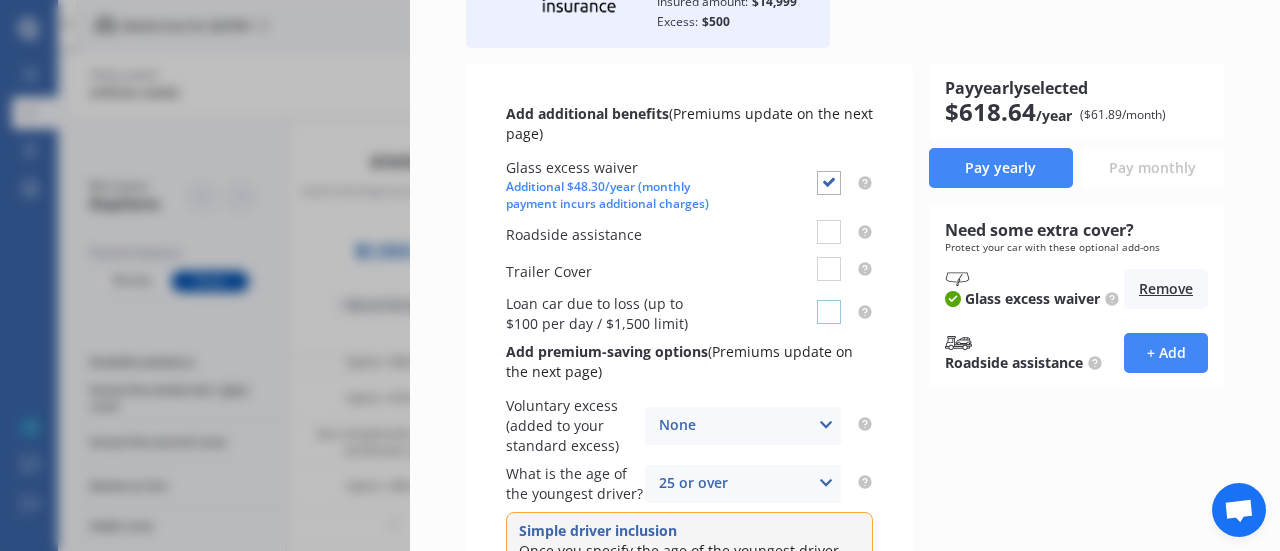 click at bounding box center (829, 300) 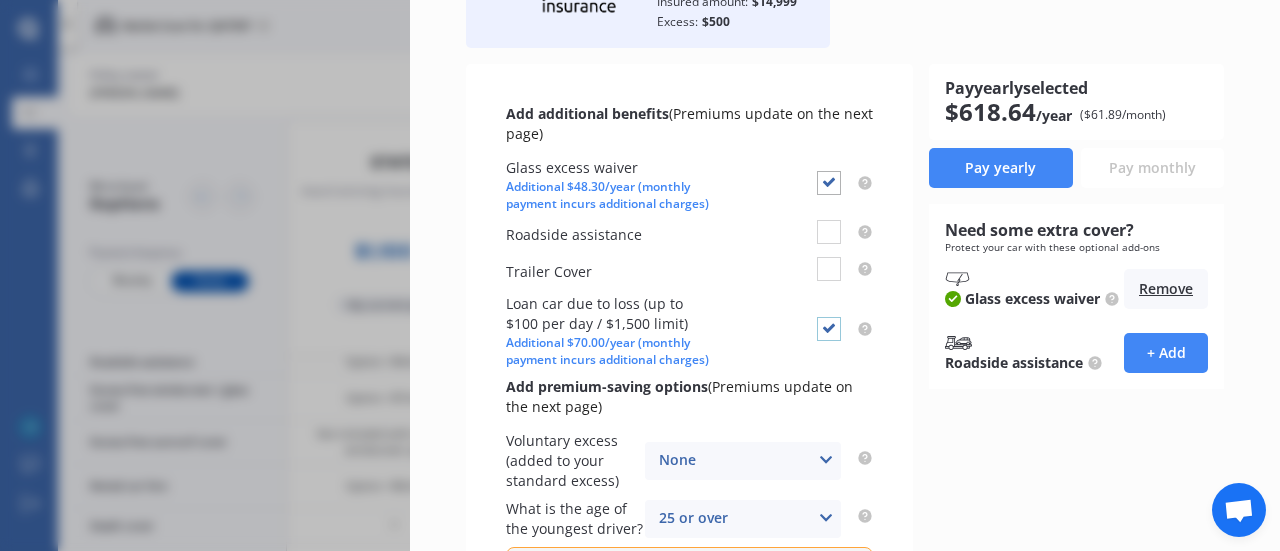 click at bounding box center (829, 317) 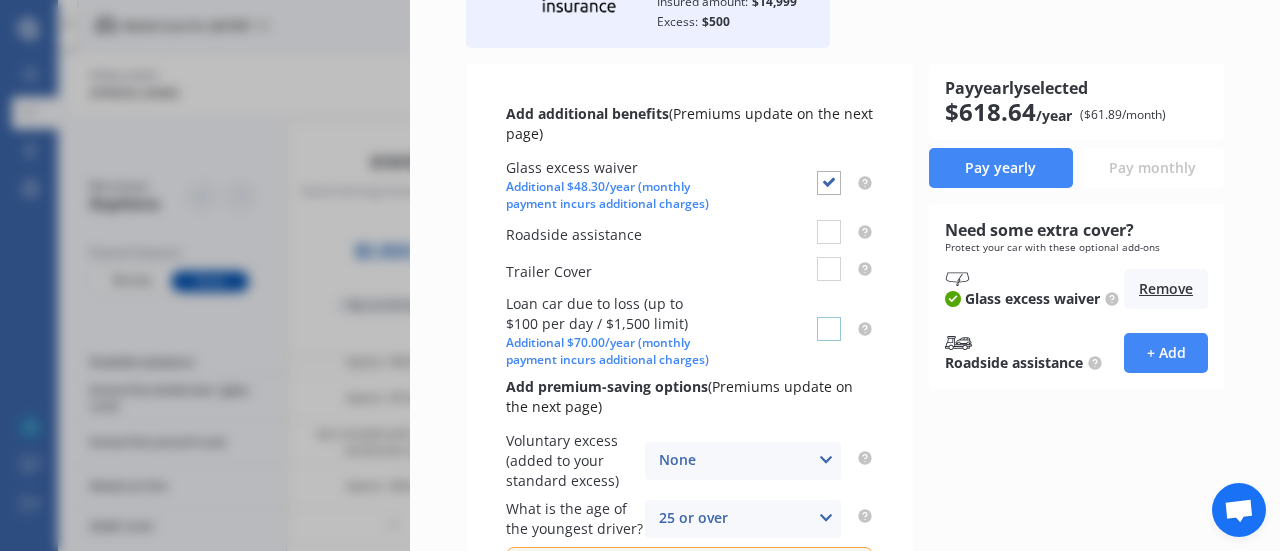 checkbox on "false" 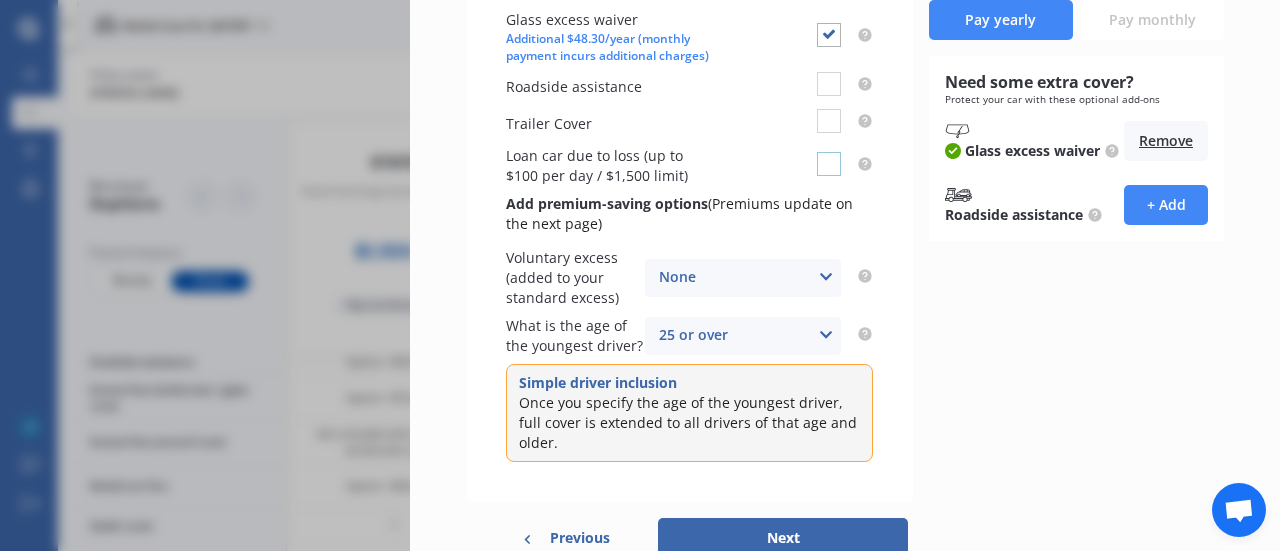 scroll, scrollTop: 328, scrollLeft: 0, axis: vertical 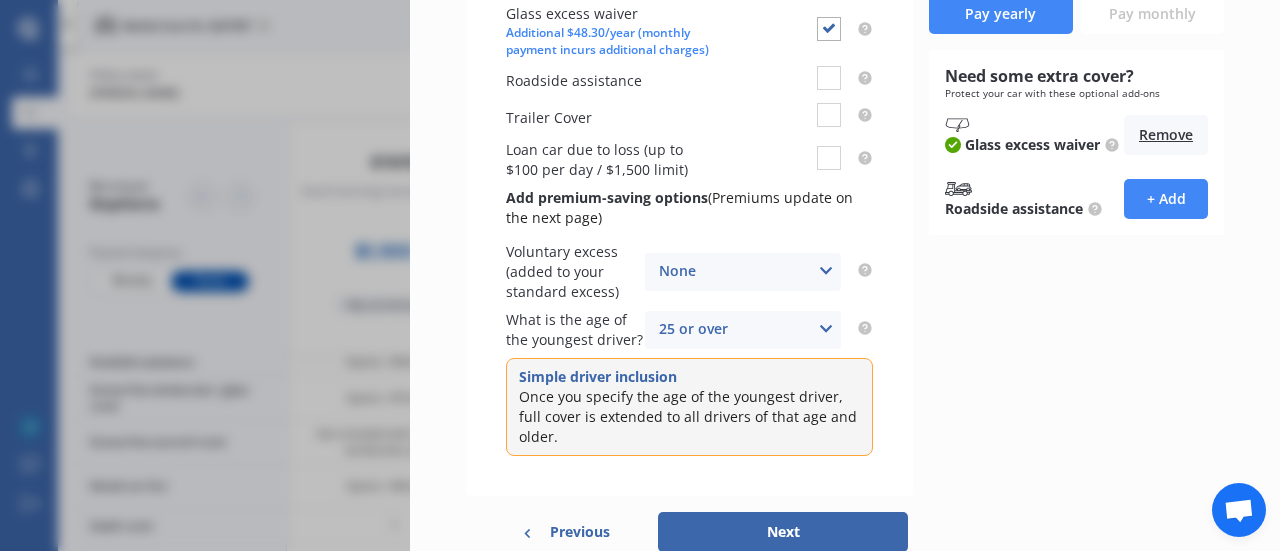 click on "25 or over 16 17 18 19 20 21 22 23 24 25 or over" at bounding box center [743, 330] 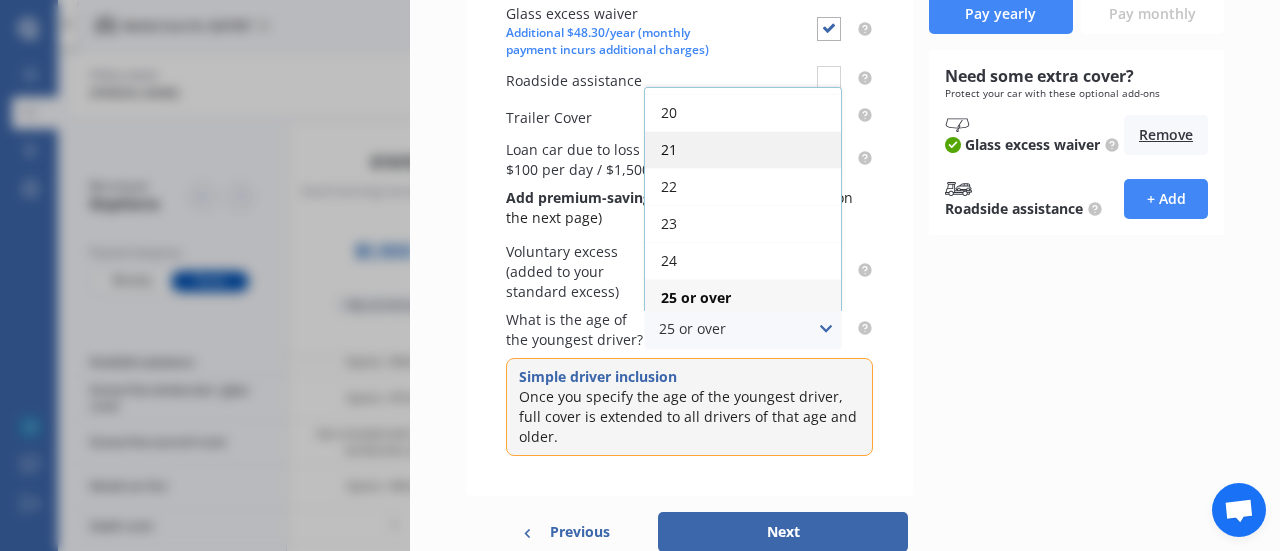 scroll, scrollTop: 0, scrollLeft: 0, axis: both 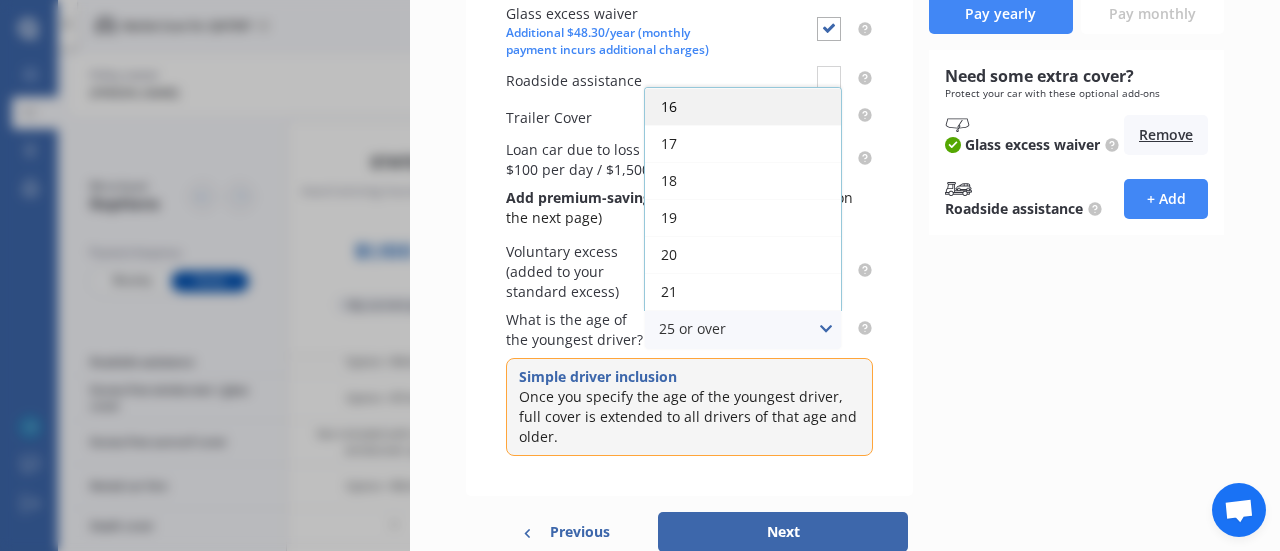 click on "16" at bounding box center (669, 106) 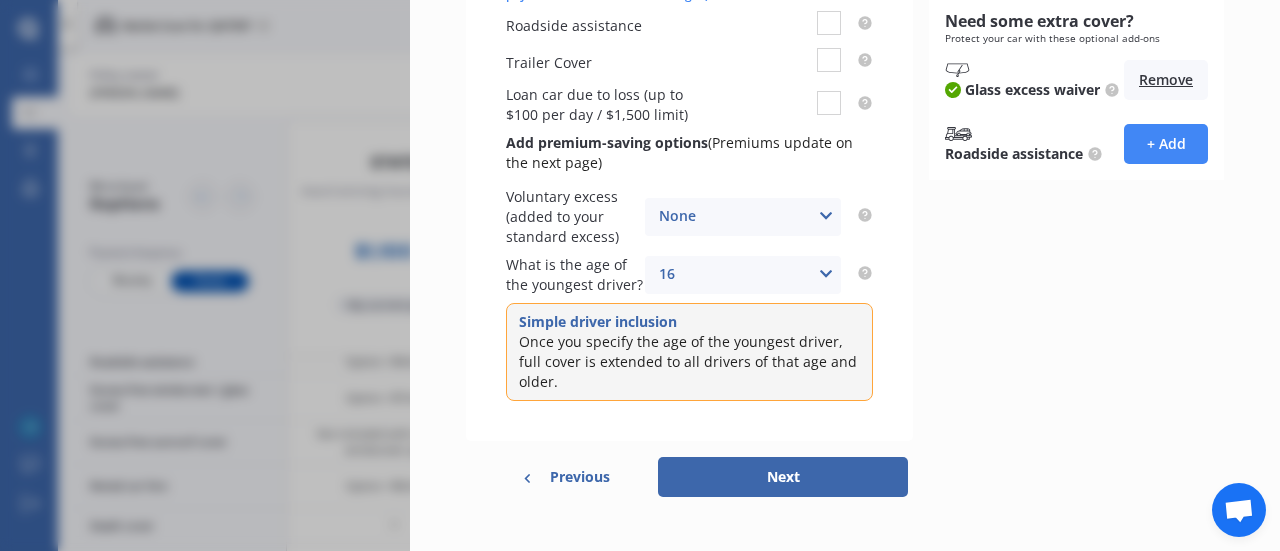 scroll, scrollTop: 428, scrollLeft: 0, axis: vertical 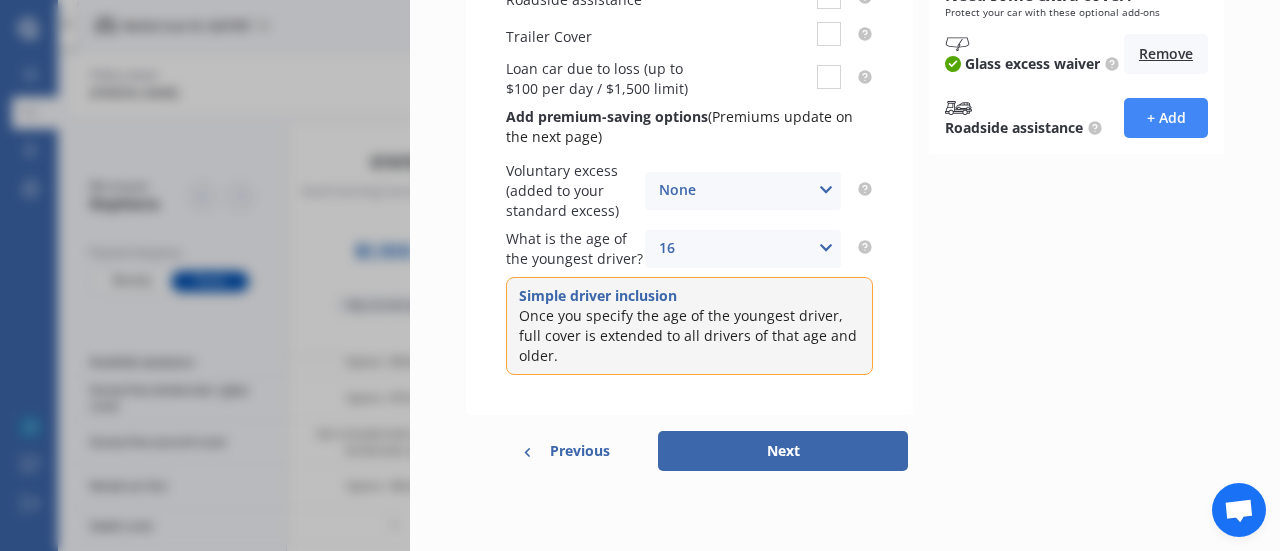 click on "Next" at bounding box center (783, 451) 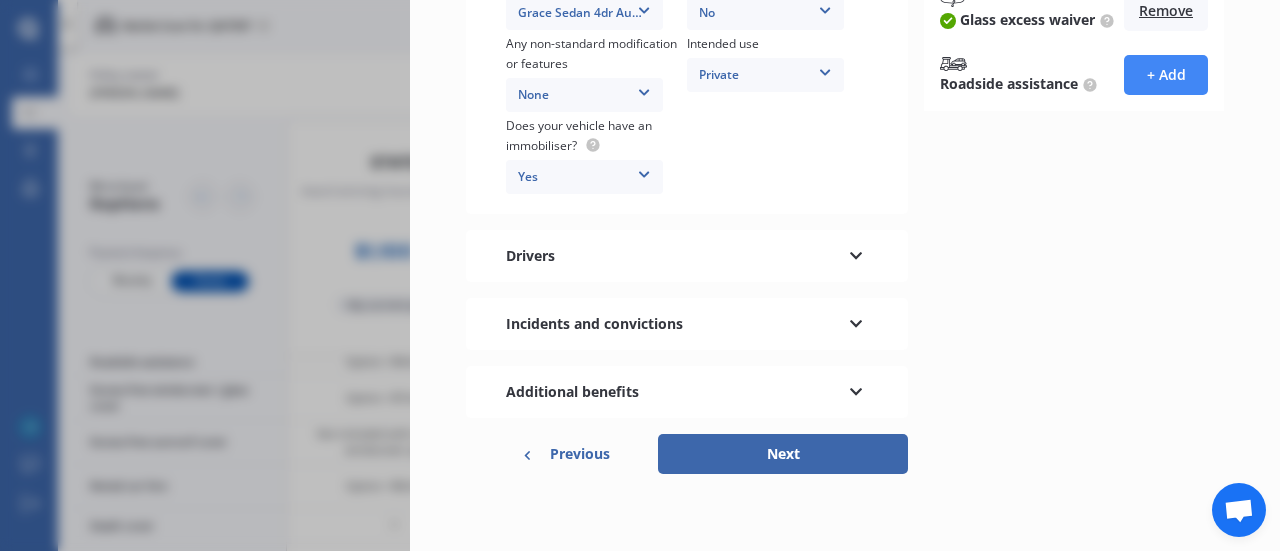 scroll, scrollTop: 588, scrollLeft: 0, axis: vertical 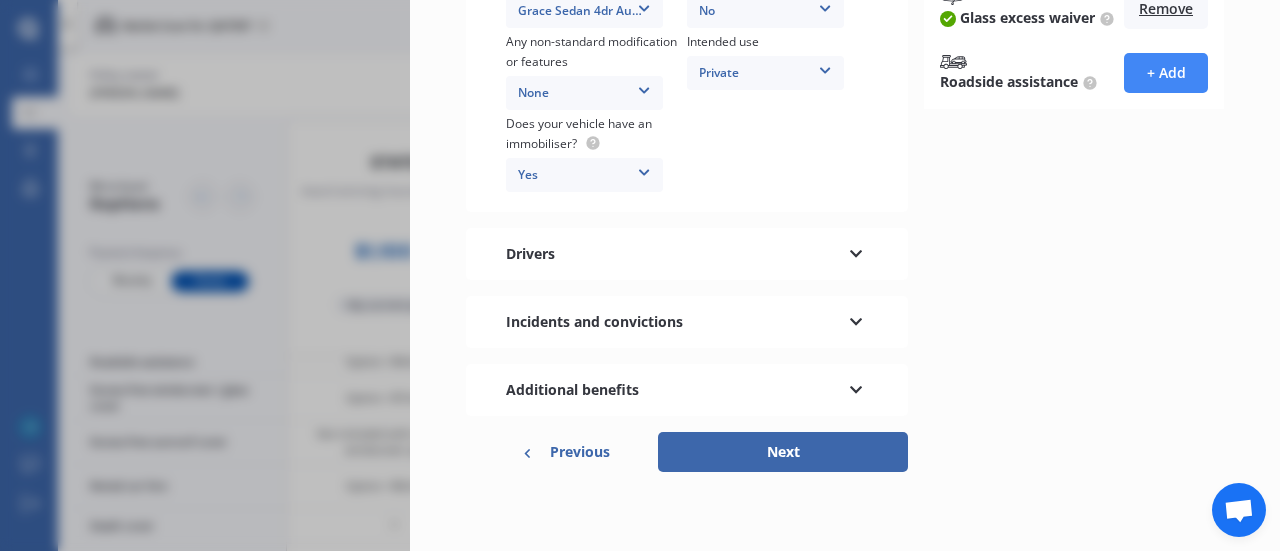 click on "Next" at bounding box center [783, 452] 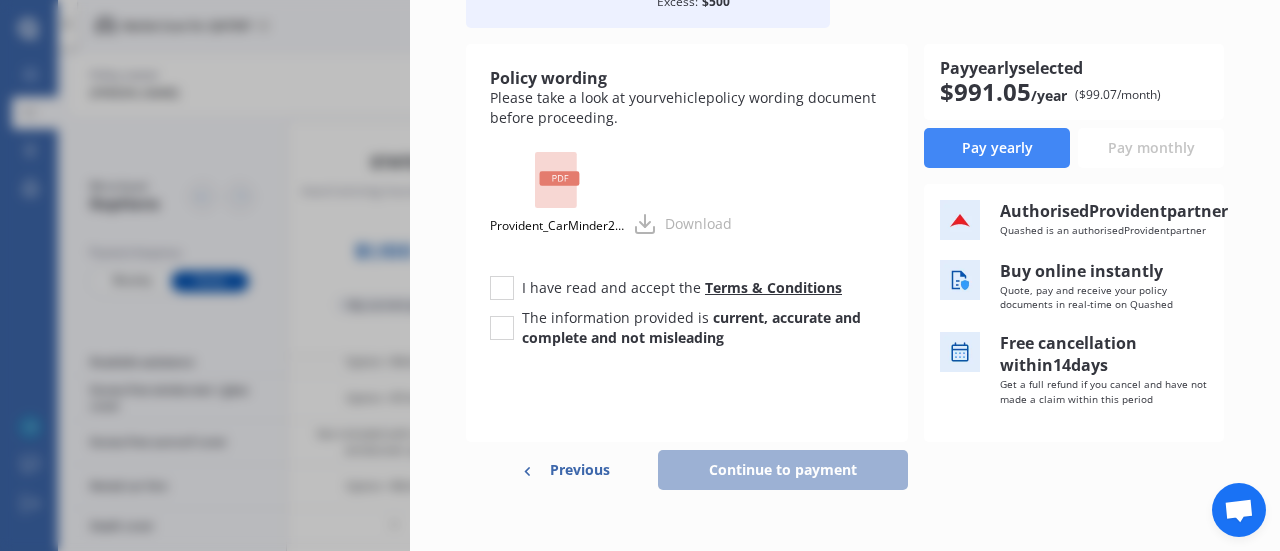 scroll, scrollTop: 194, scrollLeft: 0, axis: vertical 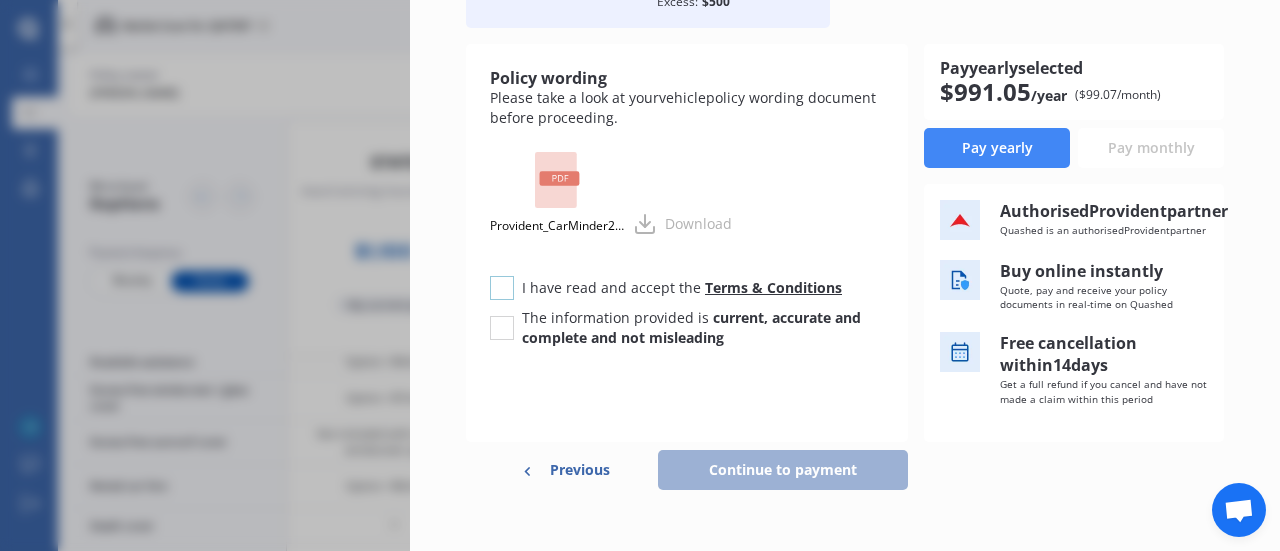 click at bounding box center (502, 276) 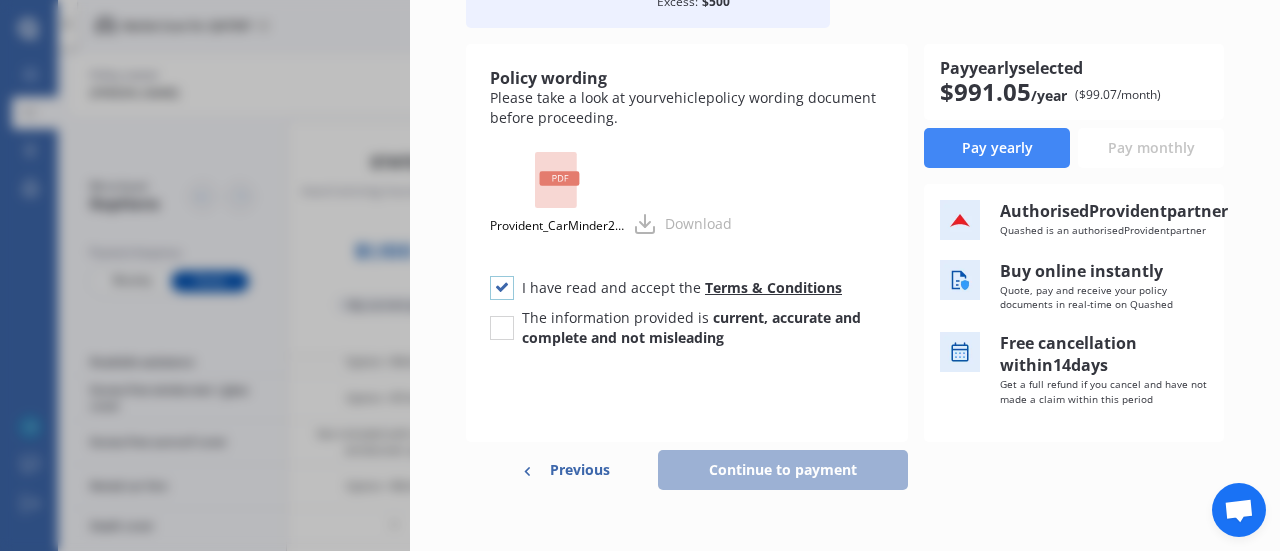 checkbox on "true" 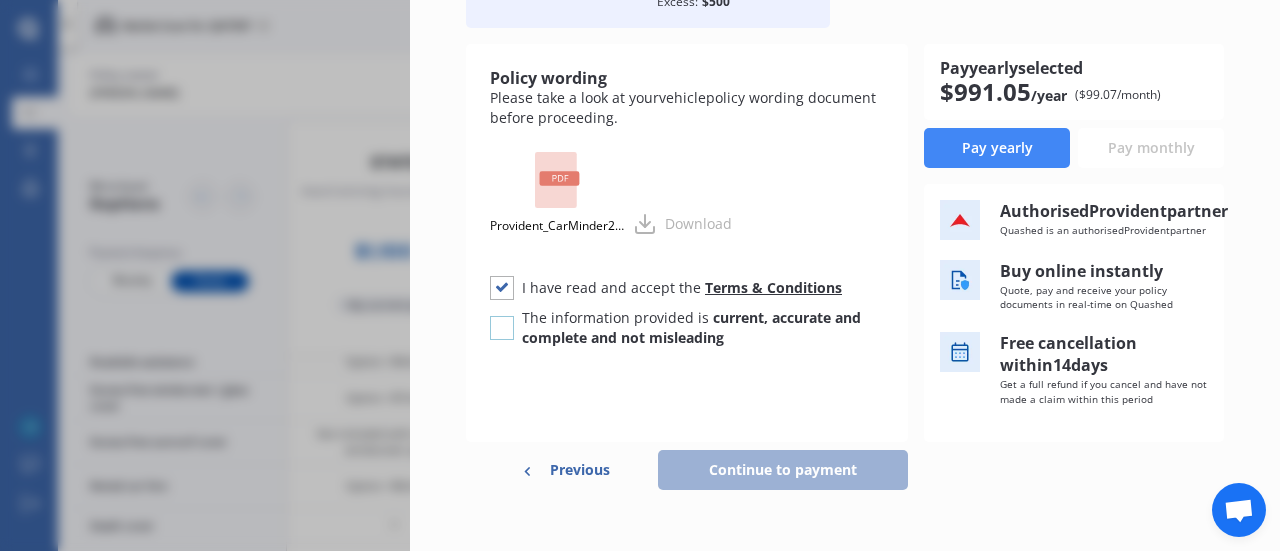 click at bounding box center (502, 316) 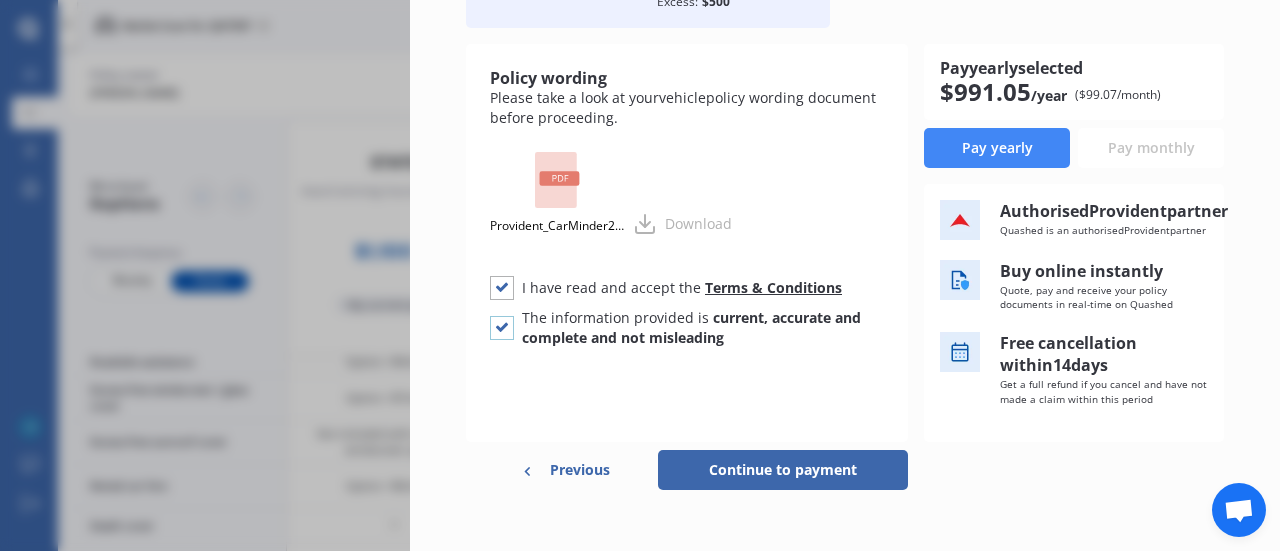 scroll, scrollTop: 248, scrollLeft: 0, axis: vertical 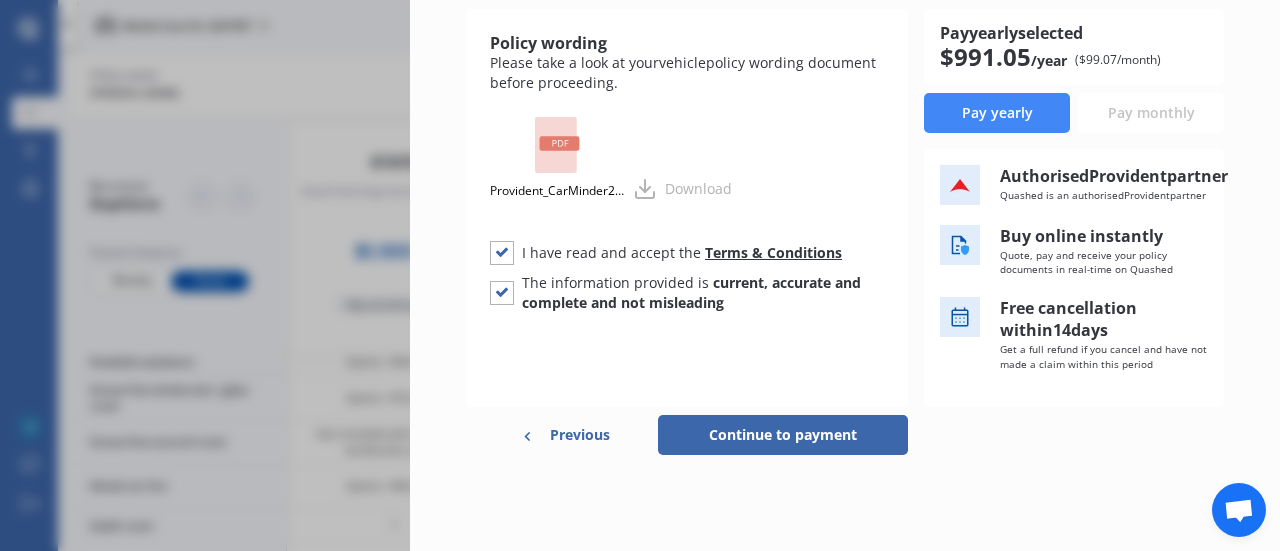 drag, startPoint x: 756, startPoint y: 439, endPoint x: 716, endPoint y: 362, distance: 86.76981 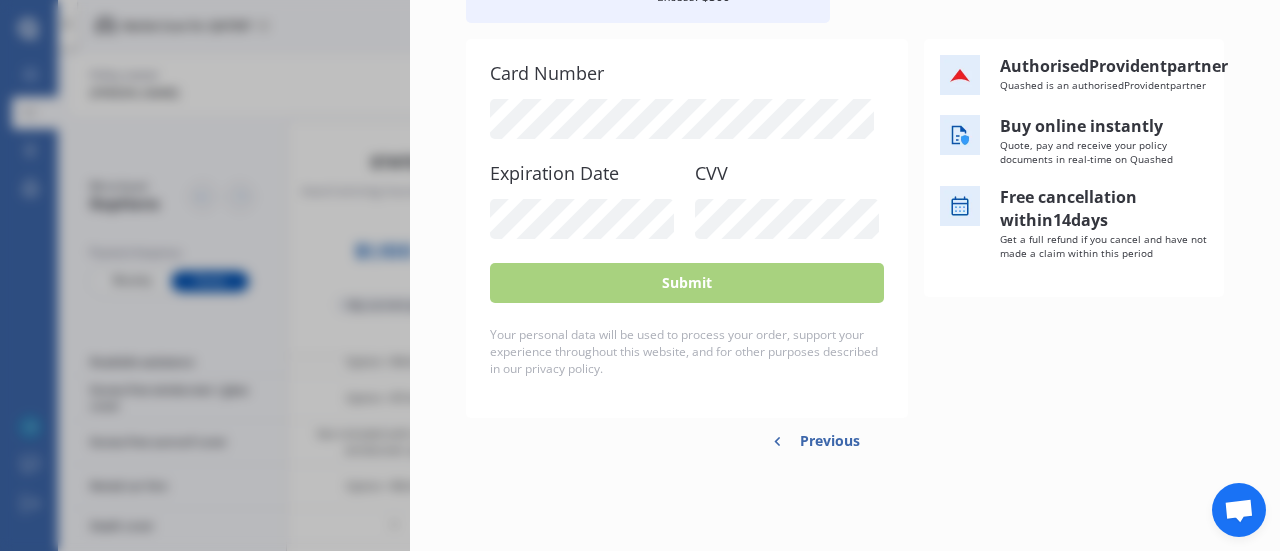 scroll, scrollTop: 0, scrollLeft: 0, axis: both 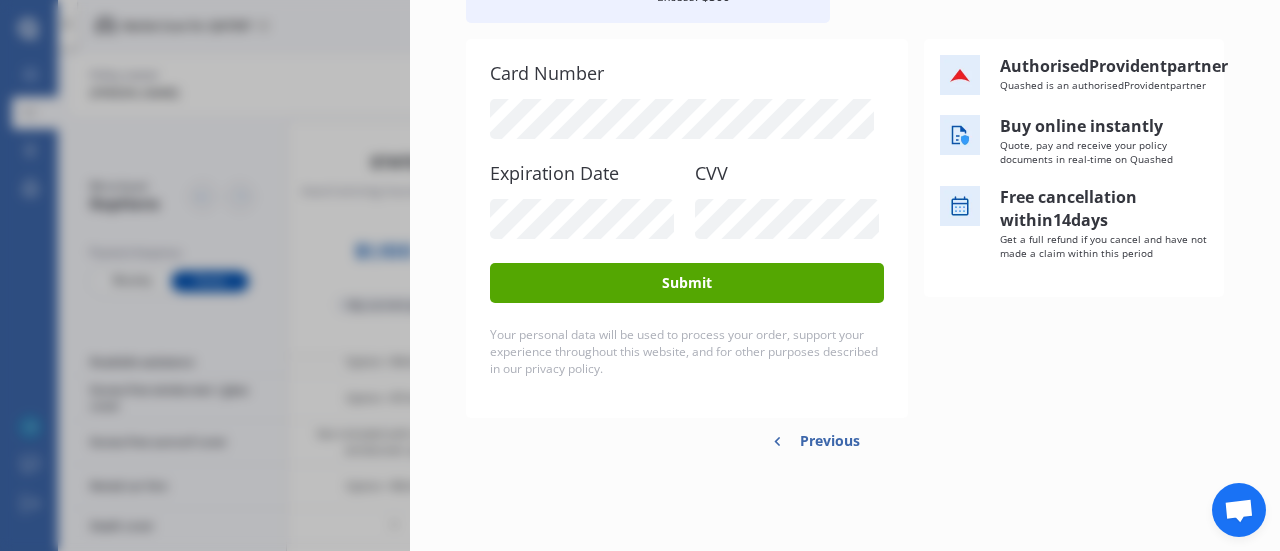 click on "Previous" at bounding box center [830, 441] 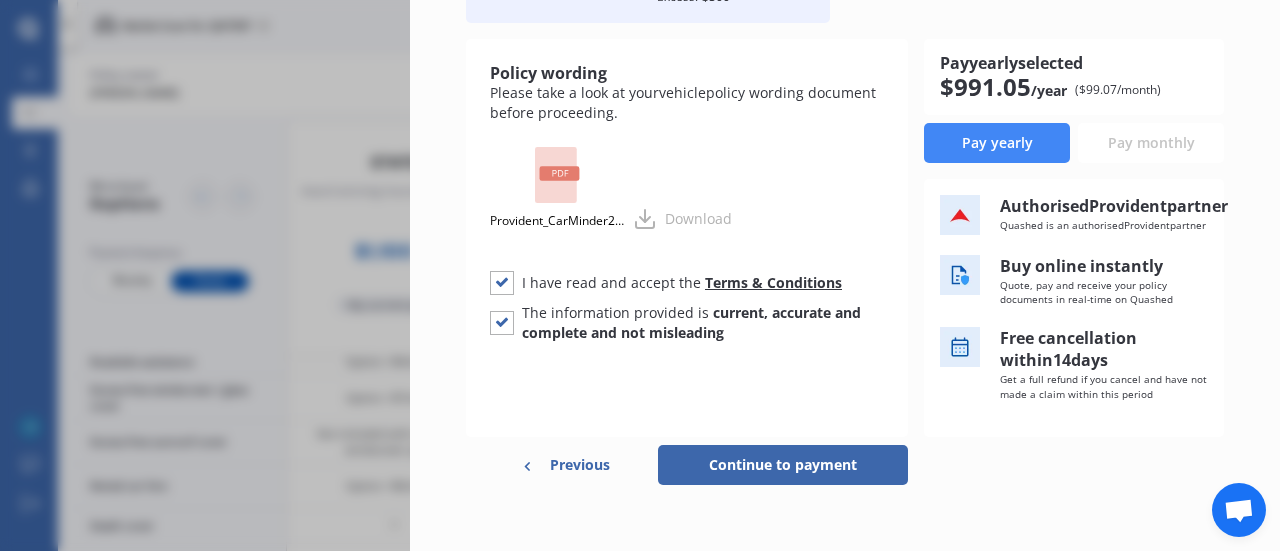scroll, scrollTop: 248, scrollLeft: 0, axis: vertical 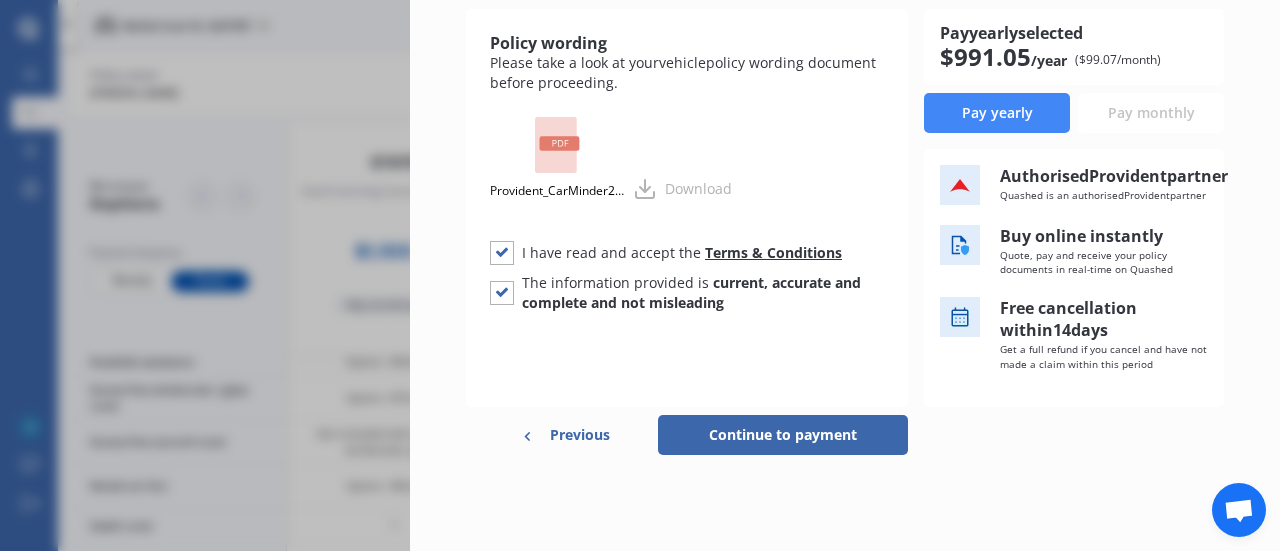 click on "Previous" at bounding box center [580, 435] 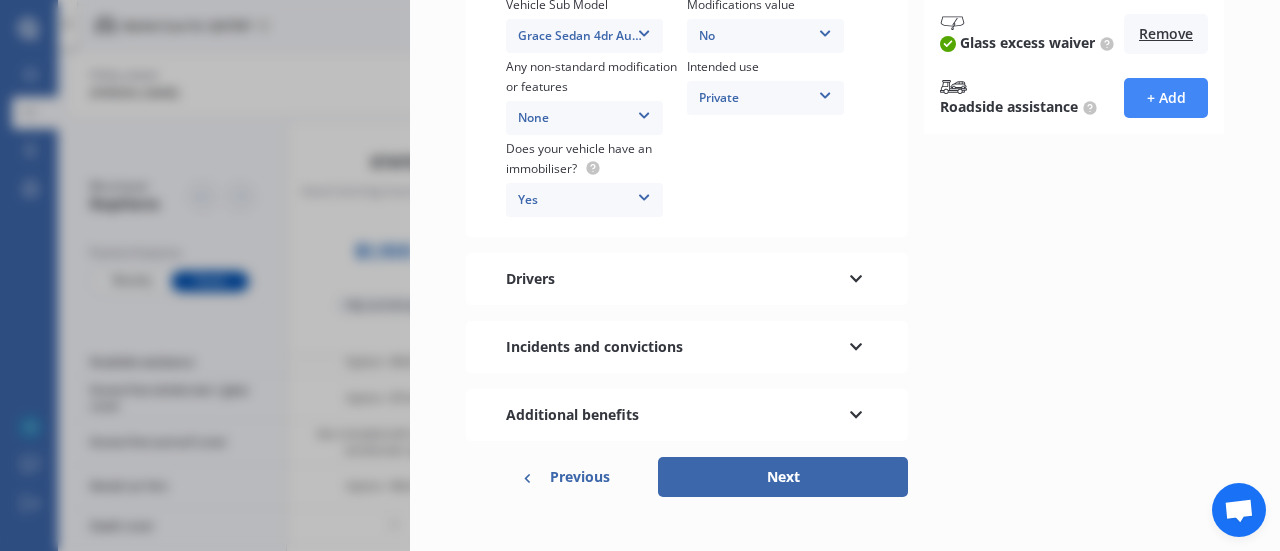 scroll, scrollTop: 588, scrollLeft: 0, axis: vertical 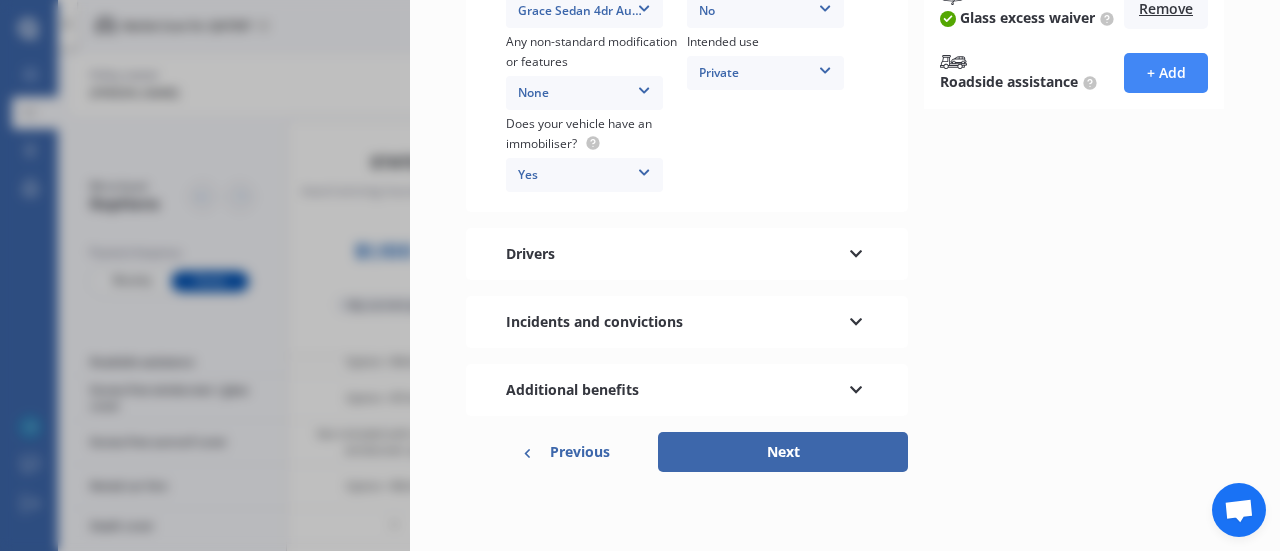 click on "Previous" at bounding box center (580, 452) 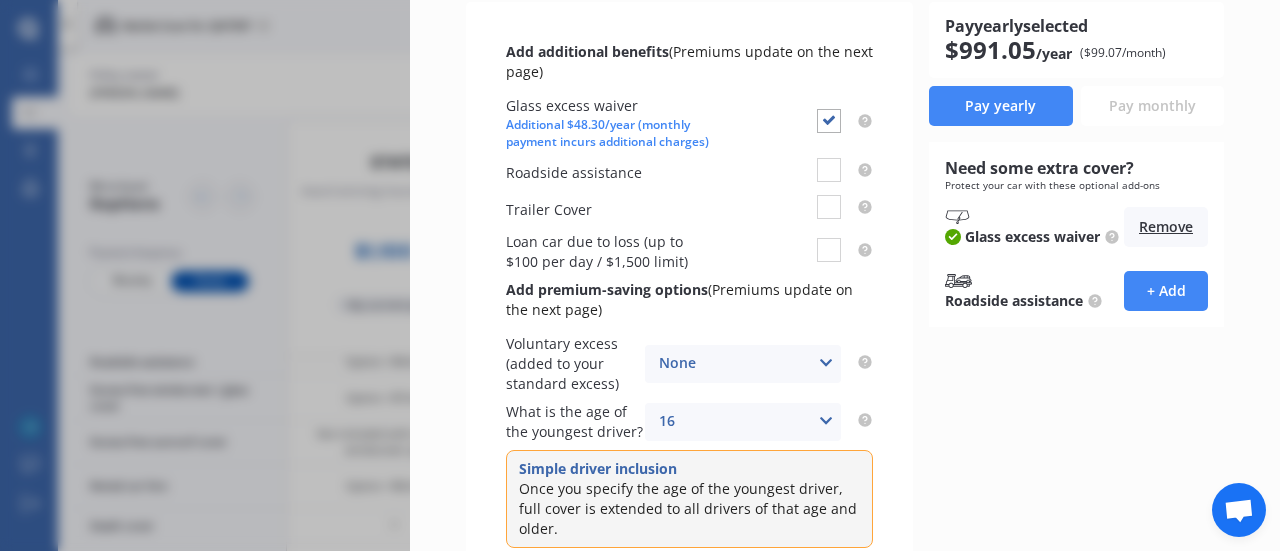 scroll, scrollTop: 428, scrollLeft: 0, axis: vertical 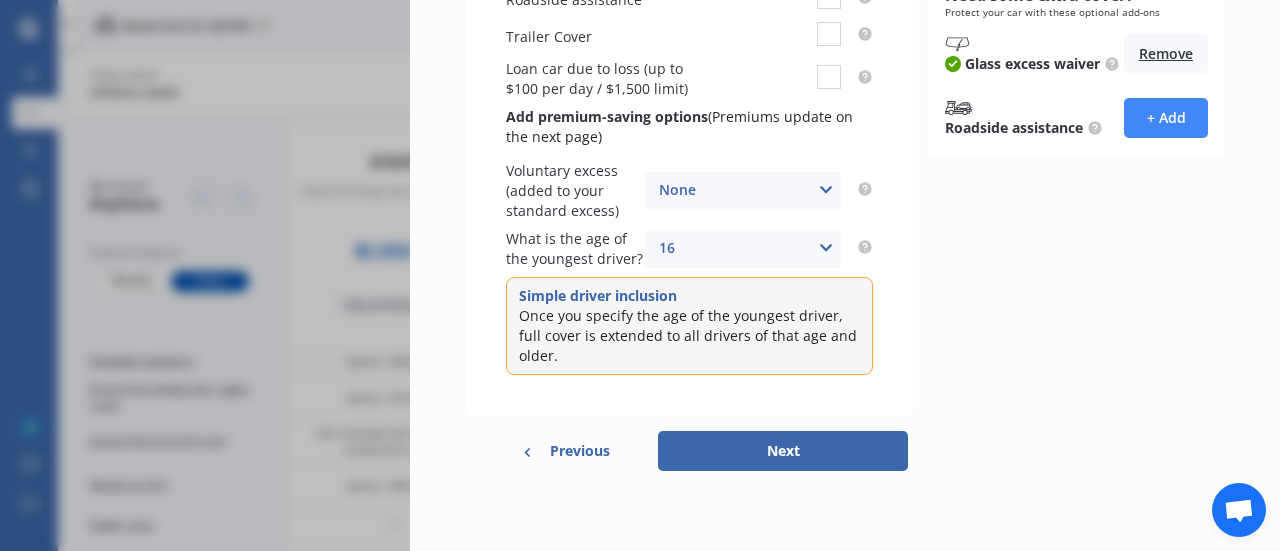 click on "Previous" at bounding box center [580, 451] 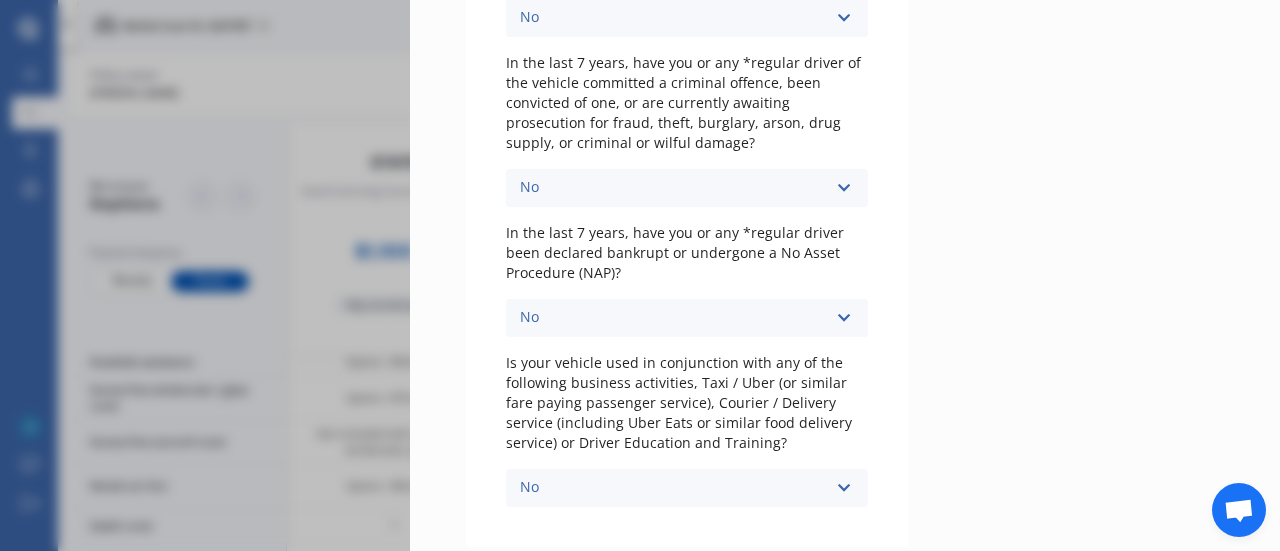 scroll, scrollTop: 704, scrollLeft: 0, axis: vertical 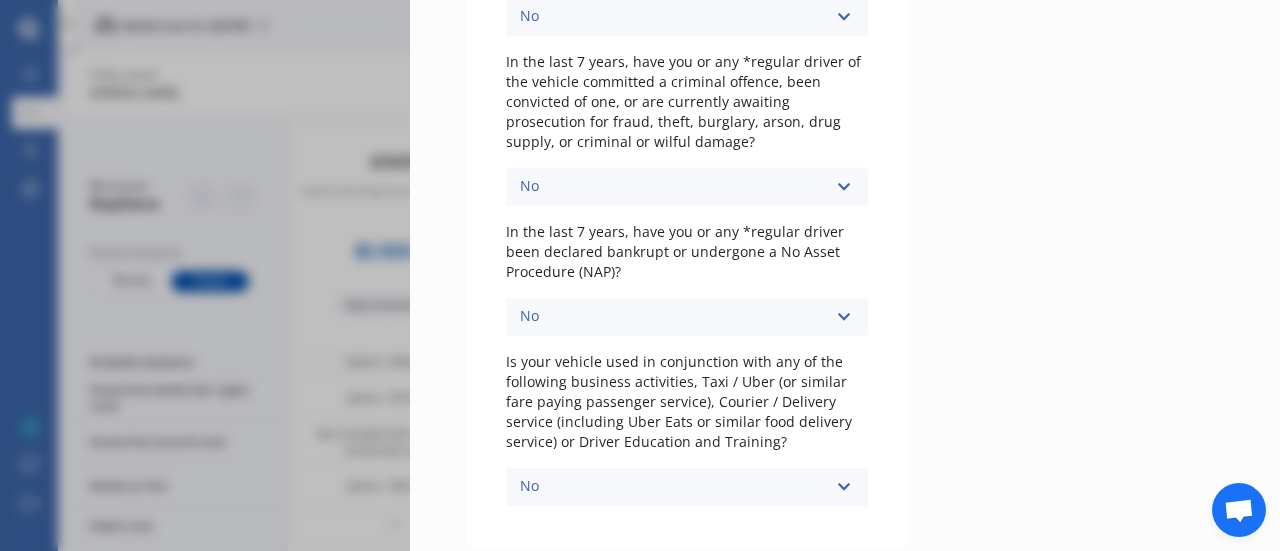 click on "Previous" at bounding box center (744, 582) 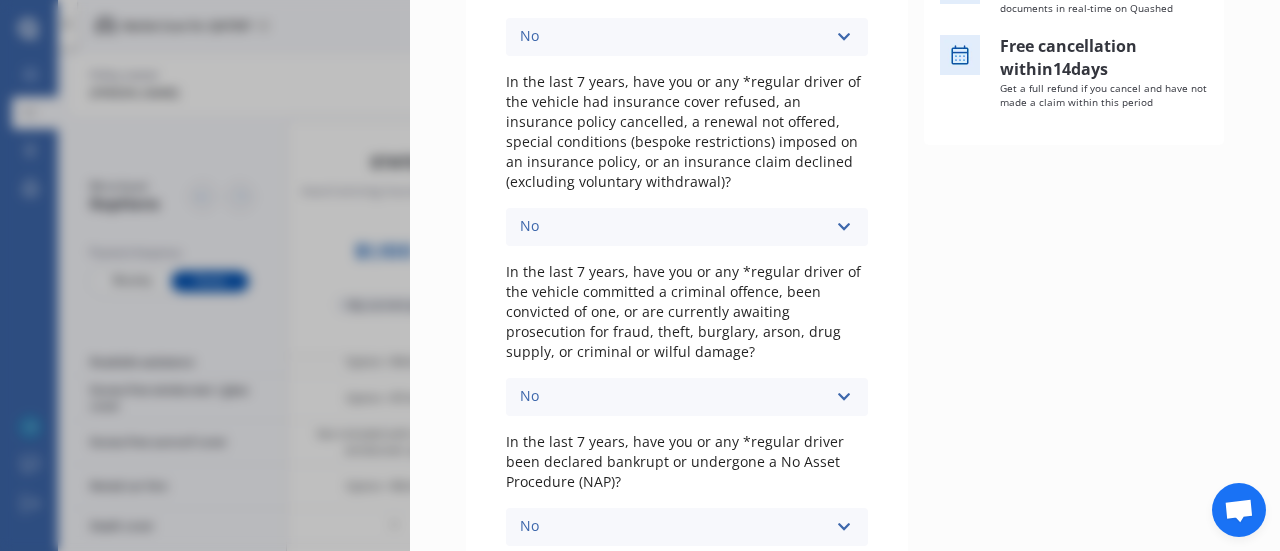 select on "11" 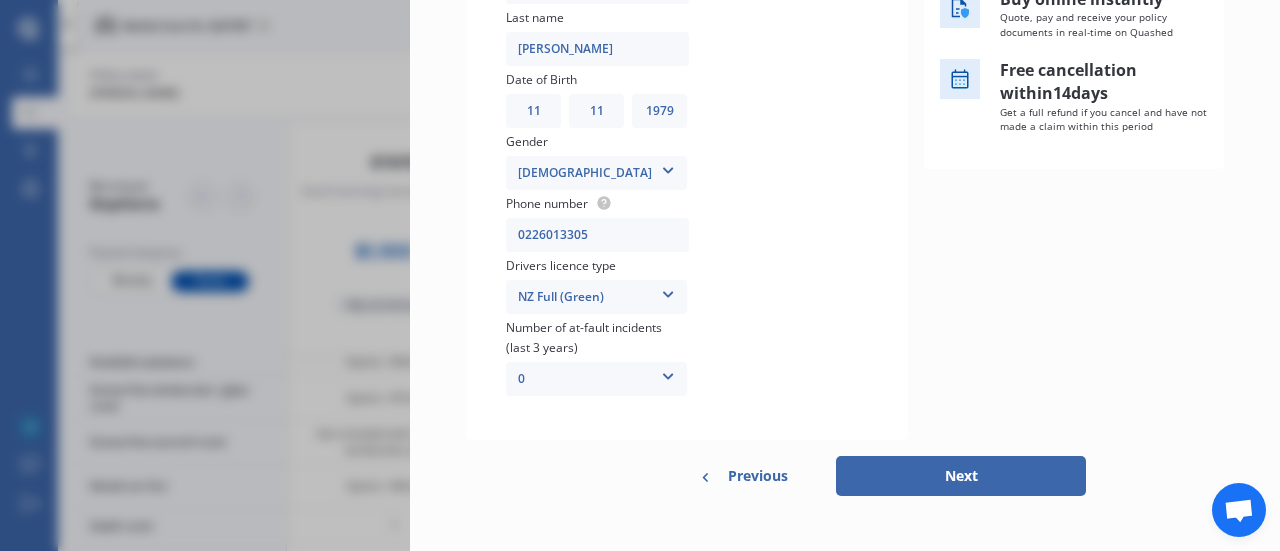 scroll, scrollTop: 494, scrollLeft: 0, axis: vertical 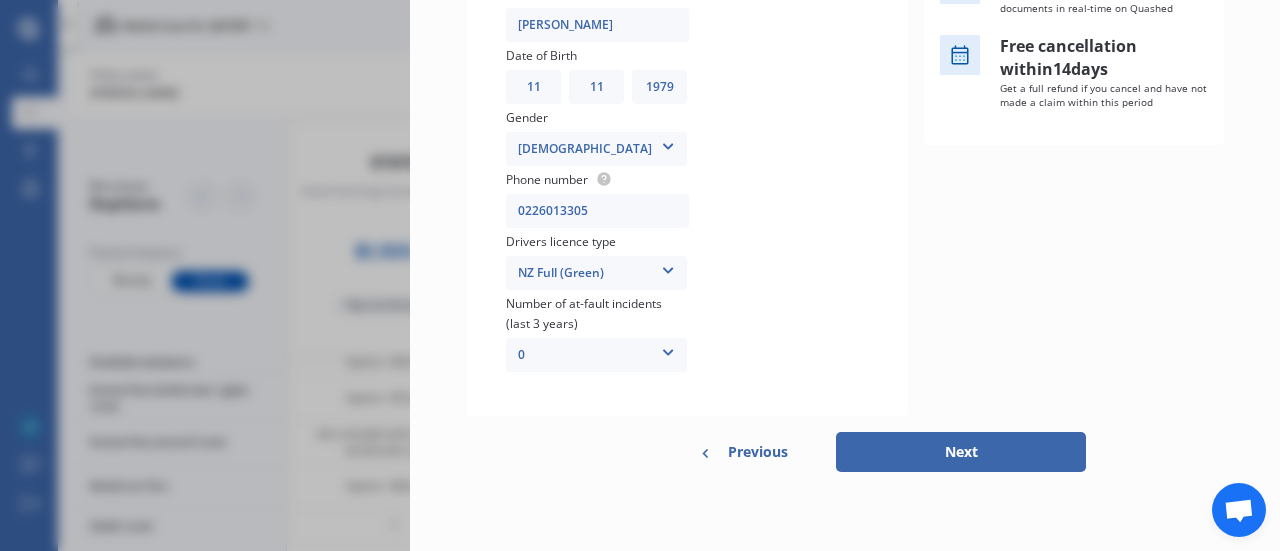 click on "Previous" at bounding box center (758, 452) 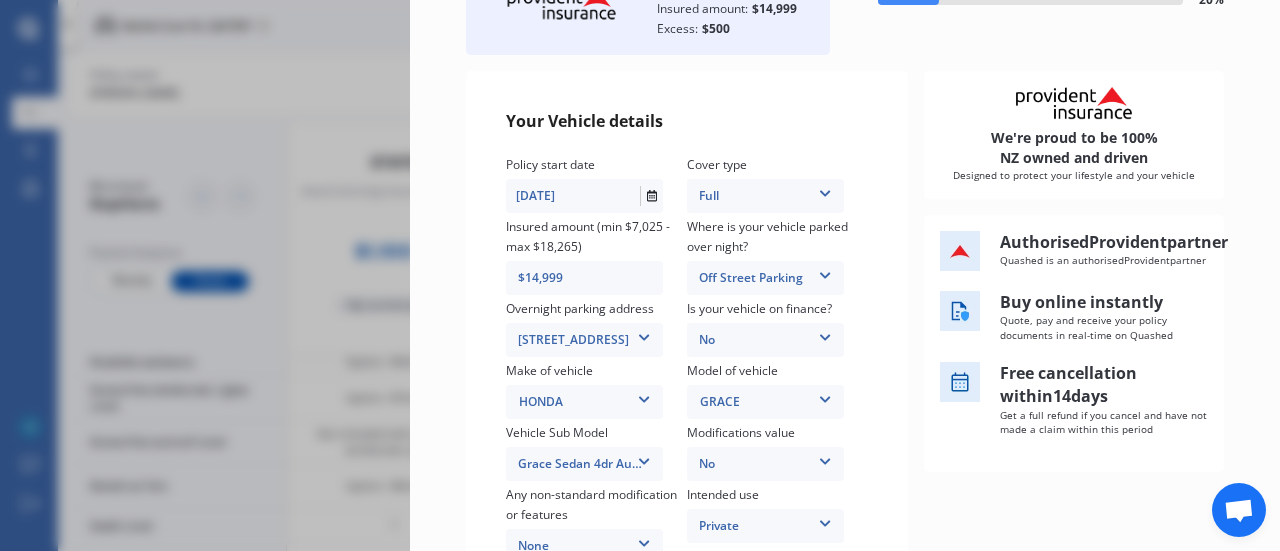 scroll, scrollTop: 166, scrollLeft: 0, axis: vertical 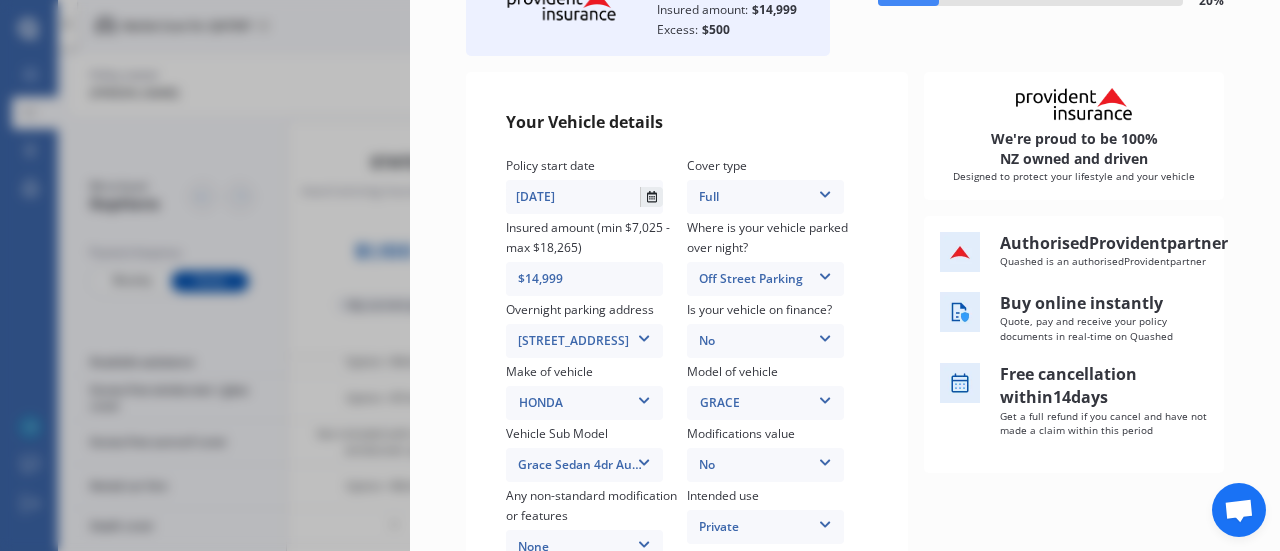 click 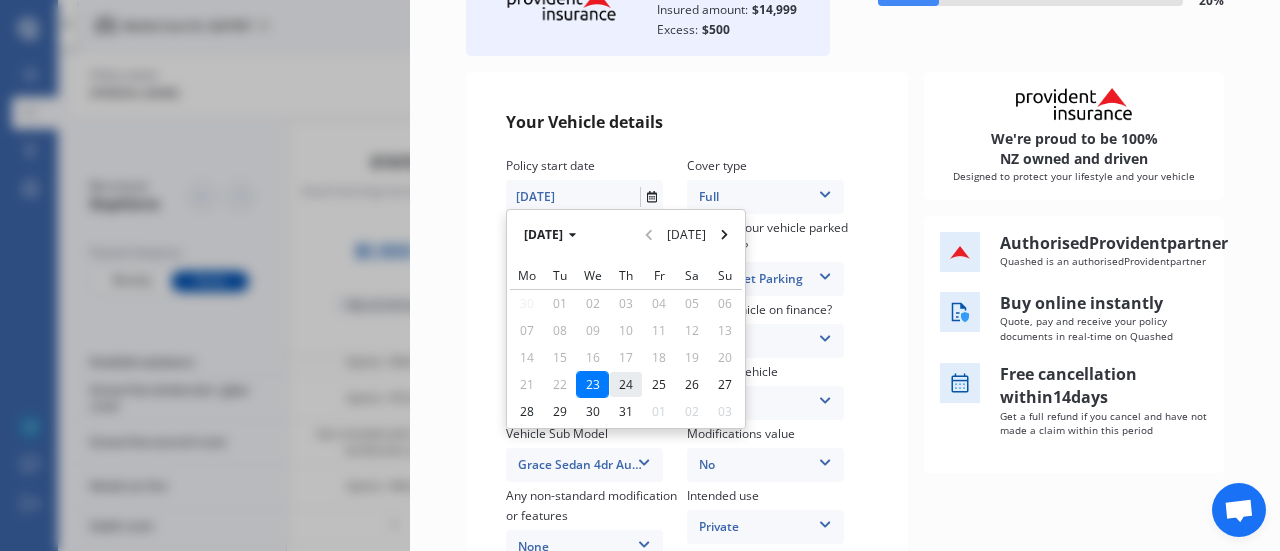 click on "24" at bounding box center [625, 384] 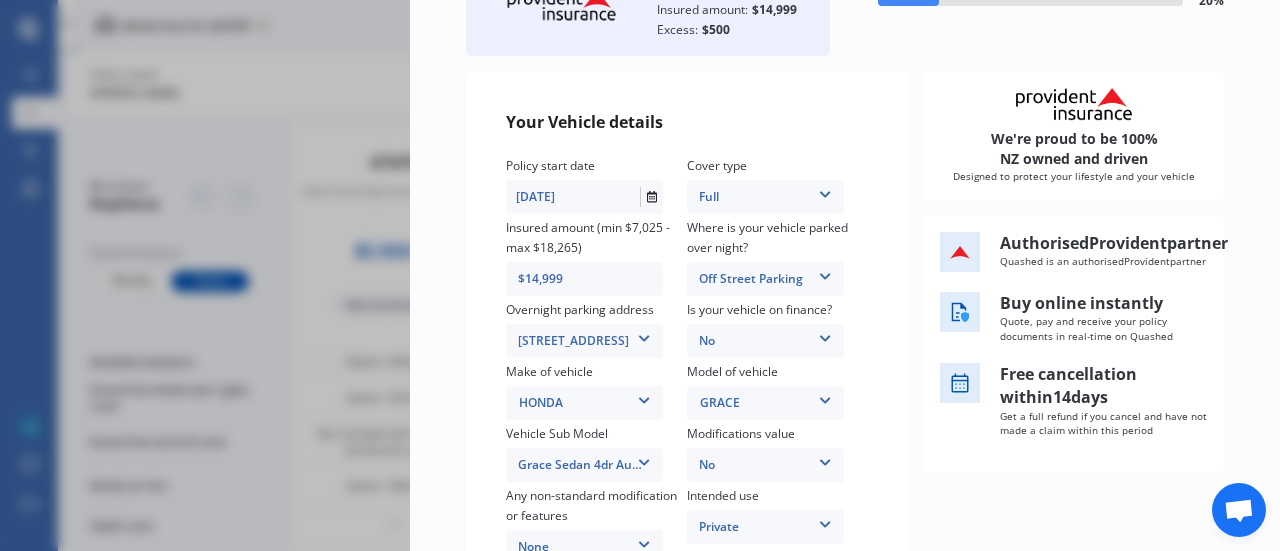 click on "Your Vehicle details Policy start date [DATE] [DATE]   [DATE] Mo Tu We Th Fr Sa Su 30 01 02 03 04 05 06 07 08 09 10 11 12 13 14 15 16 17 18 19 20 21 22 23 24 25 26 27 28 29 30 31 01 02 03 Cover type Full Full Insured amount (min $7,025 - max $18,265) $14,999 Where is your vehicle parked over night? Off Street Parking Garage (fully enclosed) Off Street Parking Other Overnight parking address [STREET_ADDRESS][GEOGRAPHIC_DATA][STREET_ADDRESS] Is your vehicle on finance? No No Yes Make of vehicle HONDA HONDA Model of vehicle [PERSON_NAME] Vehicle Sub Model Grace Sedan 4dr Auto 7sp 1.5i/10kW Hybrid [IMP] Grace Sedan 4dr Auto 7sp 1.5i/10kW Hybrid [IMP] Modifications value No No Up to $4000 Up to $6000 Greater than $6000 Any non-standard modification or features None None [MEDICAL_DATA] System(NOS) Roll Cage Full Racing Harness Intended use Private Private Private & Business Does your vehicle have an immobiliser? Yes Yes No" at bounding box center (687, 381) 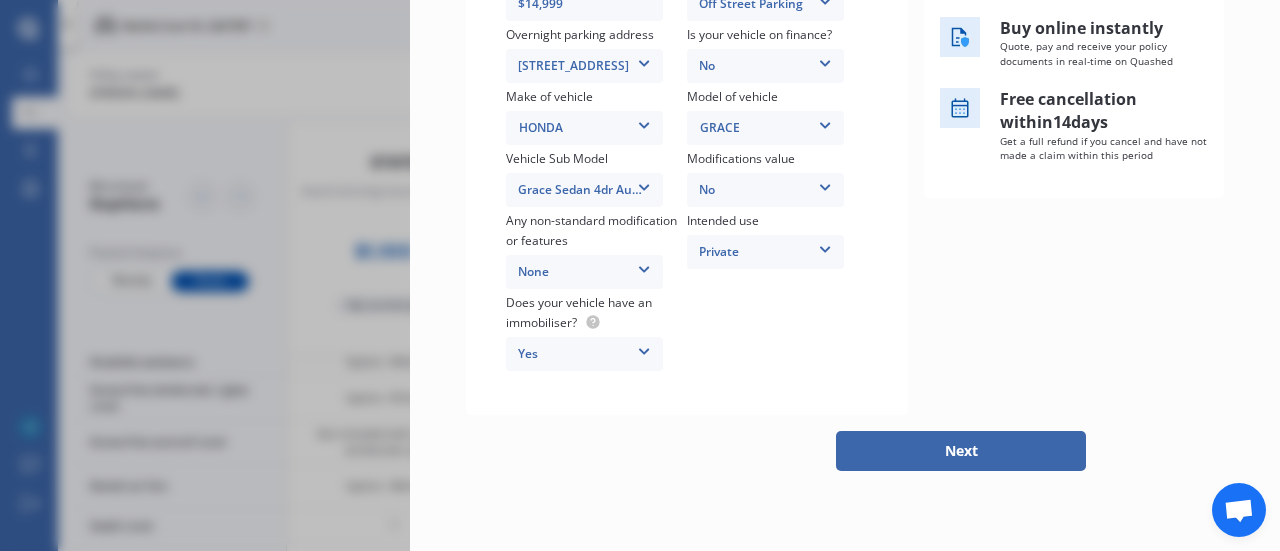 click on "Next" at bounding box center (961, 451) 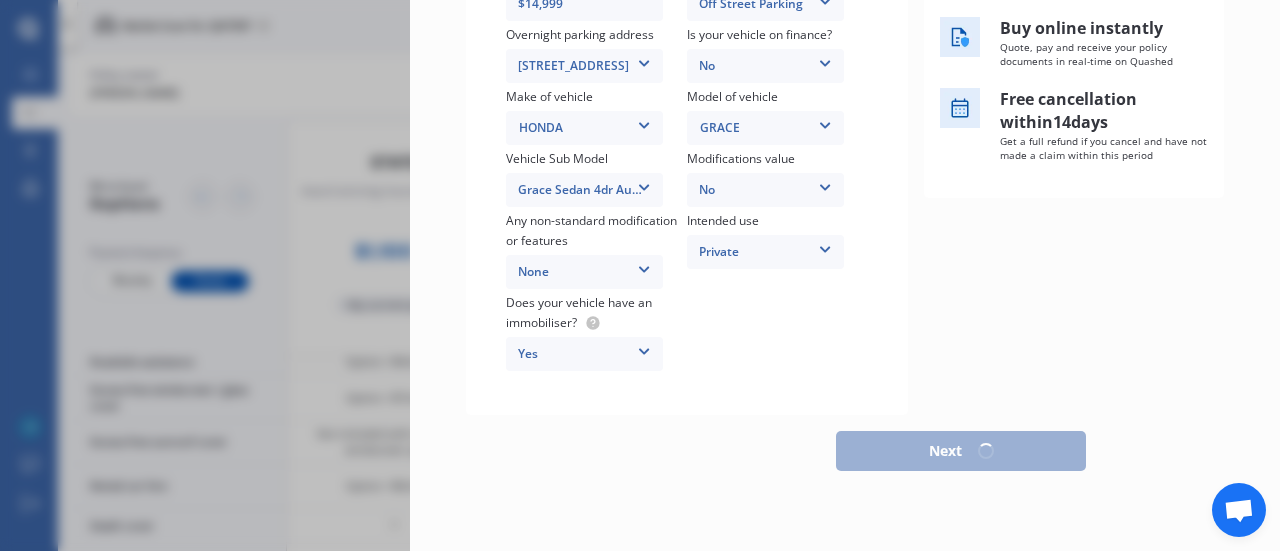 select on "11" 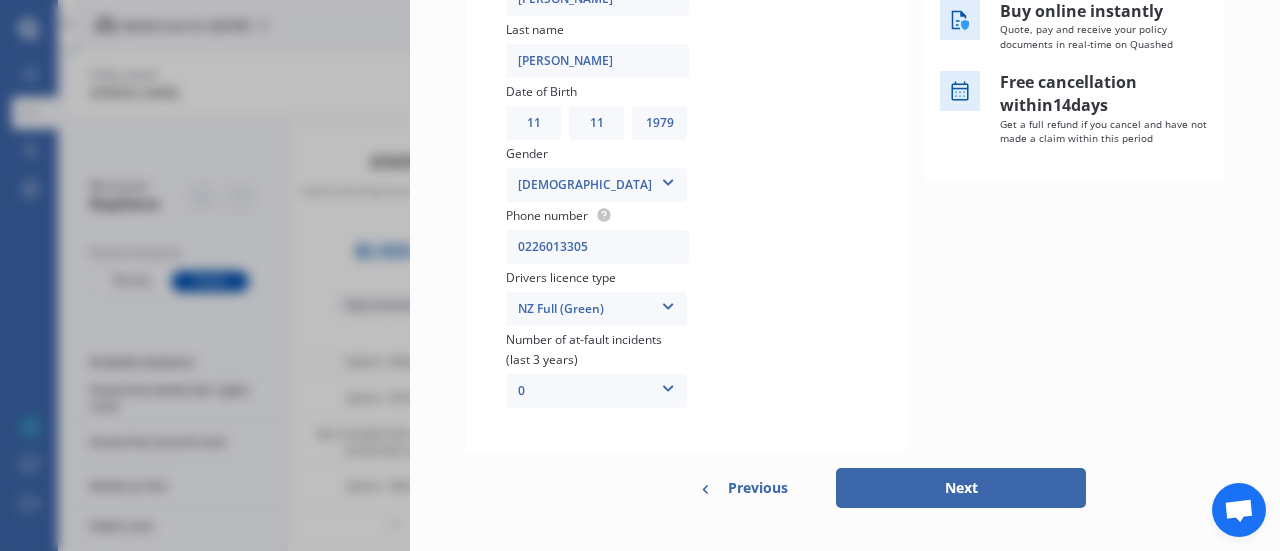 scroll, scrollTop: 494, scrollLeft: 0, axis: vertical 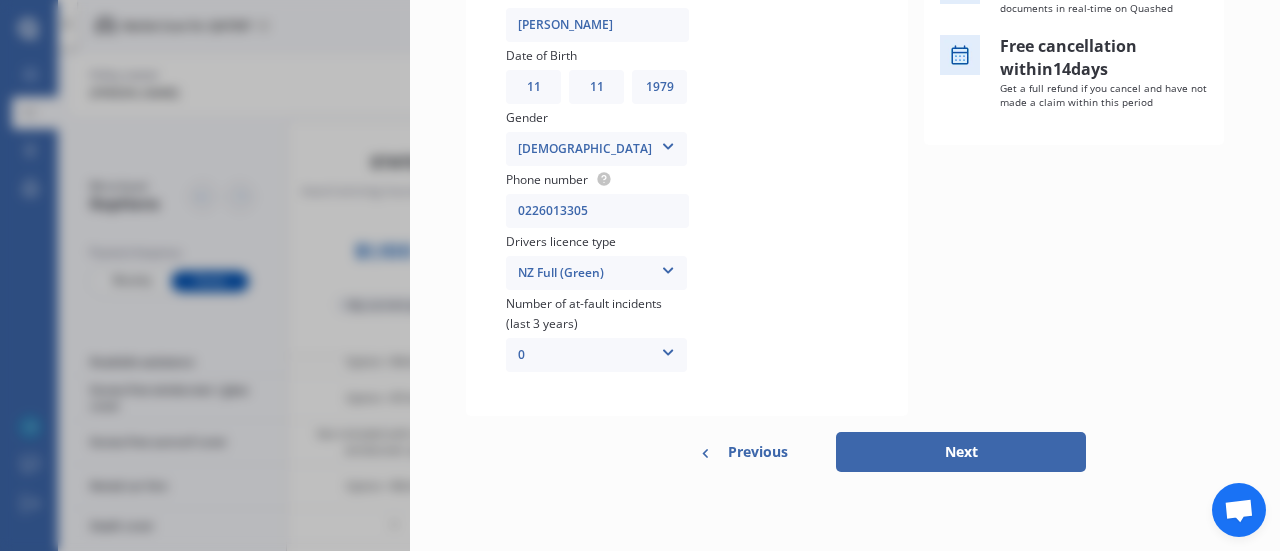 click on "Next" at bounding box center (961, 452) 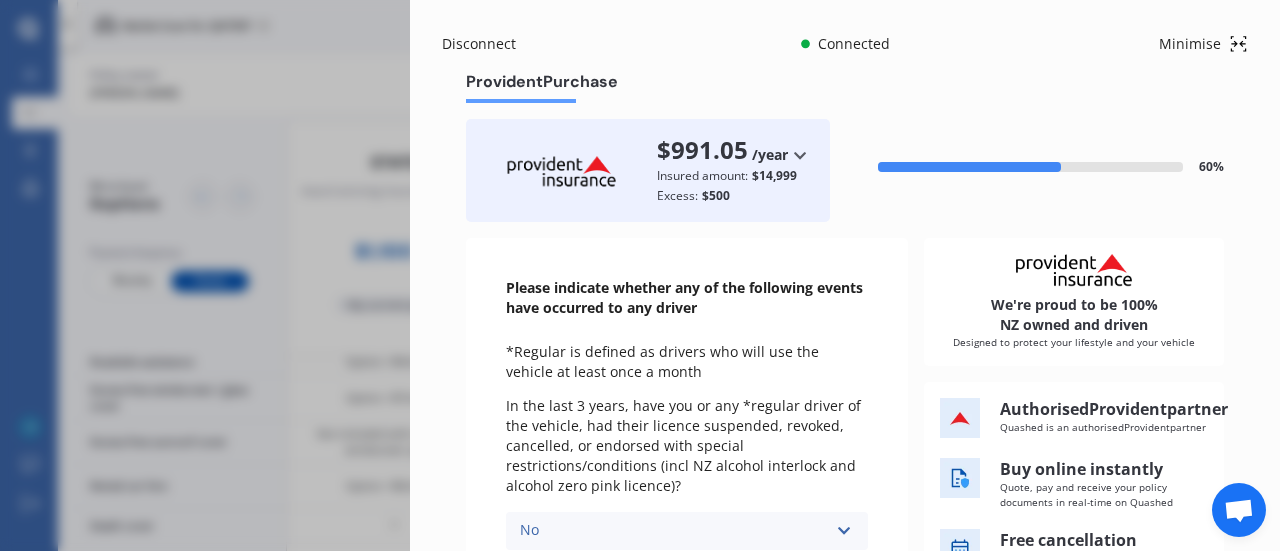scroll, scrollTop: 734, scrollLeft: 0, axis: vertical 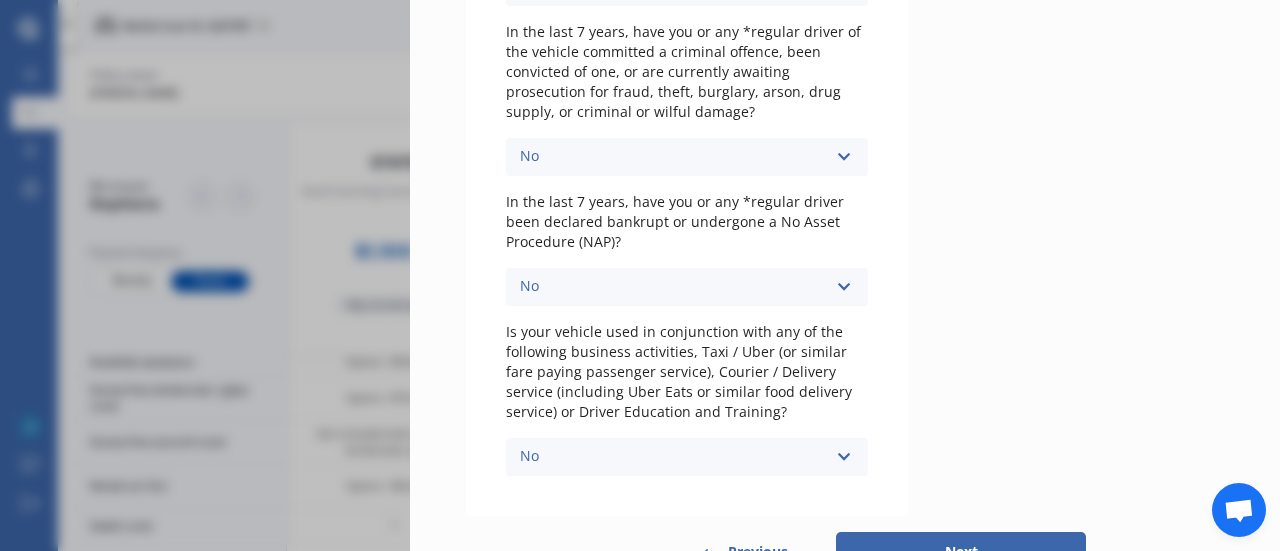 click on "Next" at bounding box center (961, 552) 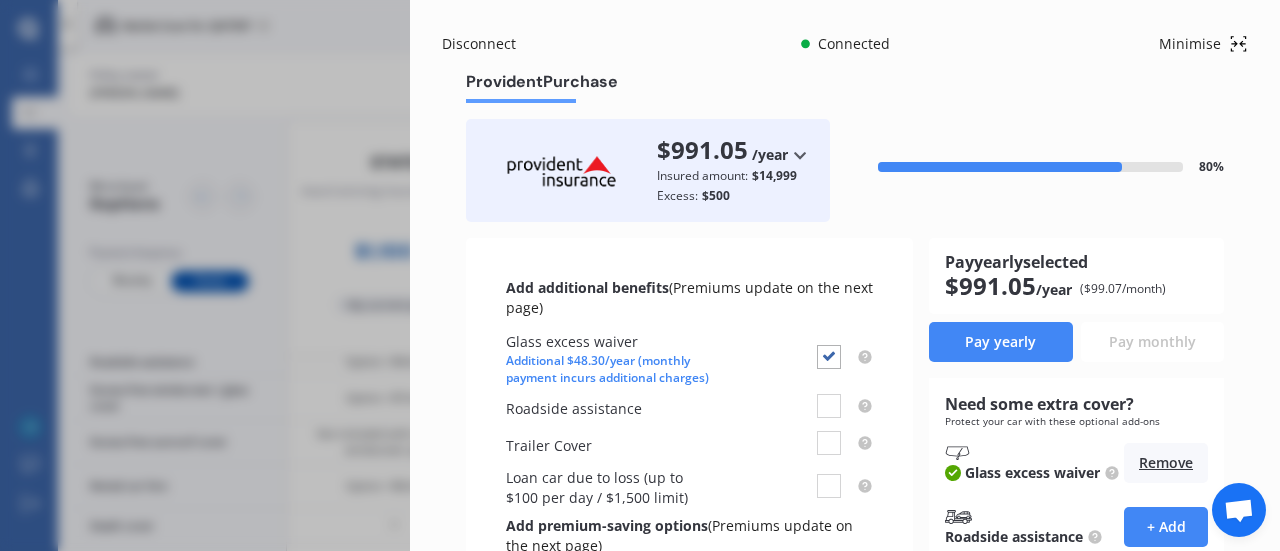 scroll, scrollTop: 428, scrollLeft: 0, axis: vertical 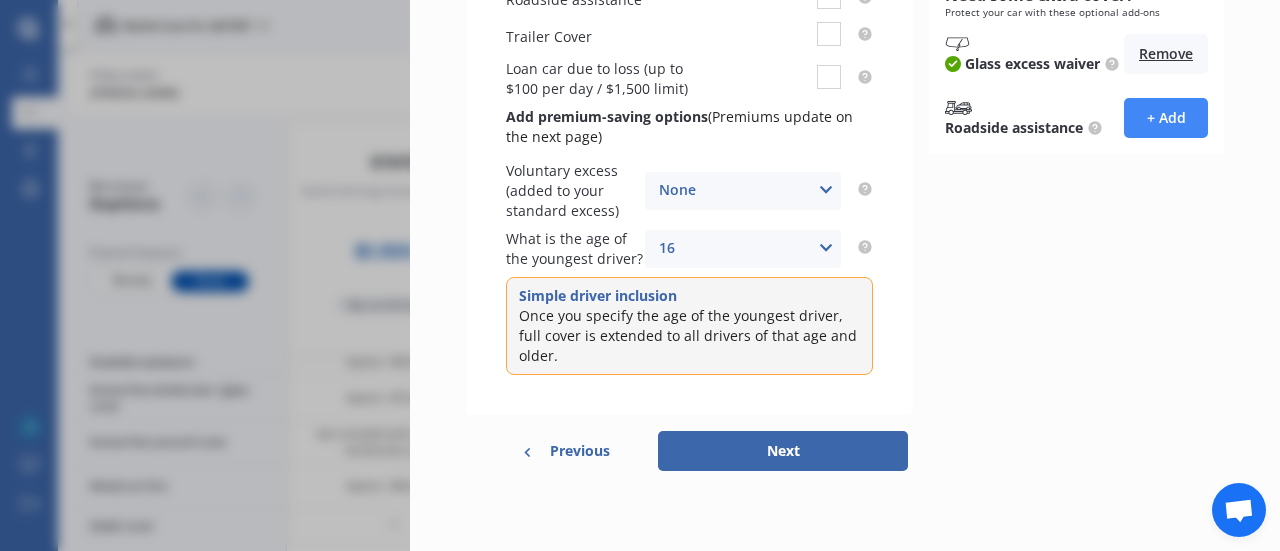 click on "Next" at bounding box center (783, 451) 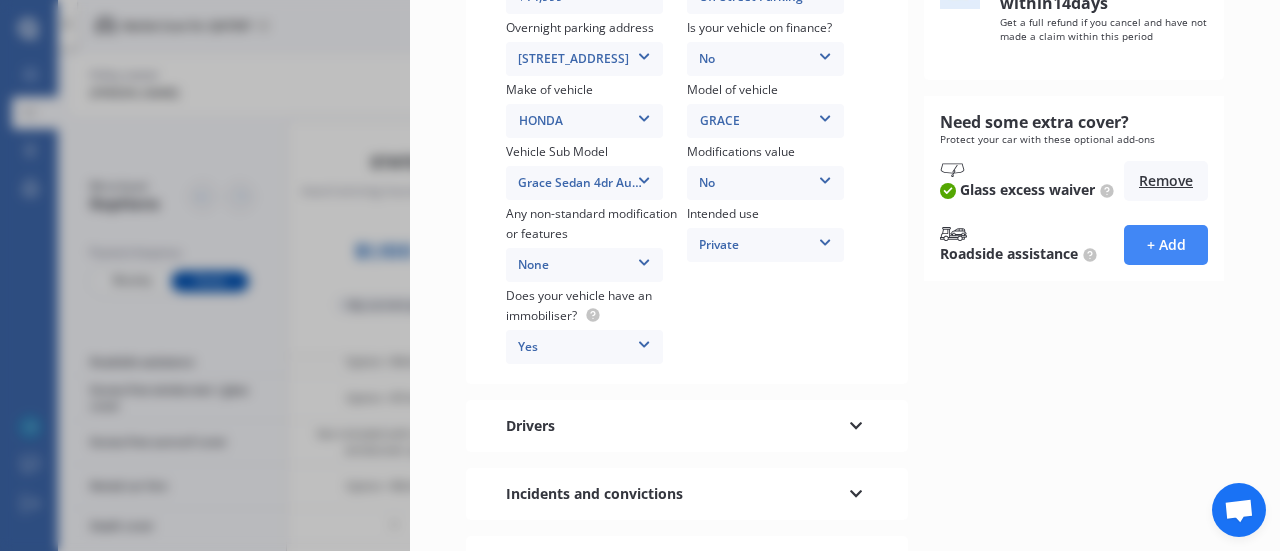 scroll, scrollTop: 0, scrollLeft: 0, axis: both 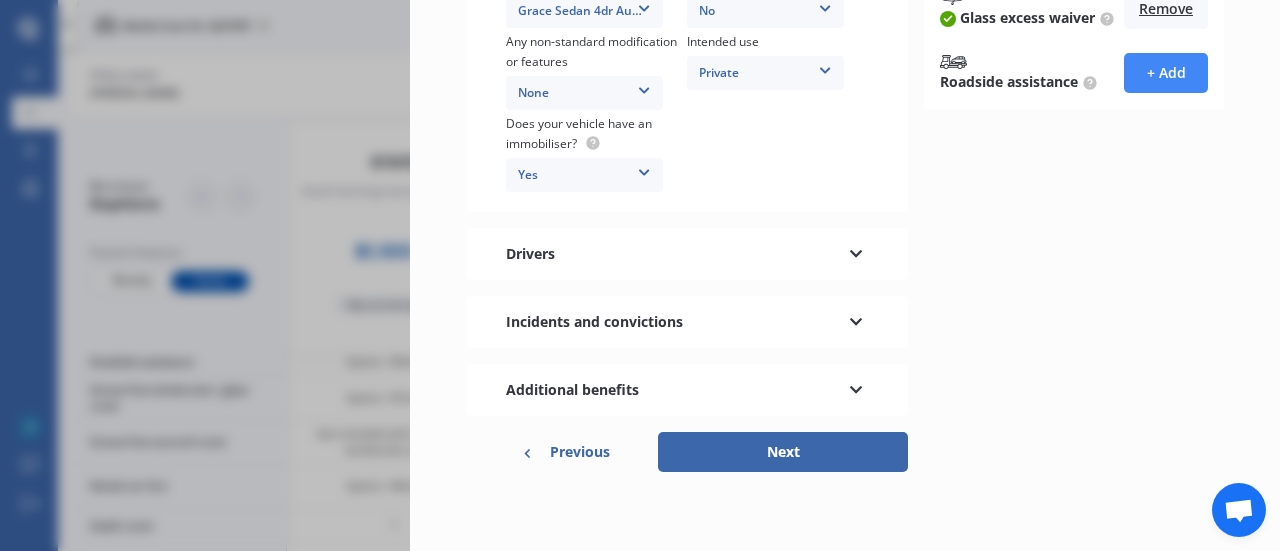 click on "Next" at bounding box center (783, 452) 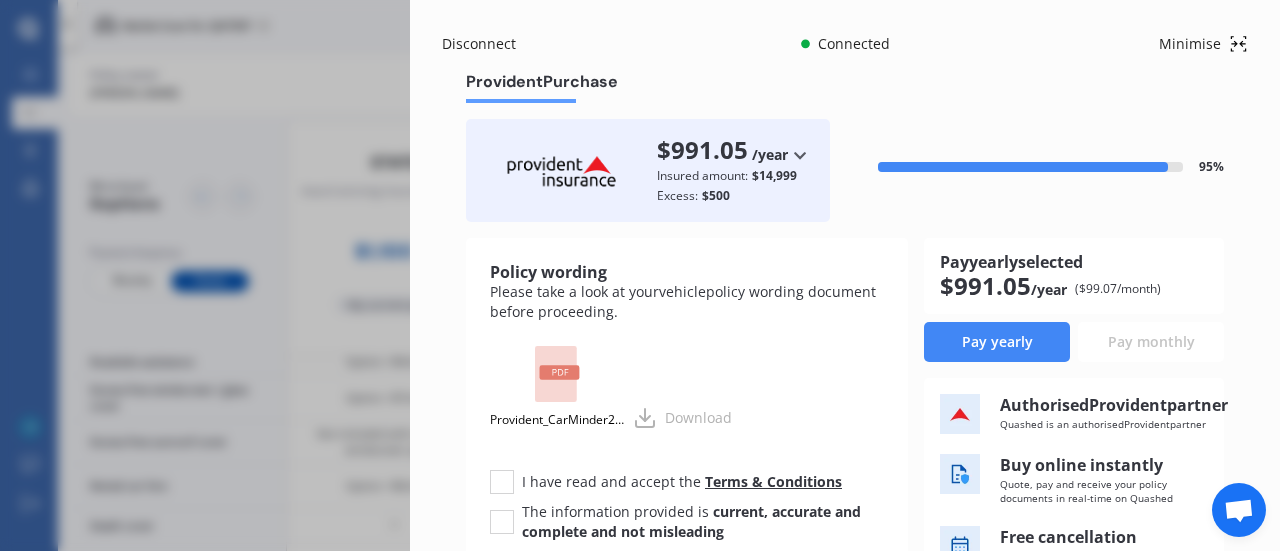 scroll, scrollTop: 248, scrollLeft: 0, axis: vertical 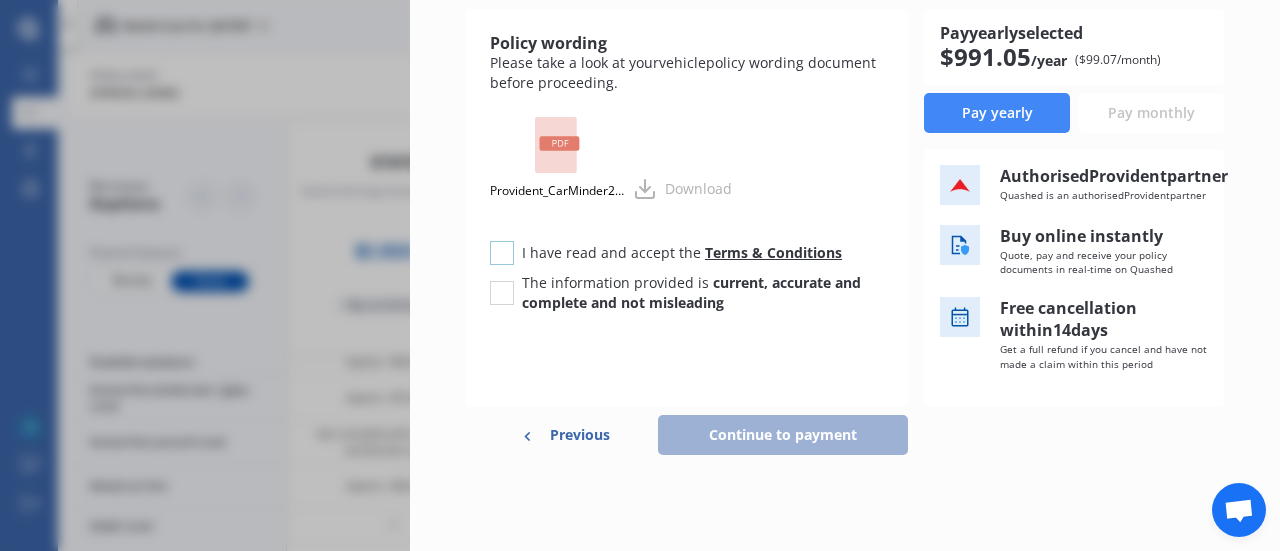 click at bounding box center (502, 241) 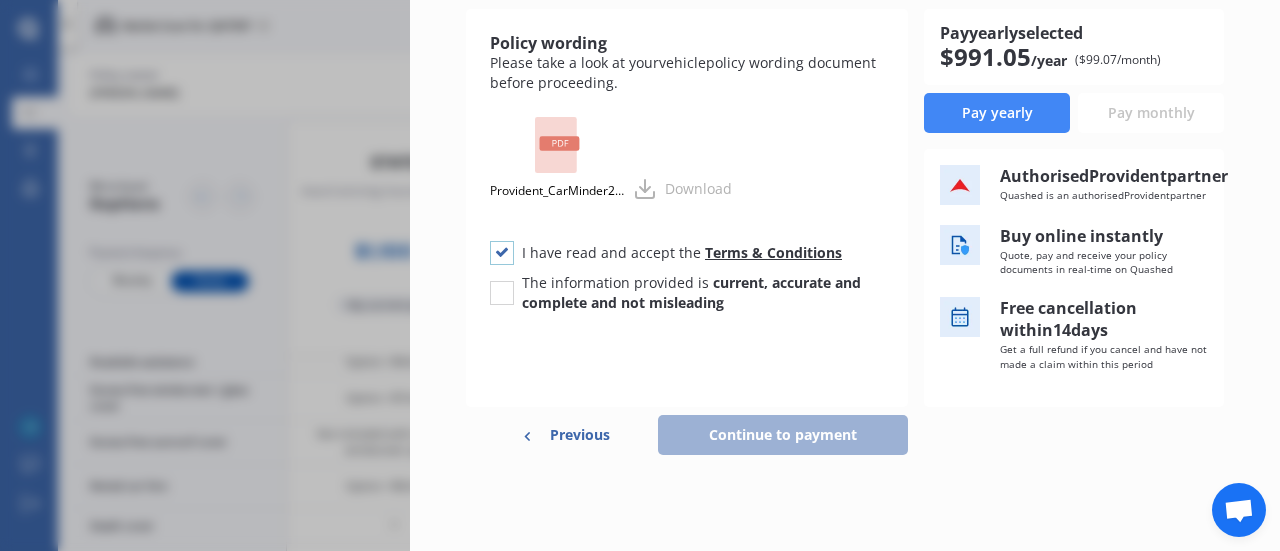 checkbox on "true" 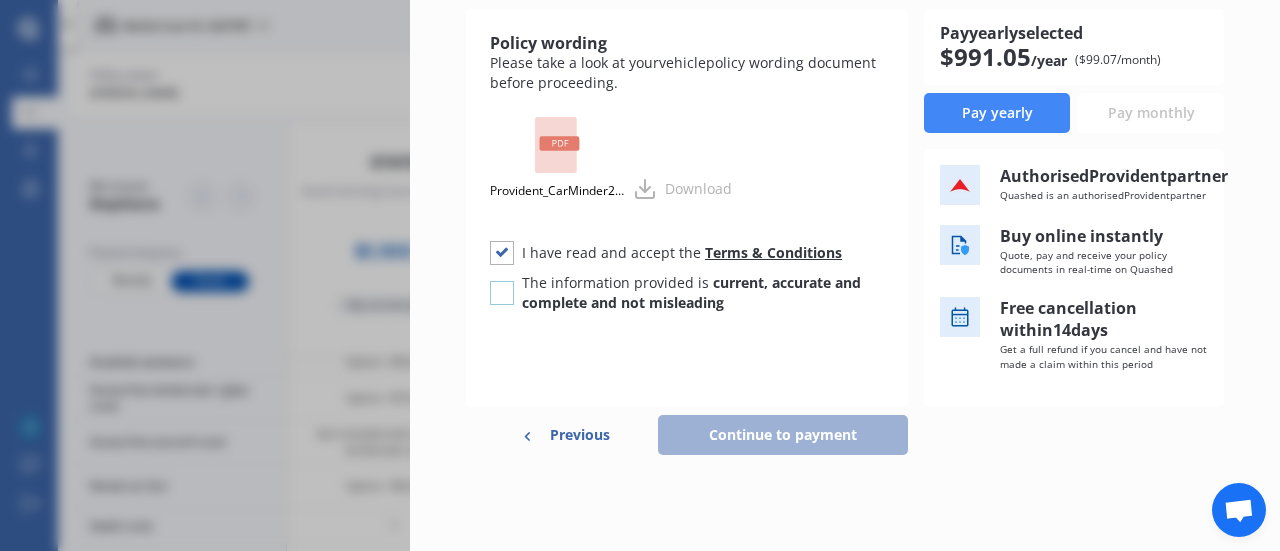 click at bounding box center [502, 281] 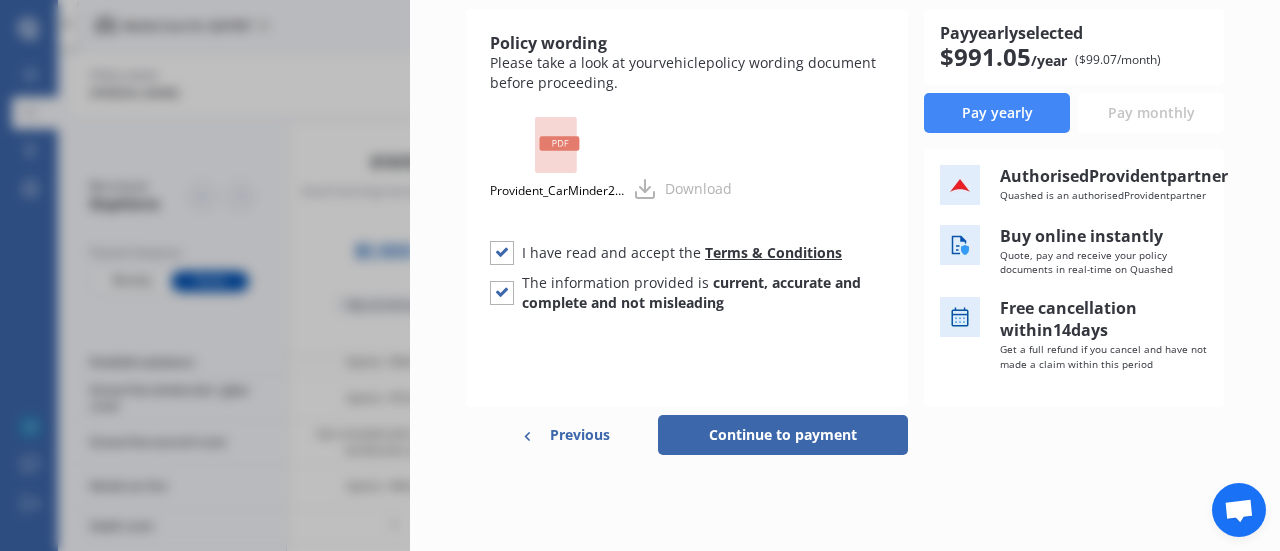 click on "Continue to payment" at bounding box center [783, 435] 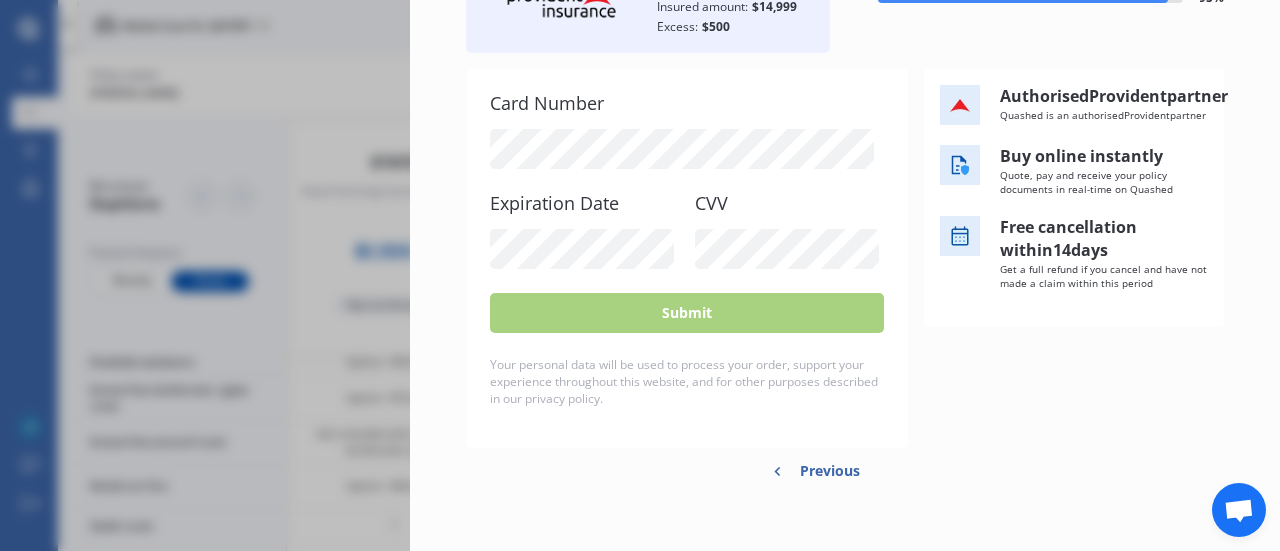 scroll, scrollTop: 199, scrollLeft: 0, axis: vertical 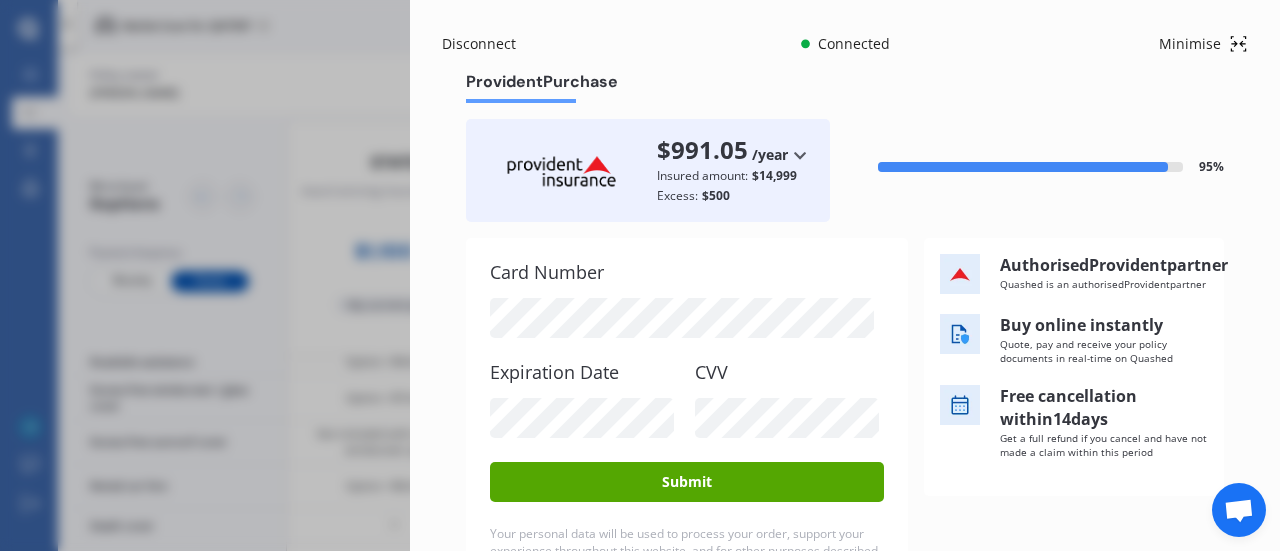 click on "Submit" at bounding box center (687, 482) 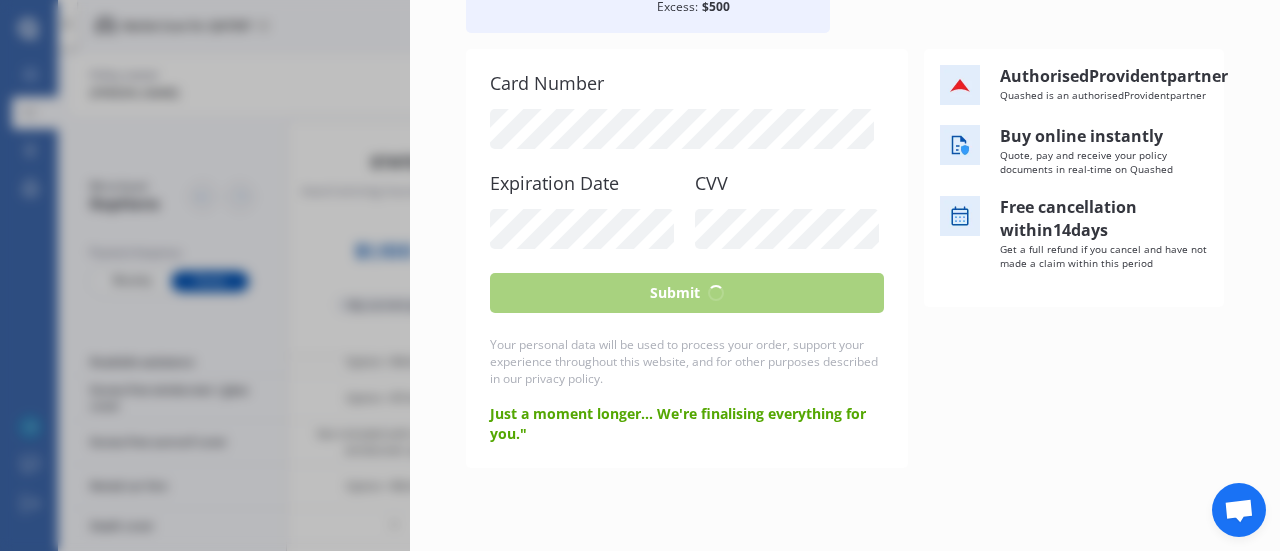 scroll, scrollTop: 114, scrollLeft: 0, axis: vertical 